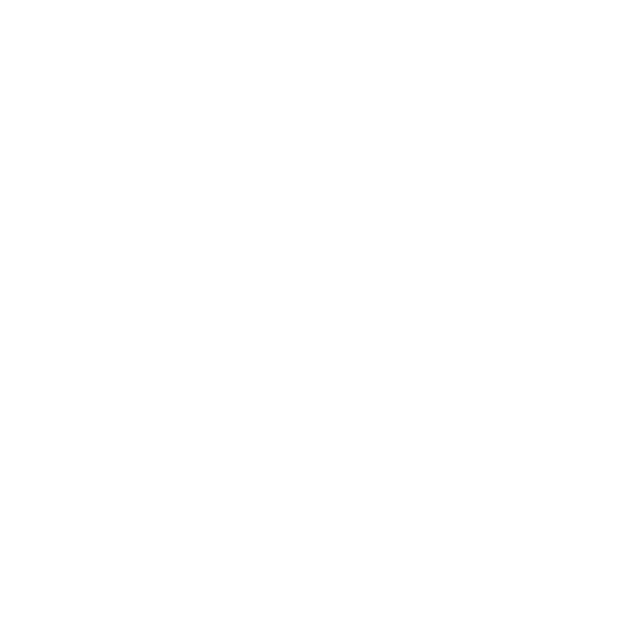 scroll, scrollTop: 0, scrollLeft: 0, axis: both 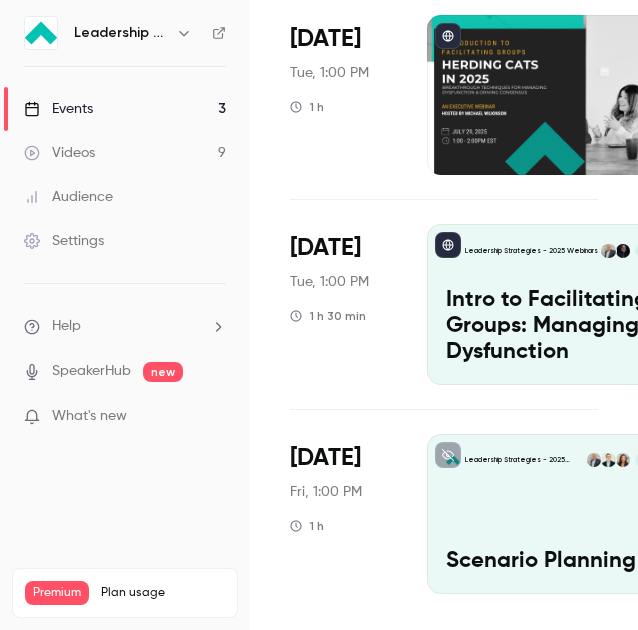 click on "Leadership Strategies - 2025 Webinars [DATE] 1:00 PM Scenario Planning" at bounding box center (569, 514) 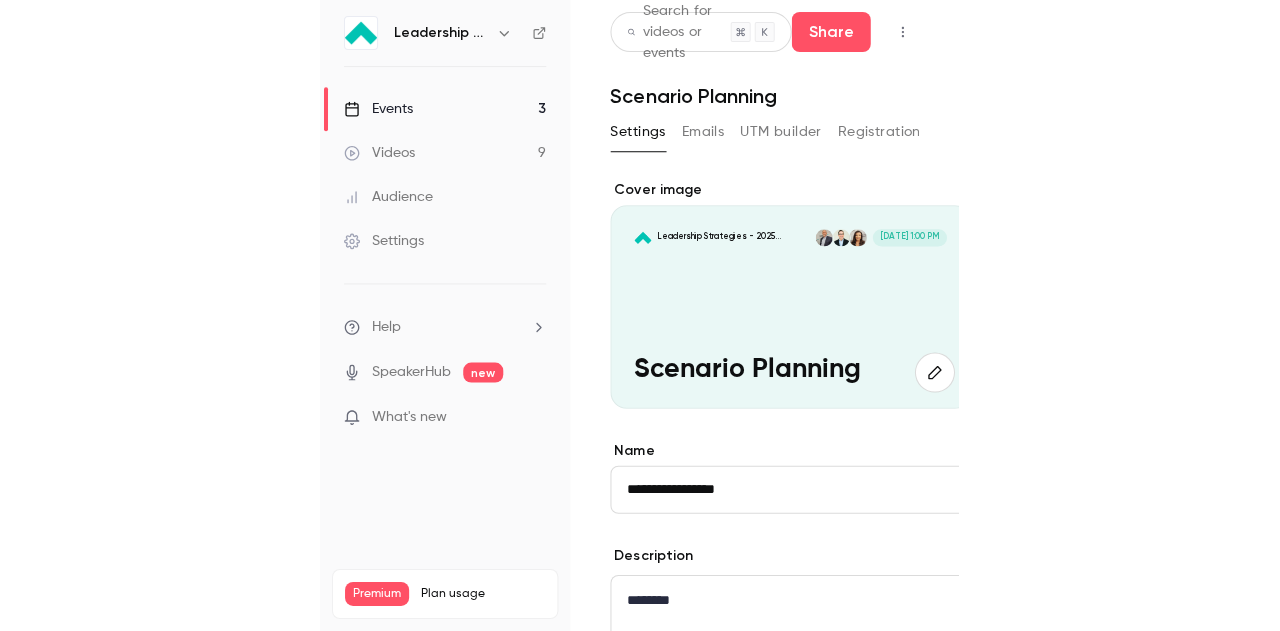 scroll, scrollTop: 0, scrollLeft: 26, axis: horizontal 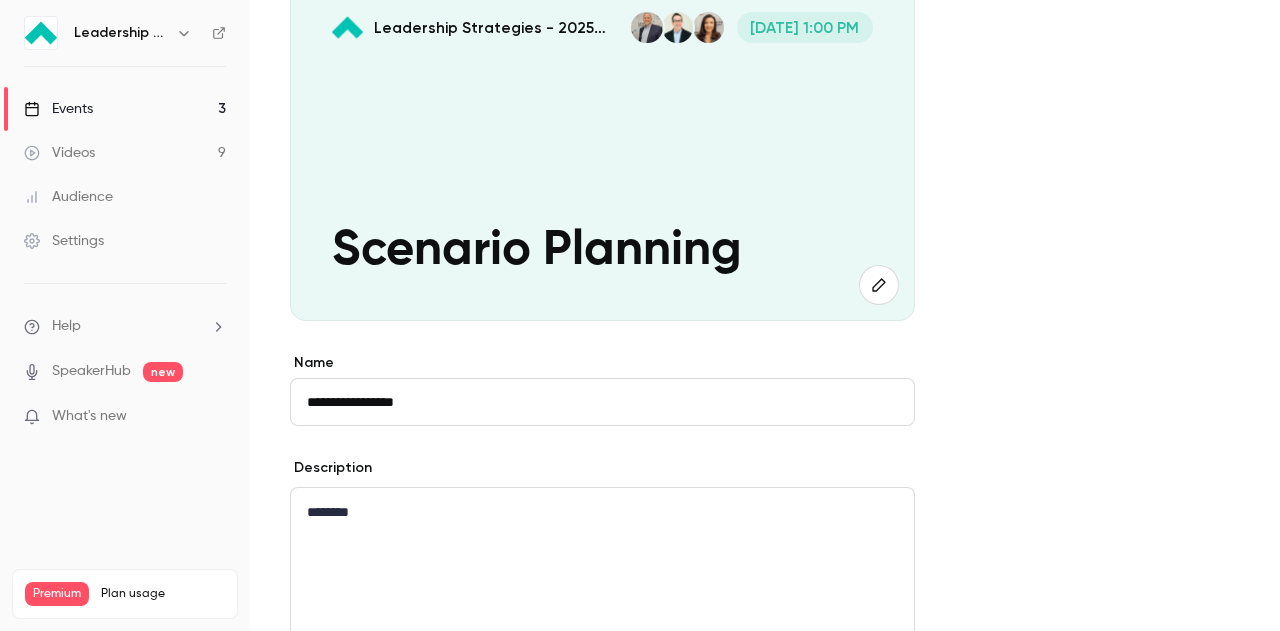 drag, startPoint x: 453, startPoint y: 397, endPoint x: 58, endPoint y: 406, distance: 395.1025 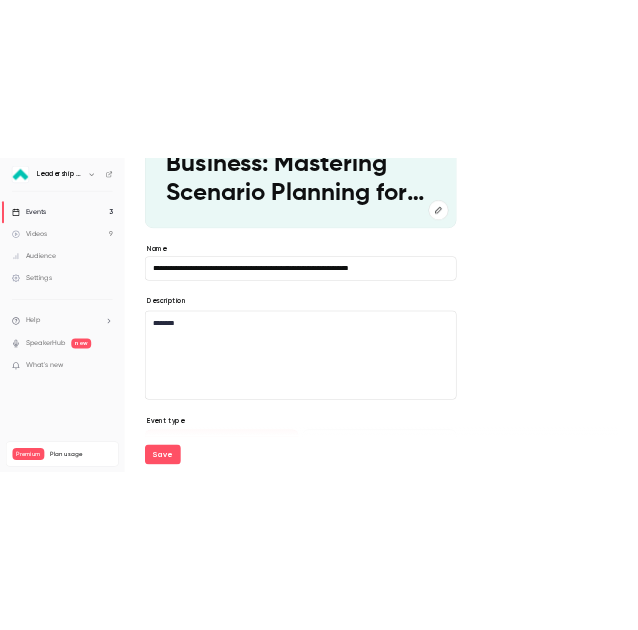 scroll, scrollTop: 442, scrollLeft: 0, axis: vertical 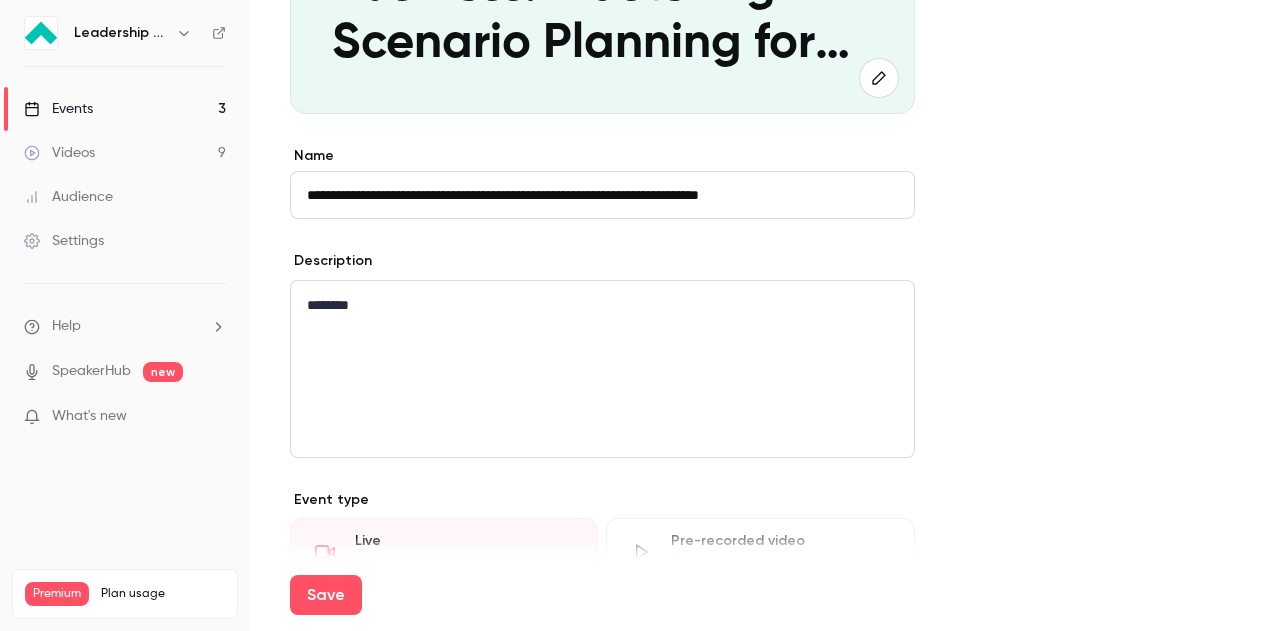 type on "**********" 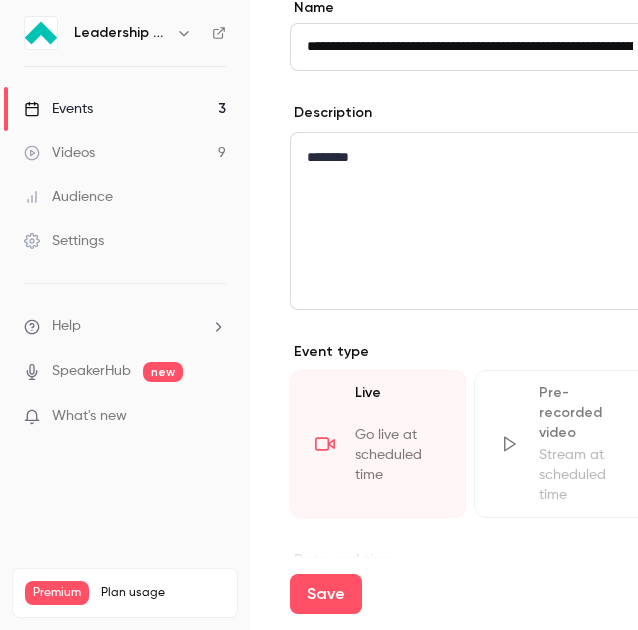scroll, scrollTop: 292, scrollLeft: 0, axis: vertical 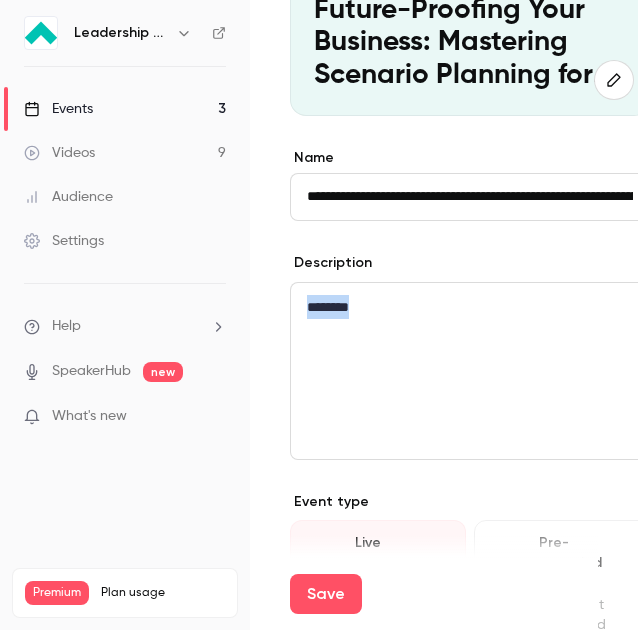 drag, startPoint x: 436, startPoint y: 327, endPoint x: 257, endPoint y: 281, distance: 184.81613 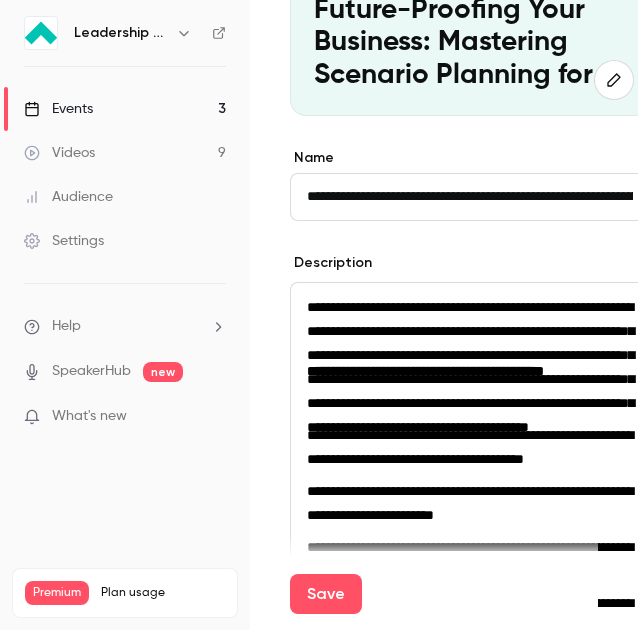 scroll, scrollTop: 0, scrollLeft: 0, axis: both 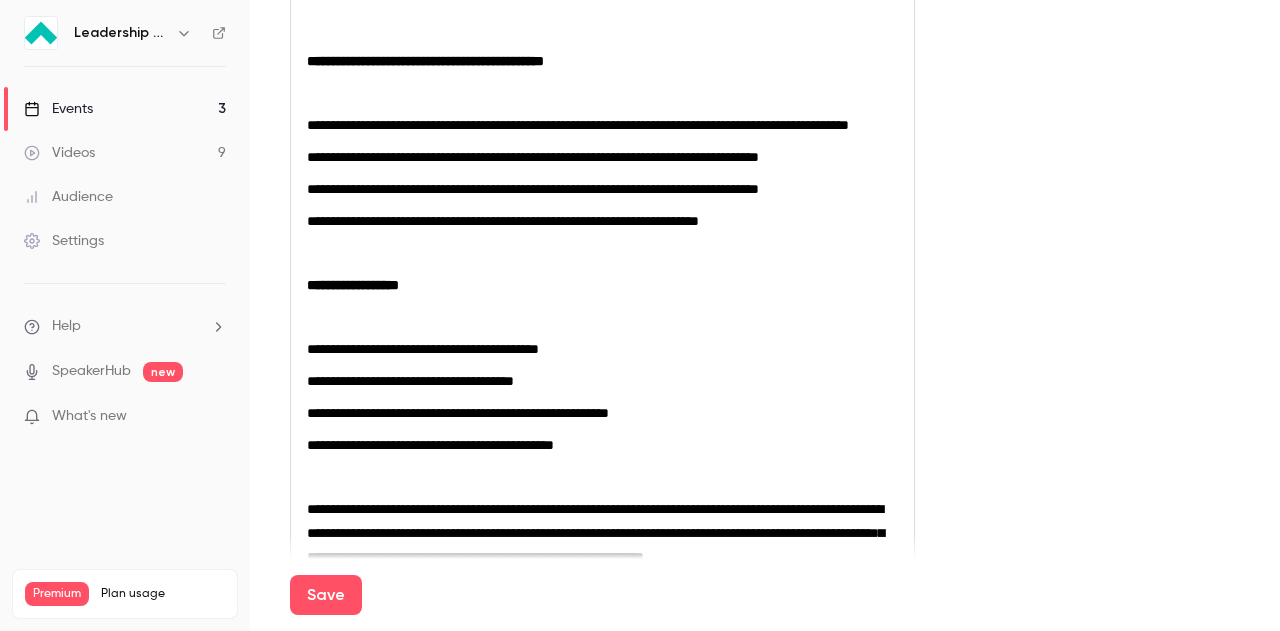 click at bounding box center (602, 93) 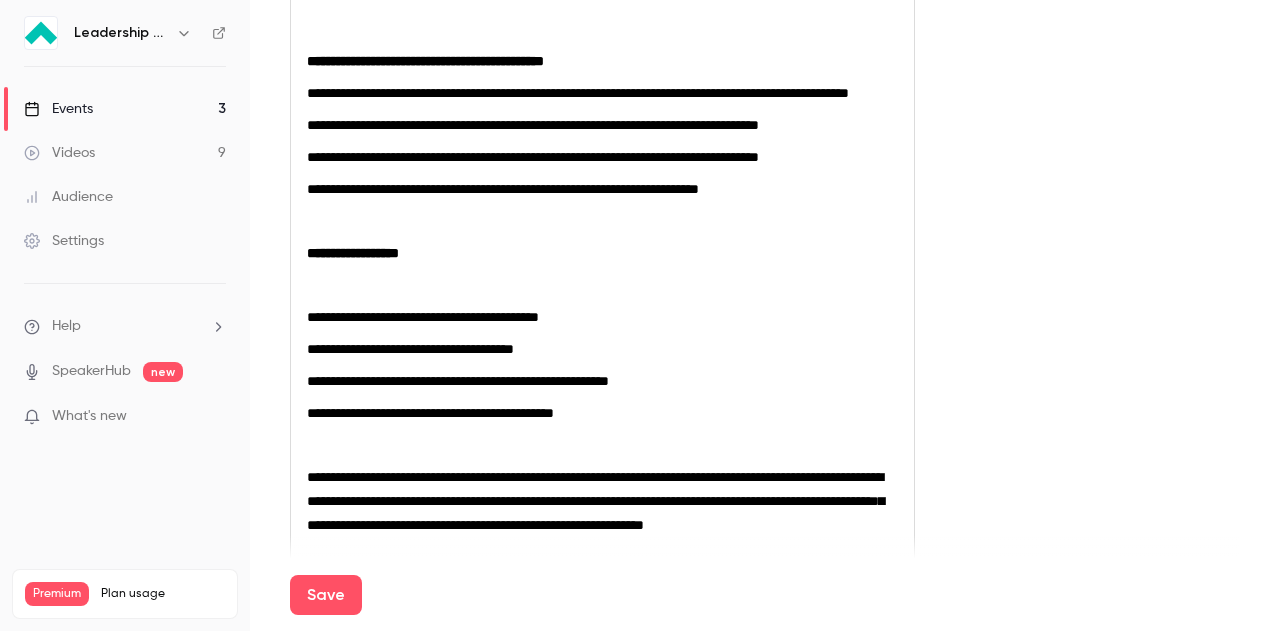 click at bounding box center (602, 285) 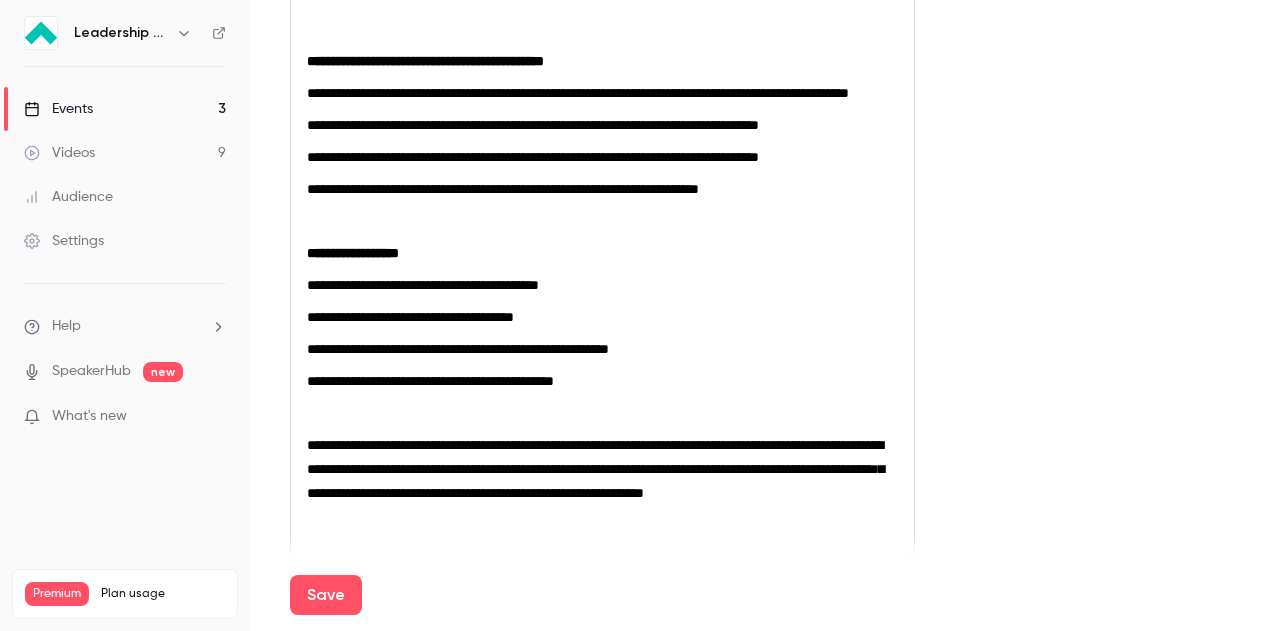 click on "**********" at bounding box center [353, 253] 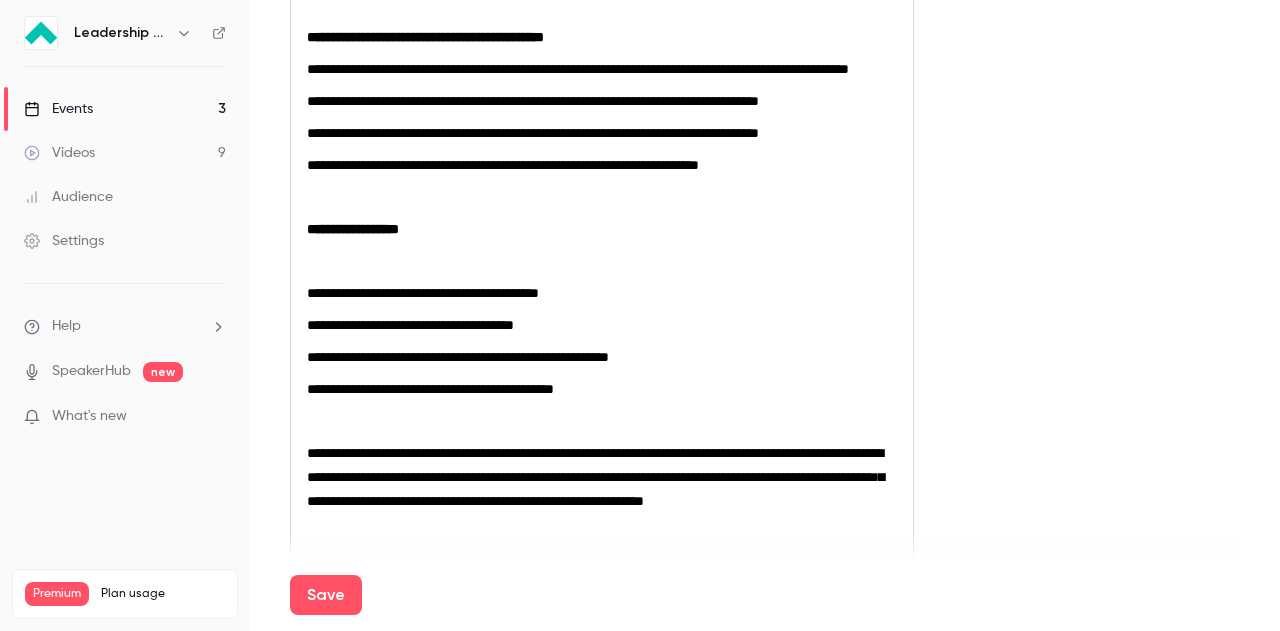 click at bounding box center (602, 261) 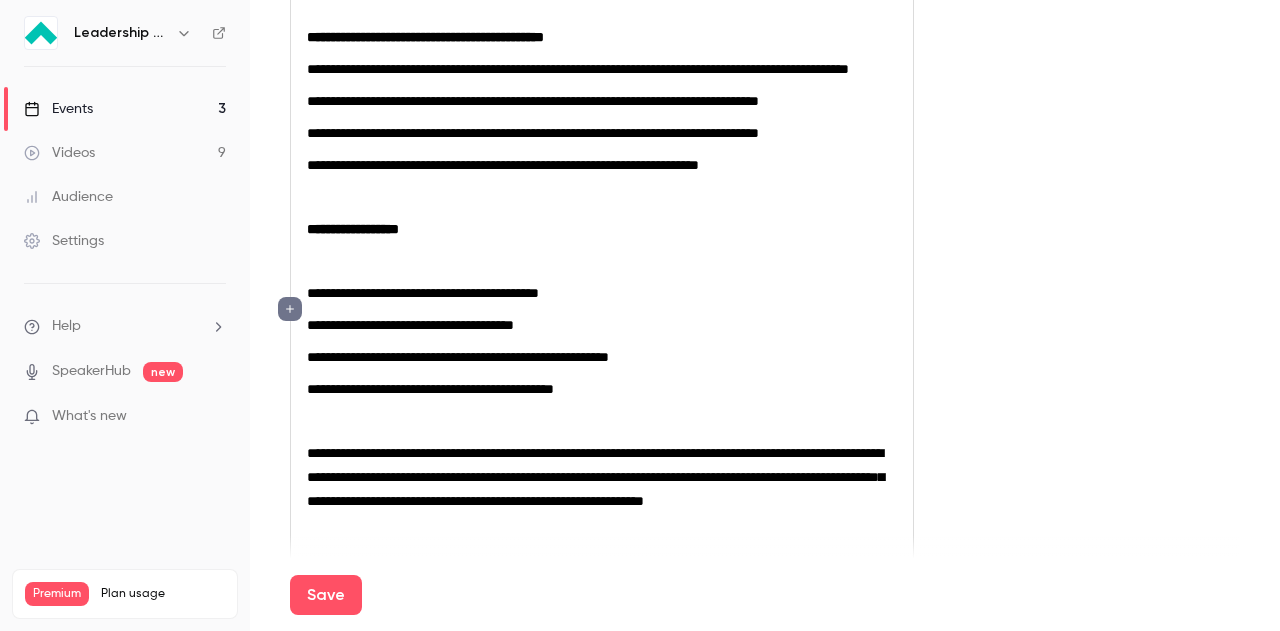 click 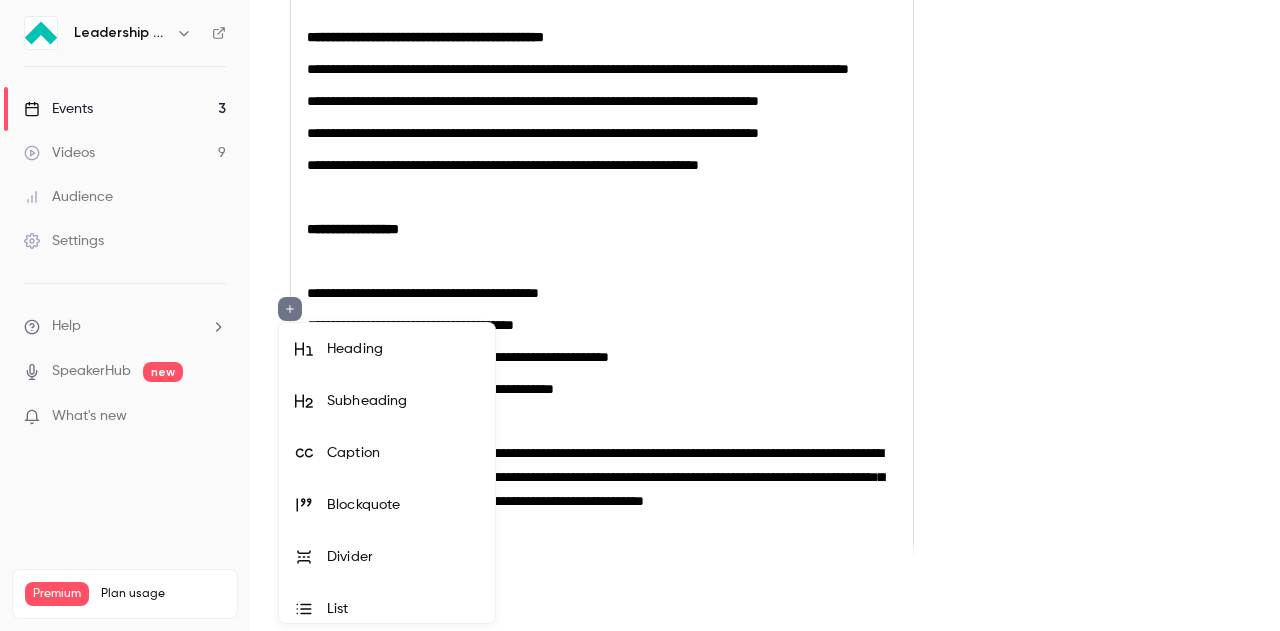 click on "Blockquote" at bounding box center [403, 505] 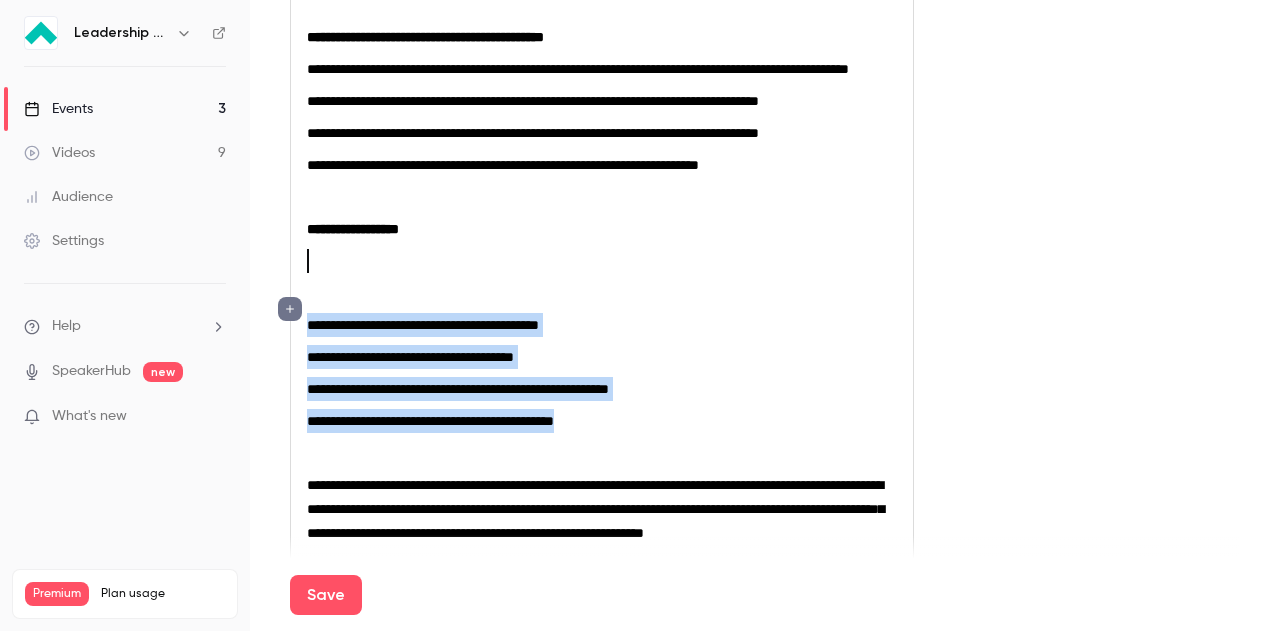 drag, startPoint x: 614, startPoint y: 465, endPoint x: 294, endPoint y: 369, distance: 334.0898 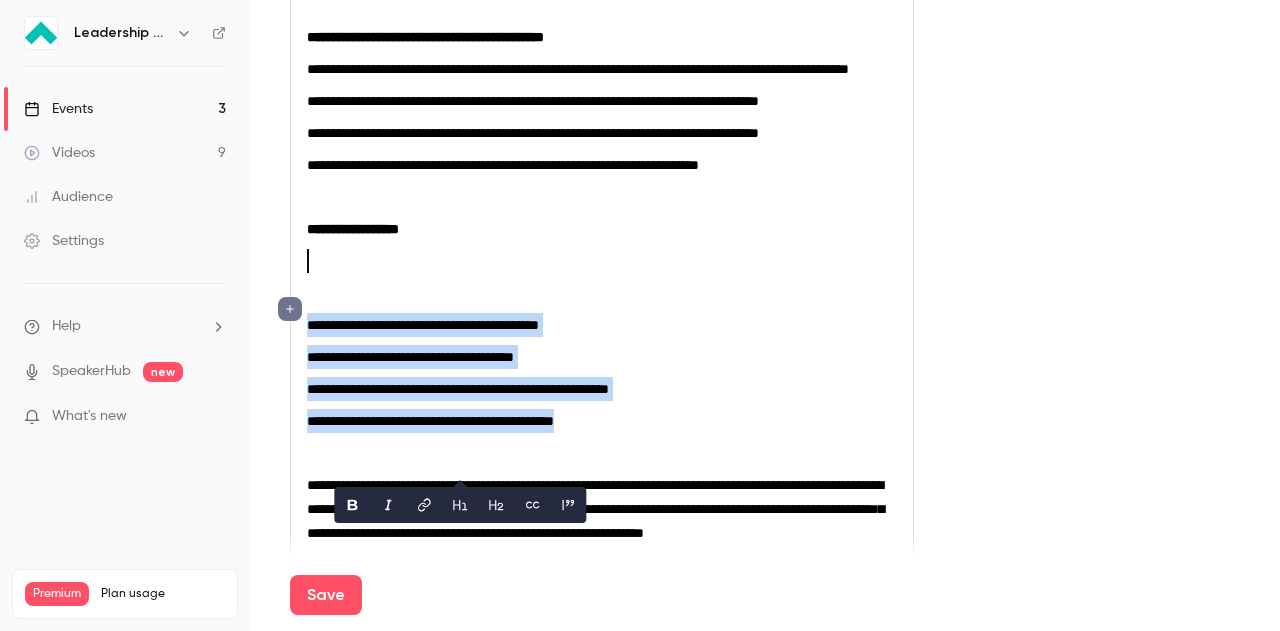 type 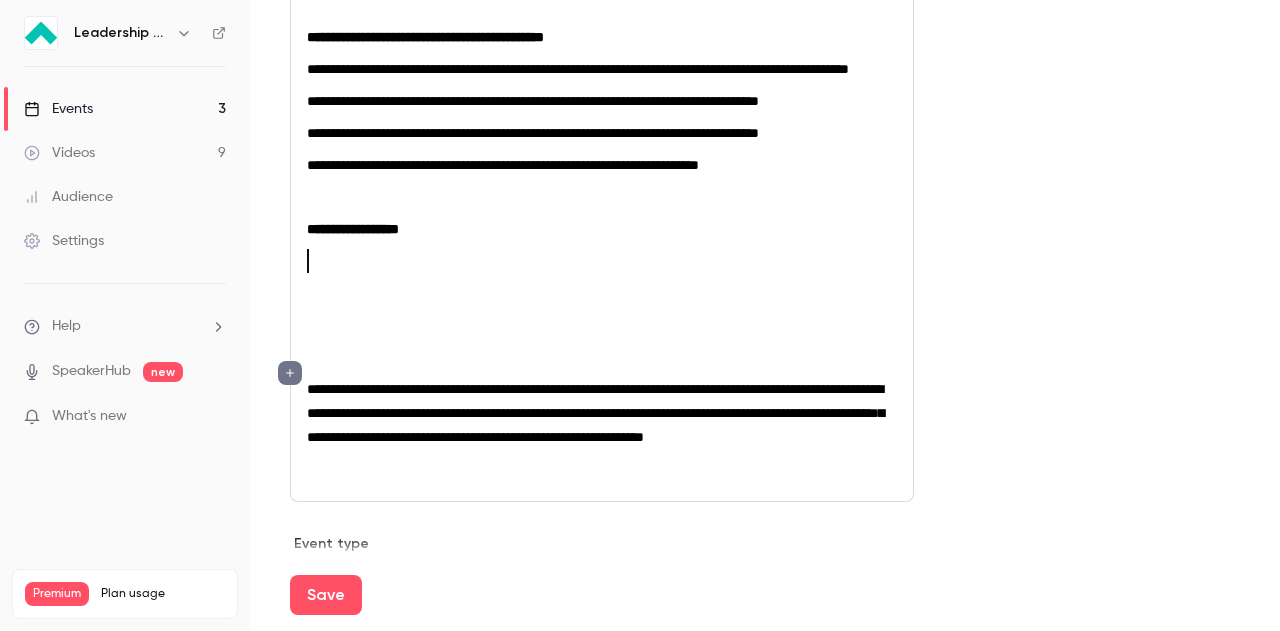 click at bounding box center [602, 261] 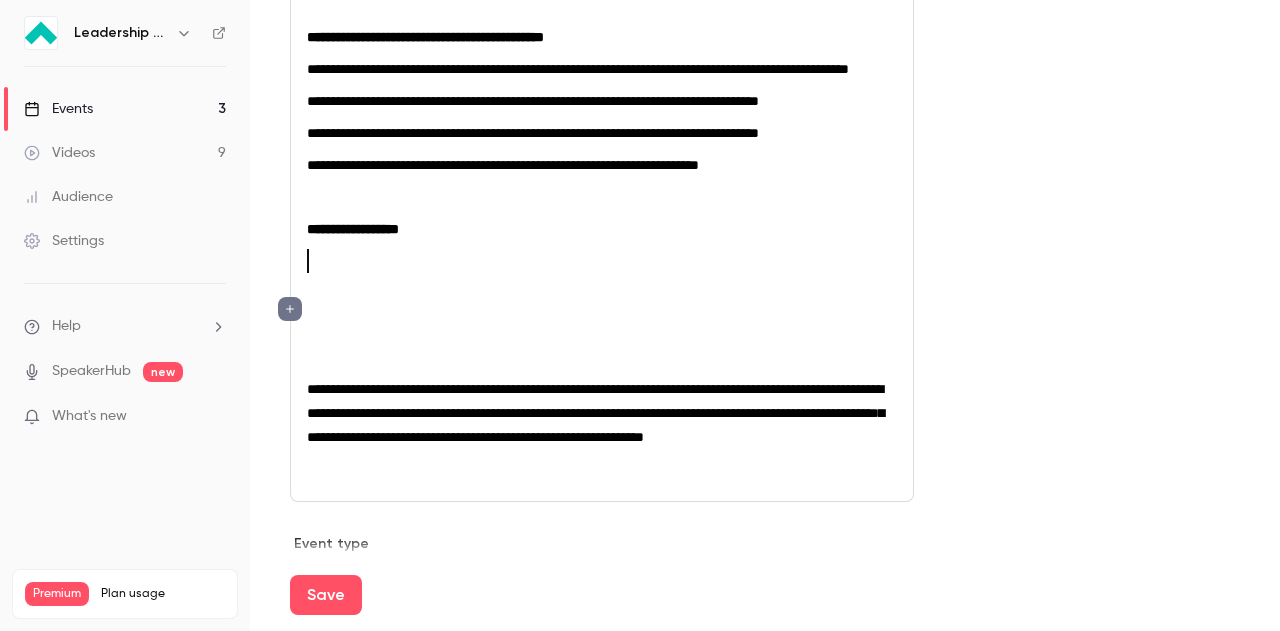 scroll, scrollTop: 0, scrollLeft: 0, axis: both 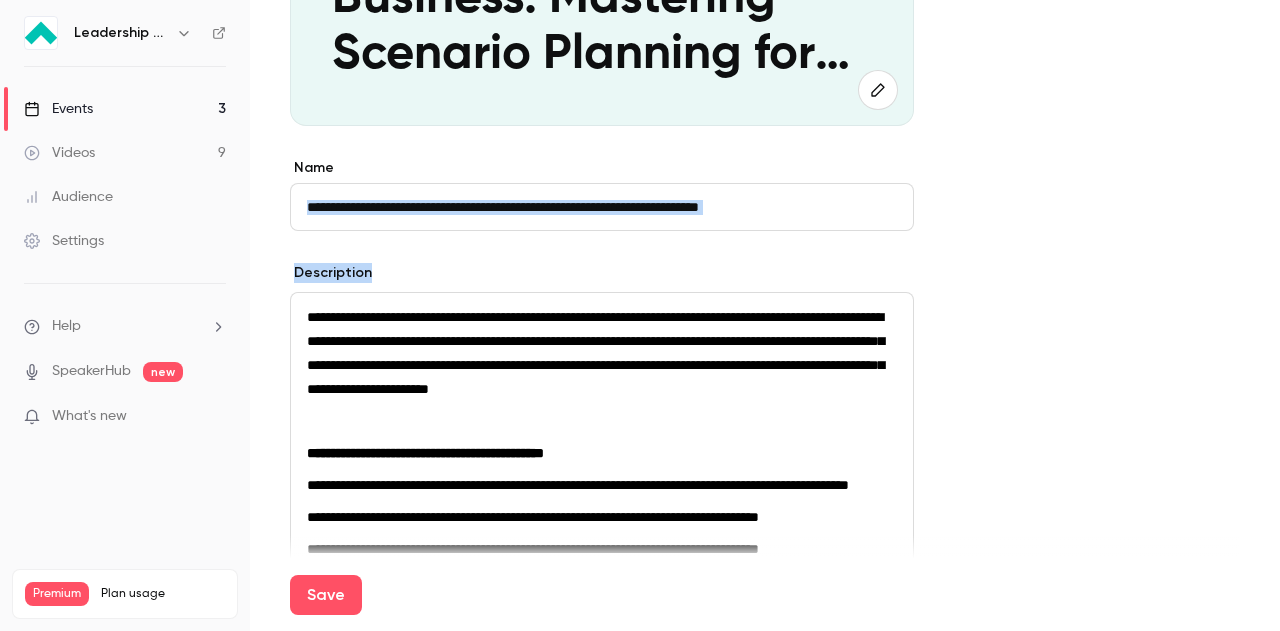 drag, startPoint x: 1263, startPoint y: 195, endPoint x: 1264, endPoint y: 283, distance: 88.005684 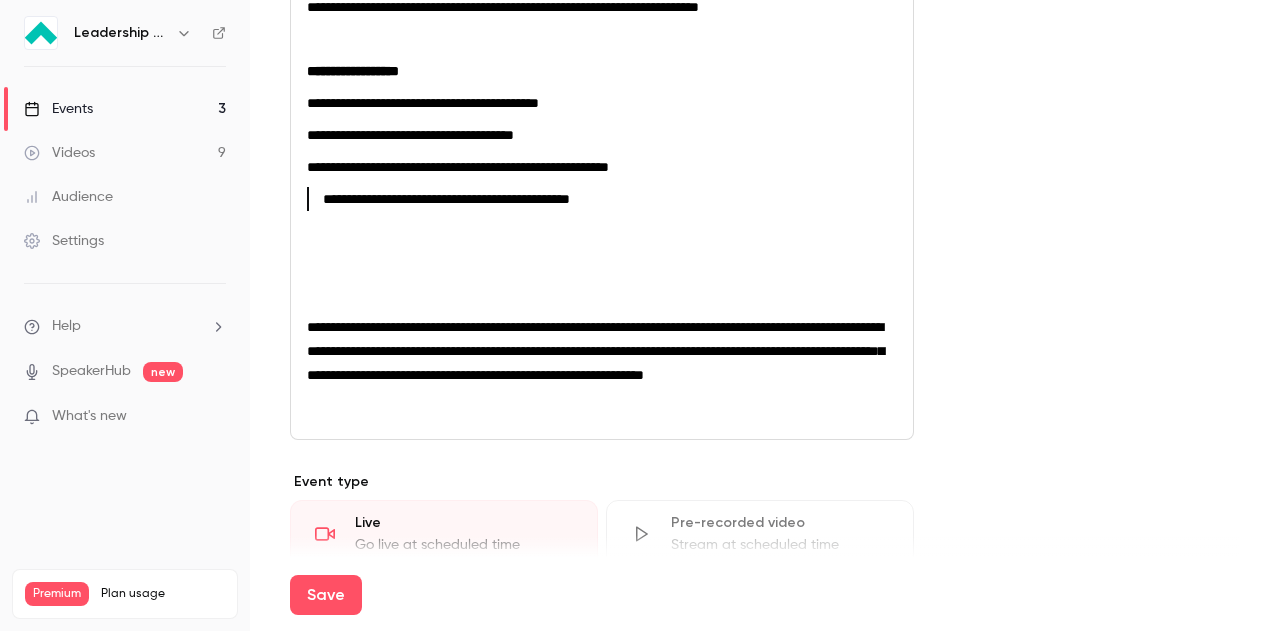 scroll, scrollTop: 1010, scrollLeft: 0, axis: vertical 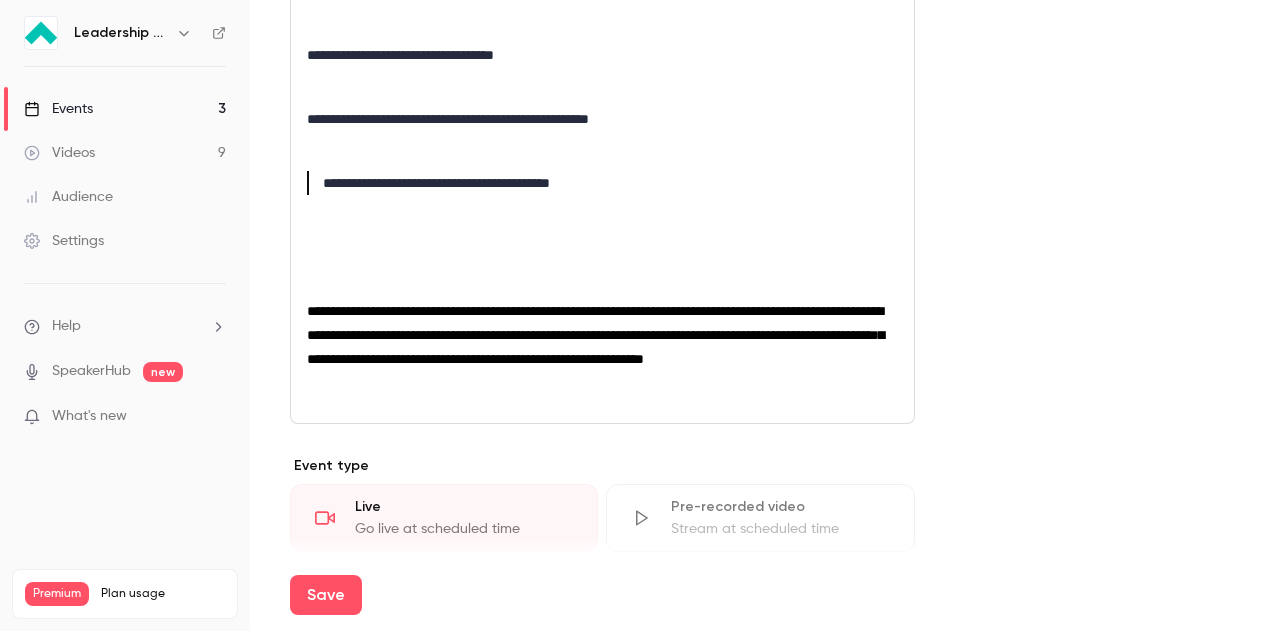 click at bounding box center [602, 151] 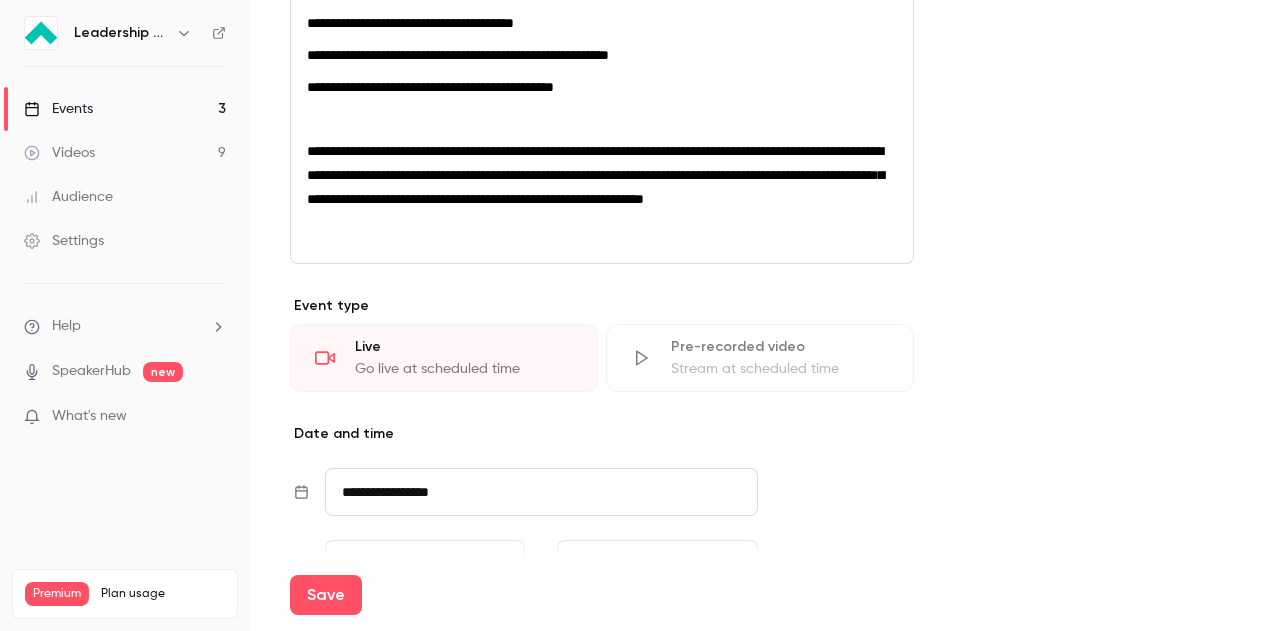 click on "**********" at bounding box center (602, -65) 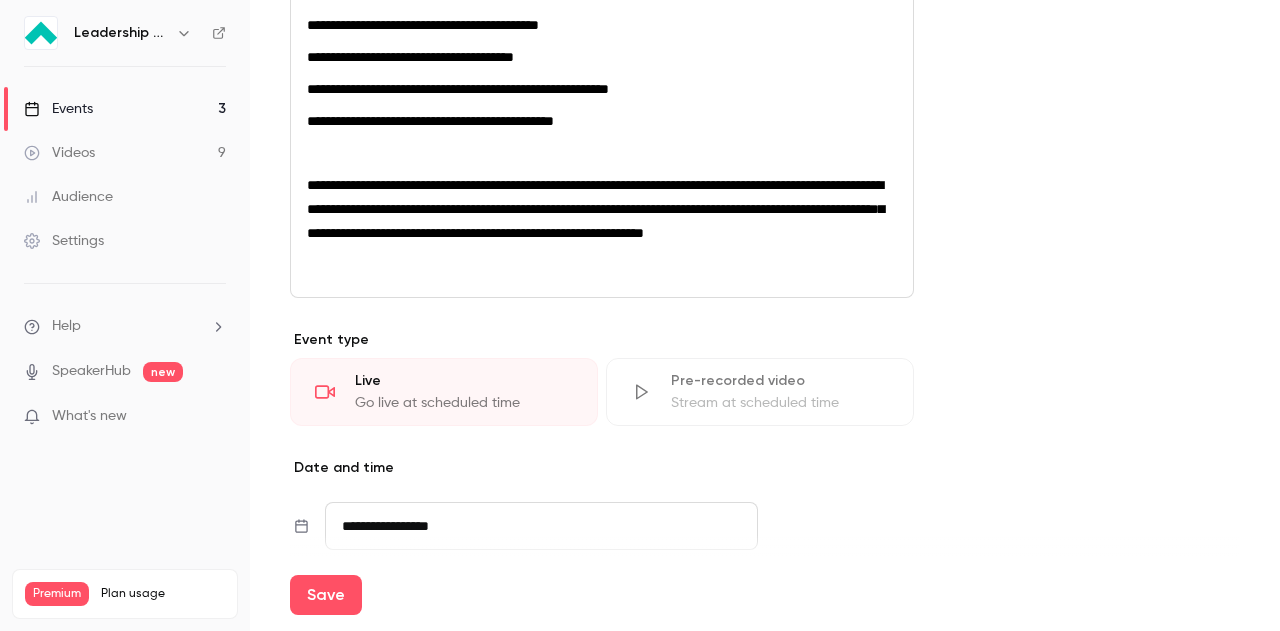scroll, scrollTop: 1050, scrollLeft: 0, axis: vertical 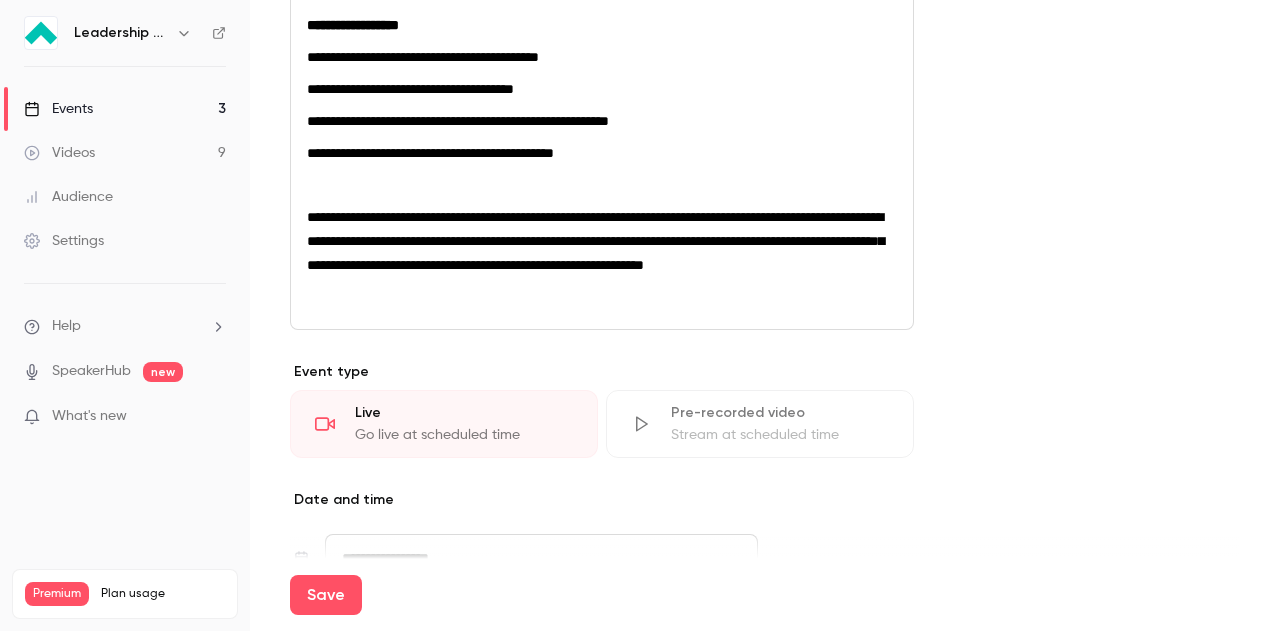 click on "**********" at bounding box center (602, 1) 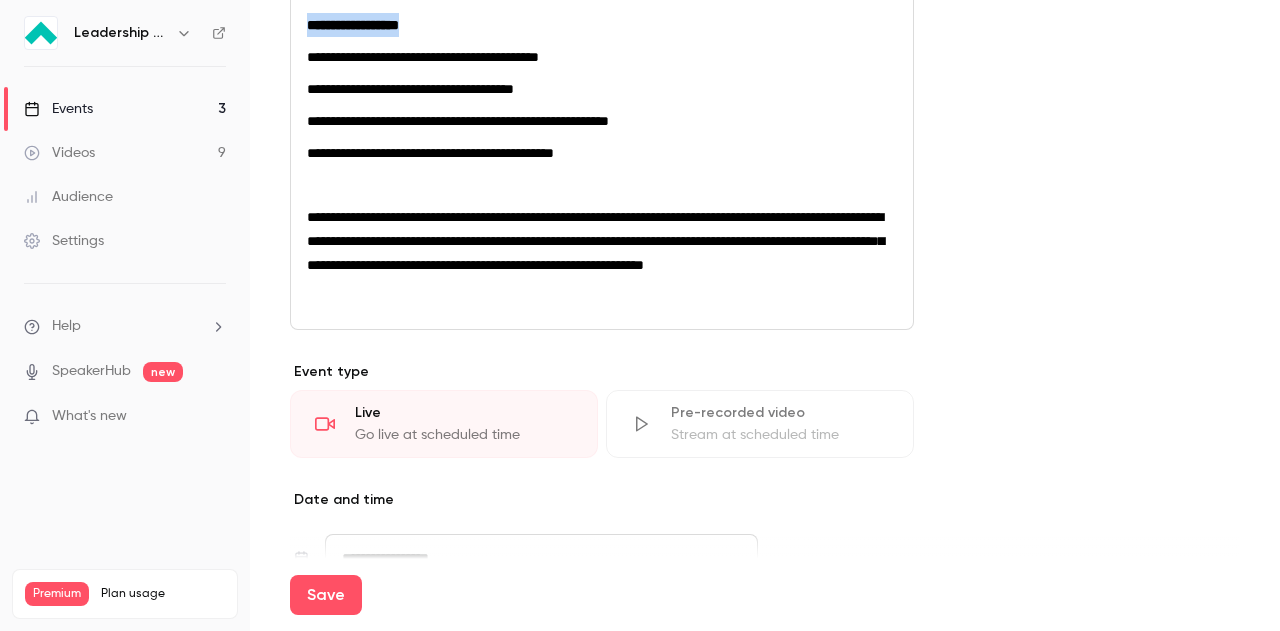 drag, startPoint x: 447, startPoint y: 70, endPoint x: 300, endPoint y: 77, distance: 147.16656 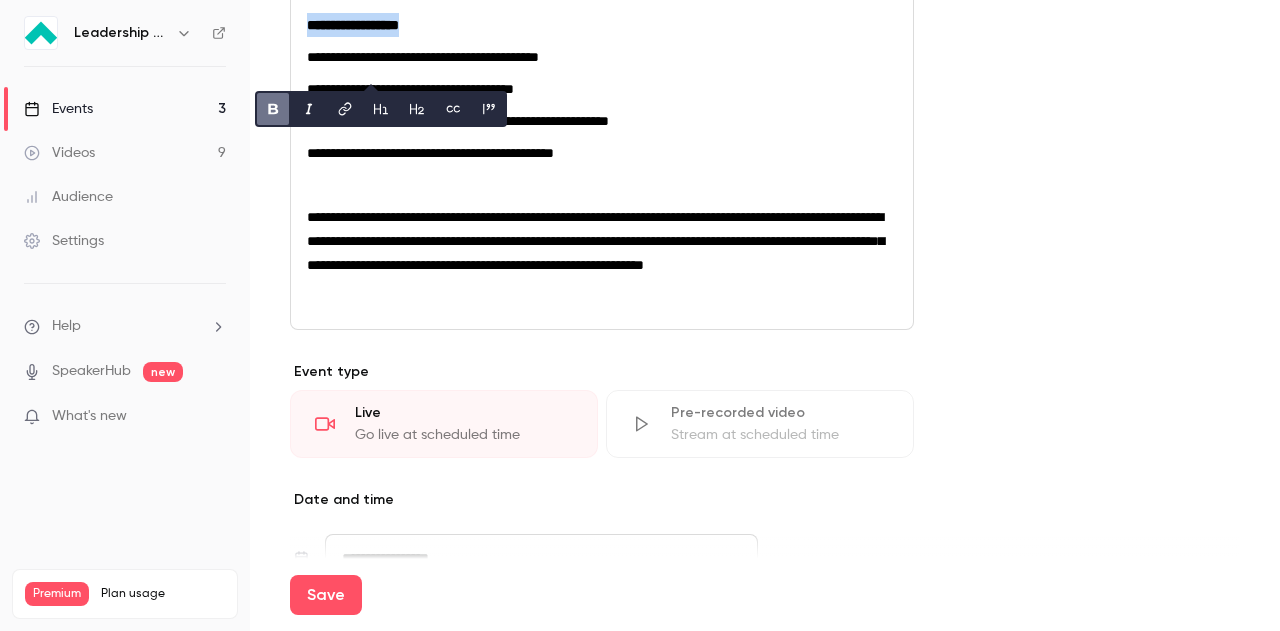 click 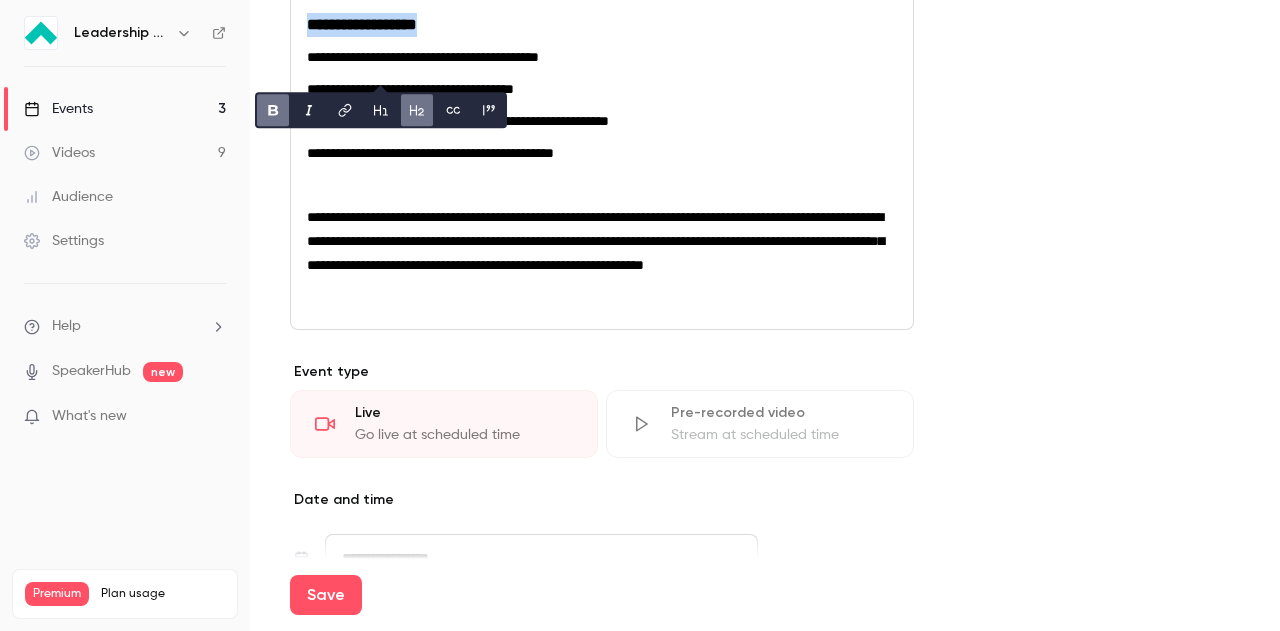 click on "**********" at bounding box center (602, 1) 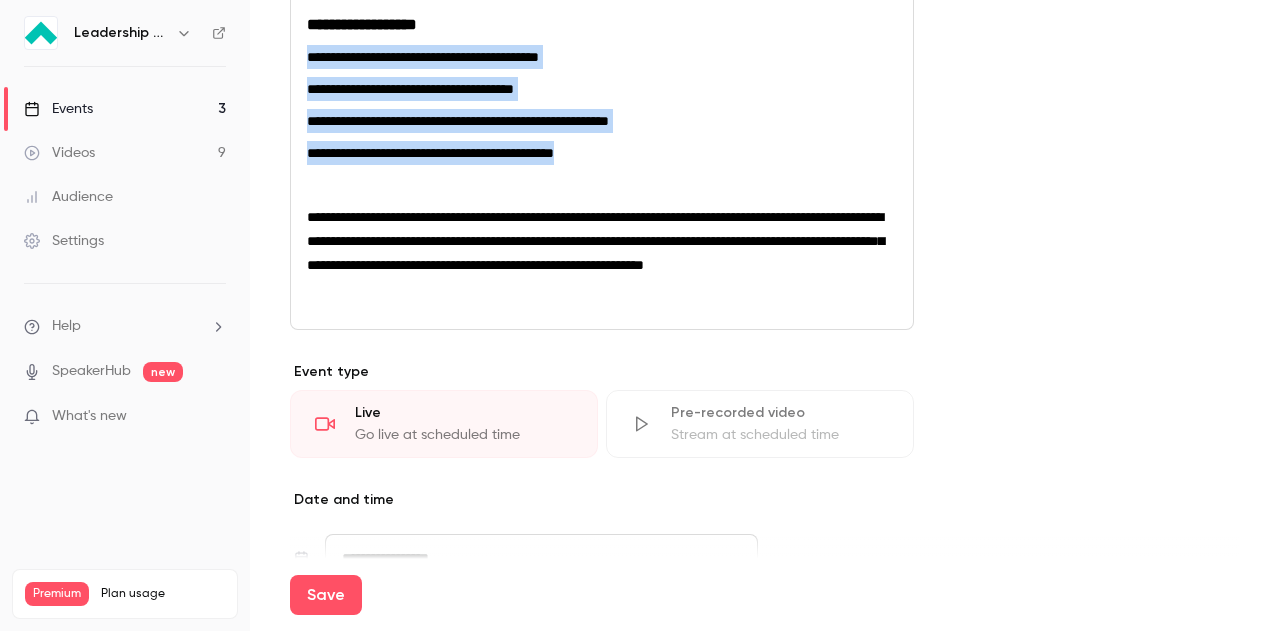 drag, startPoint x: 636, startPoint y: 207, endPoint x: 298, endPoint y: 106, distance: 352.76764 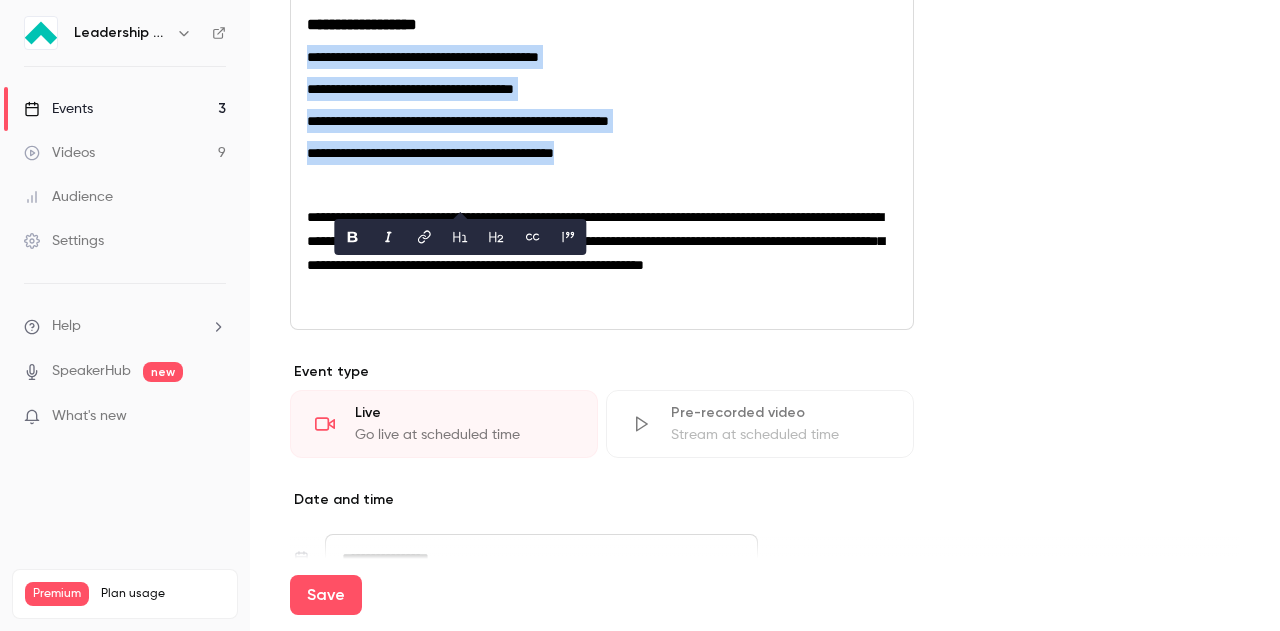 click 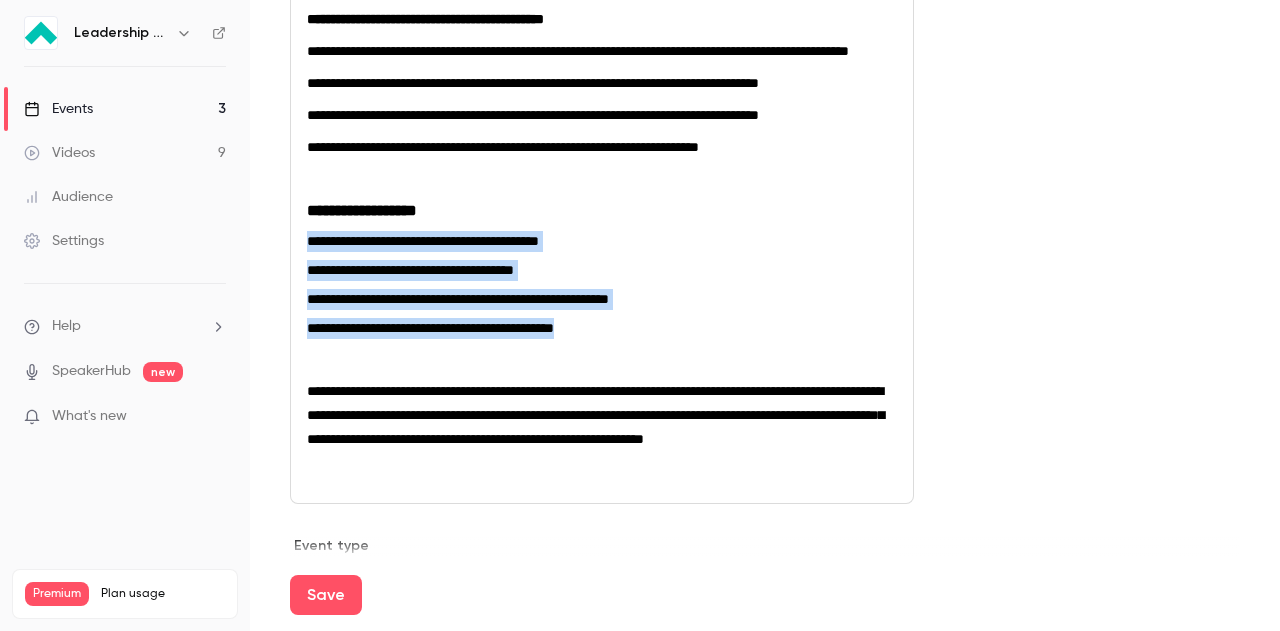 scroll, scrollTop: 868, scrollLeft: 0, axis: vertical 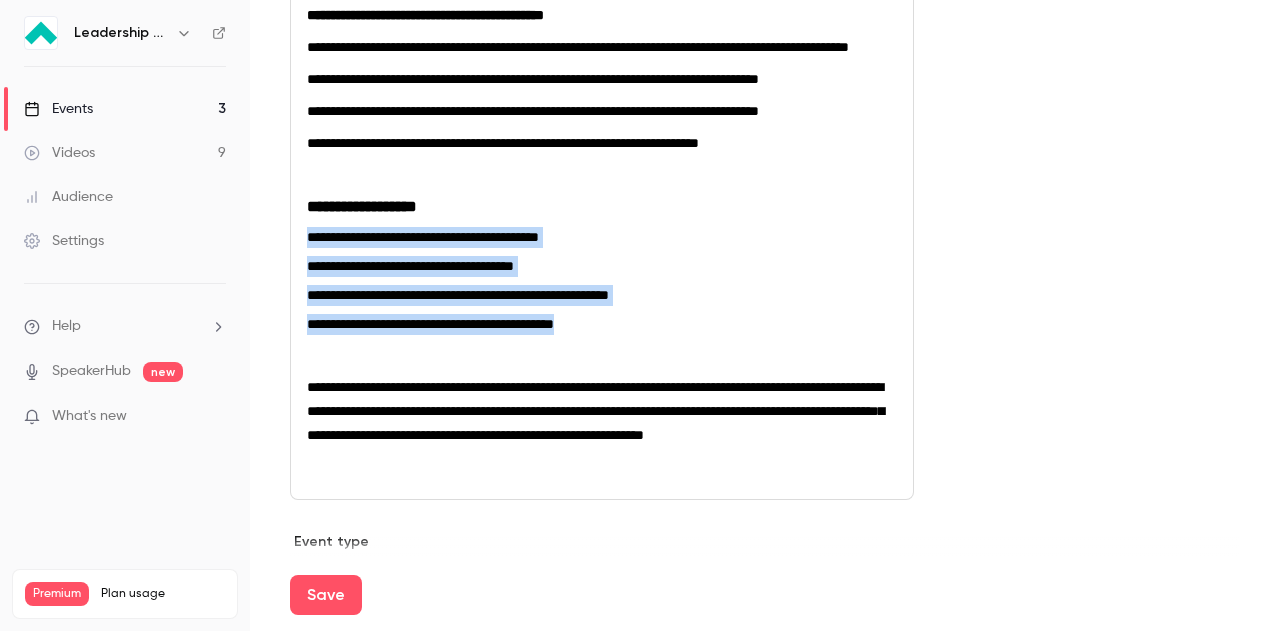 click on "**********" at bounding box center (423, 237) 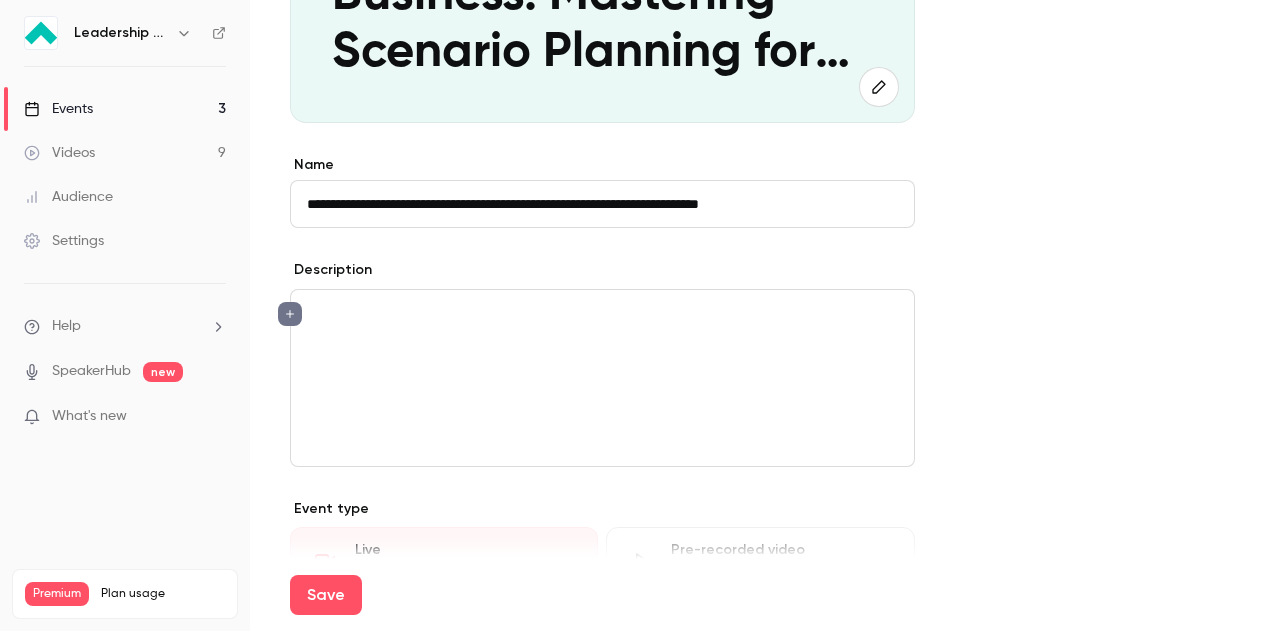 scroll, scrollTop: 435, scrollLeft: 0, axis: vertical 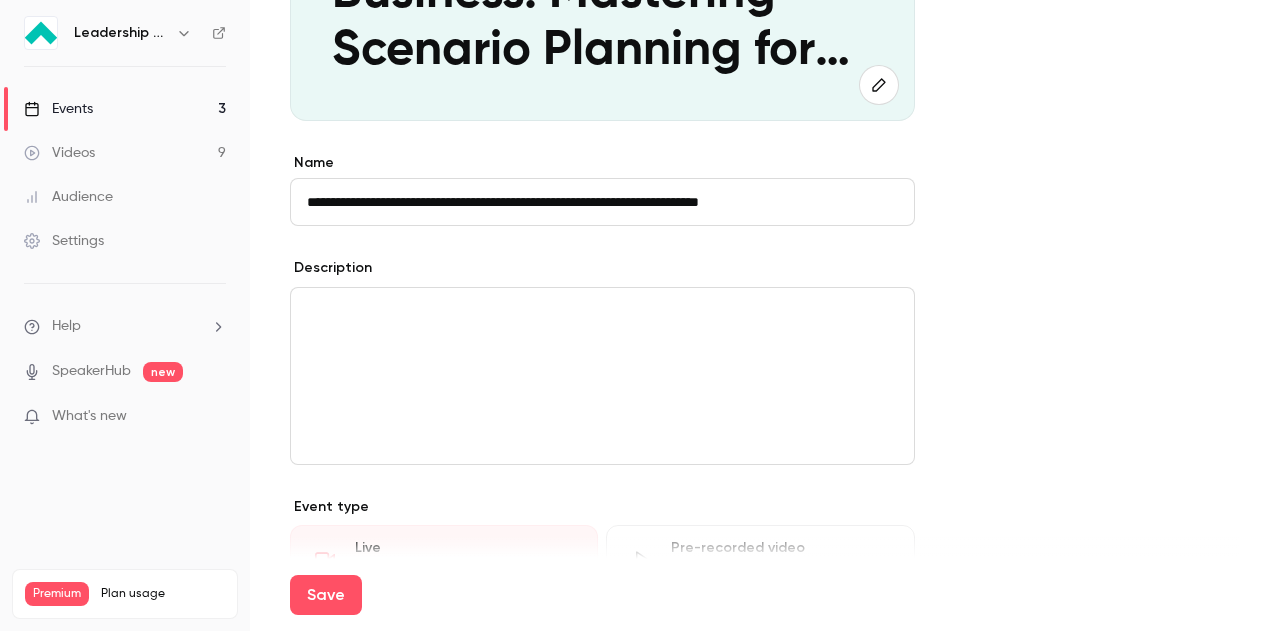 click at bounding box center [602, 376] 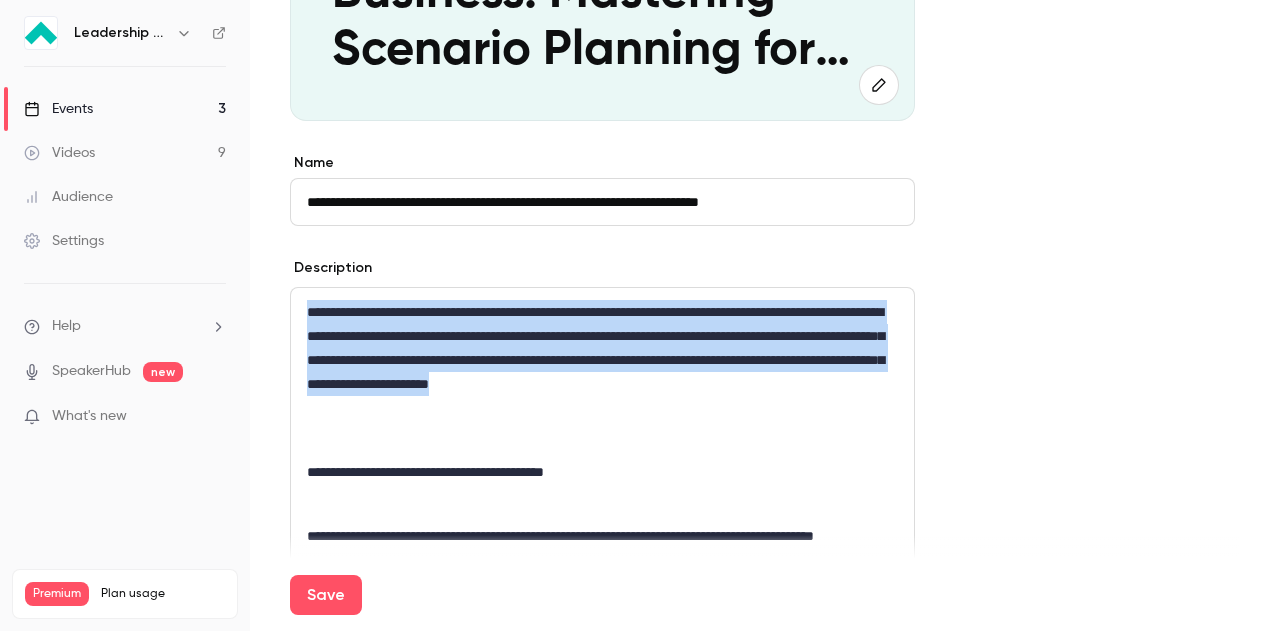 drag, startPoint x: 340, startPoint y: 409, endPoint x: 297, endPoint y: 310, distance: 107.935165 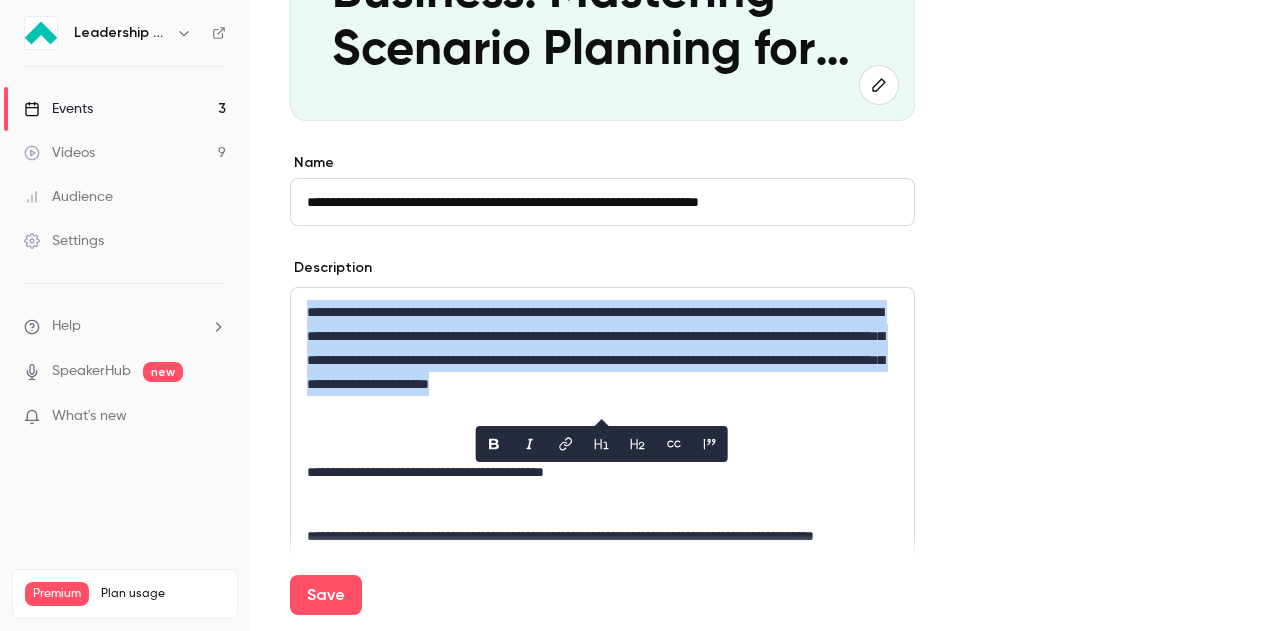 click at bounding box center (602, 444) 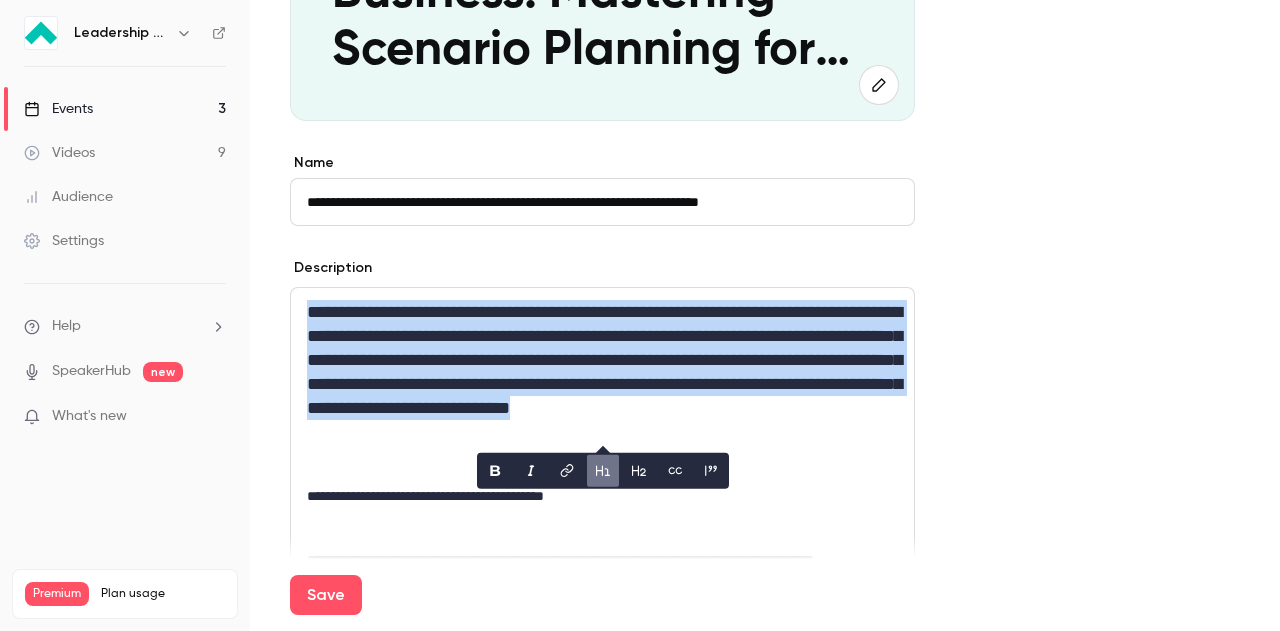 click at bounding box center [639, 471] 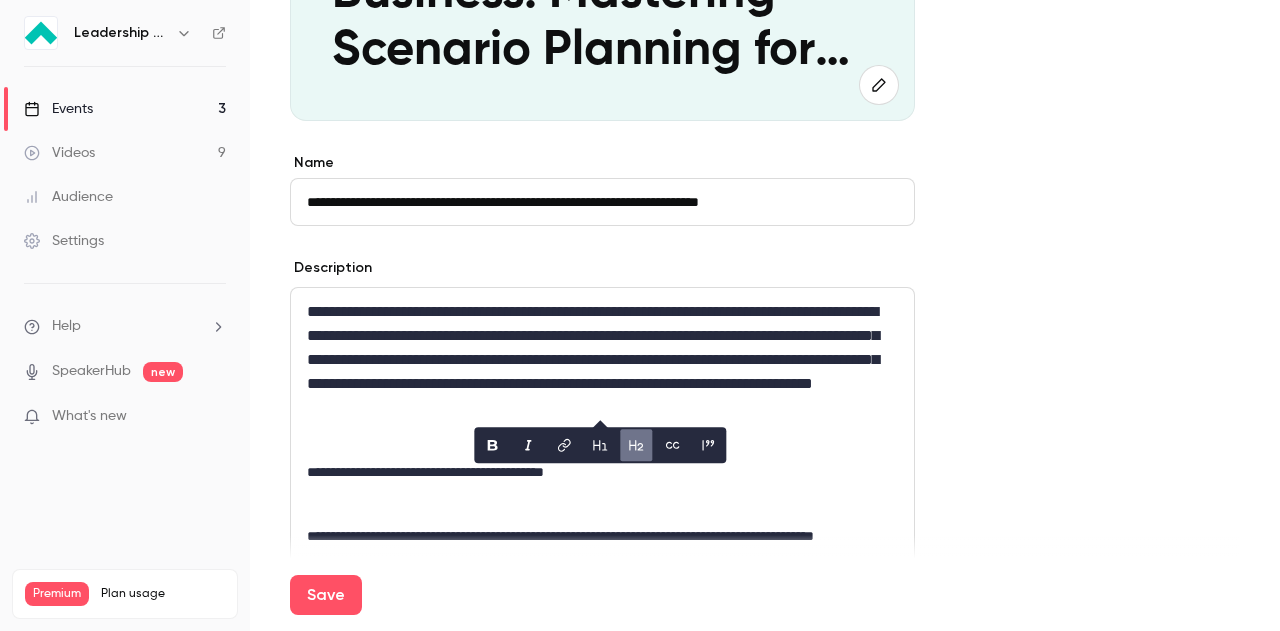 click at bounding box center (672, 446) 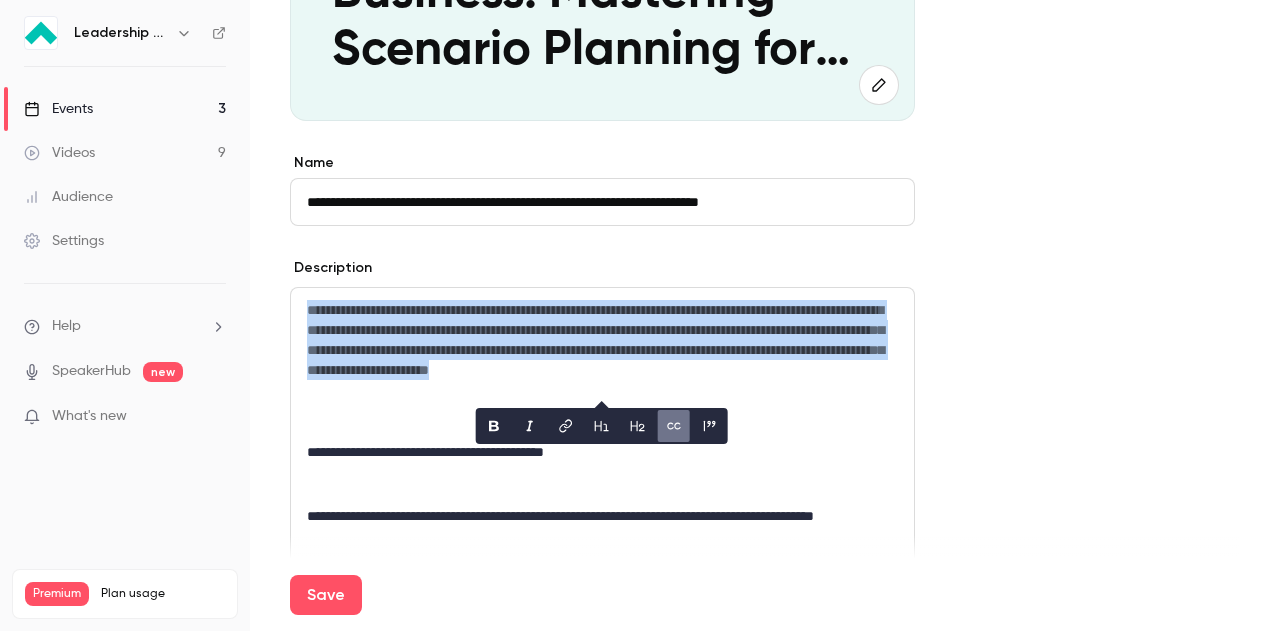 click at bounding box center (638, 426) 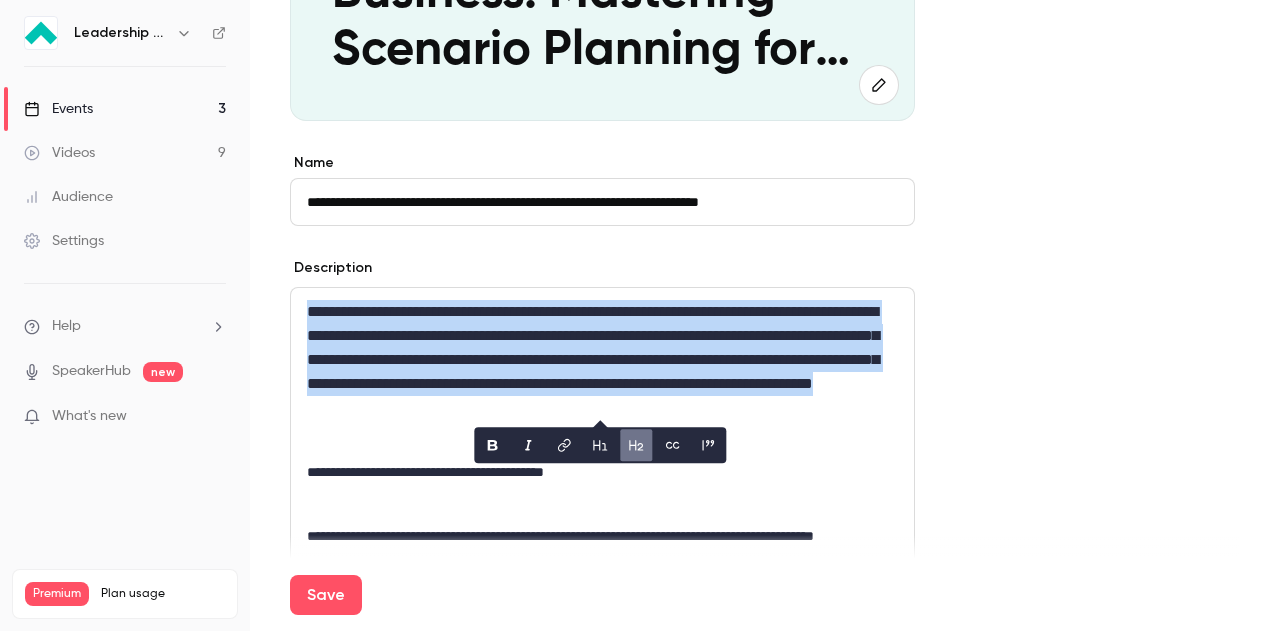 click on "**********" at bounding box center (602, 684) 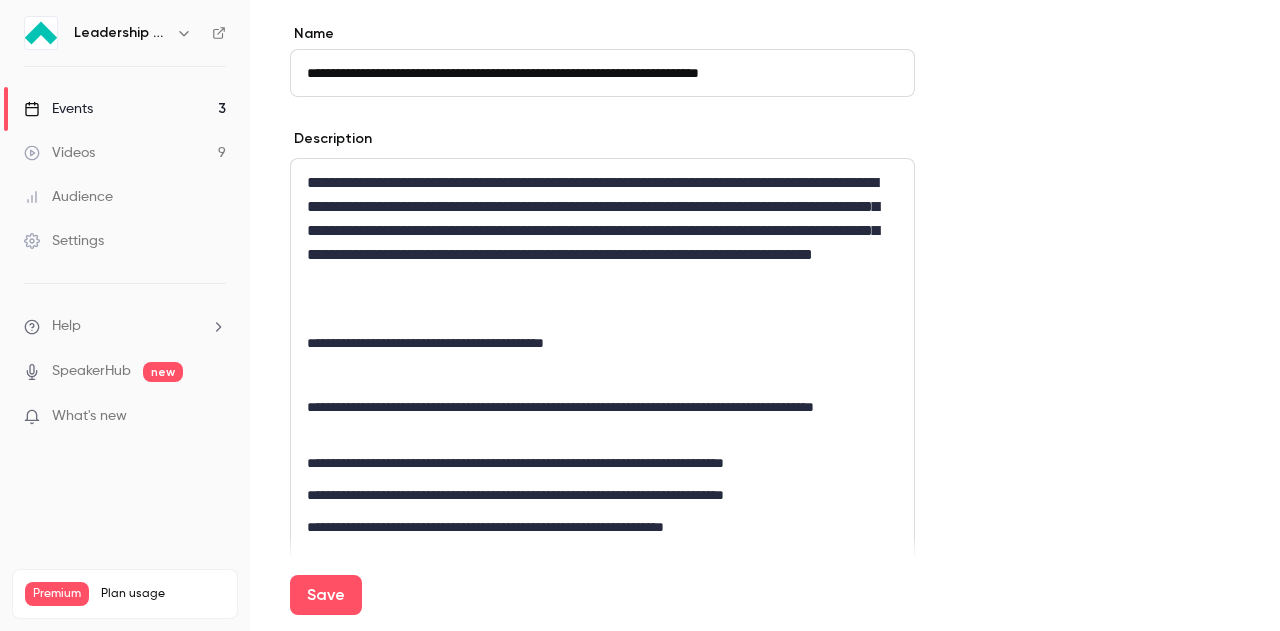 scroll, scrollTop: 570, scrollLeft: 0, axis: vertical 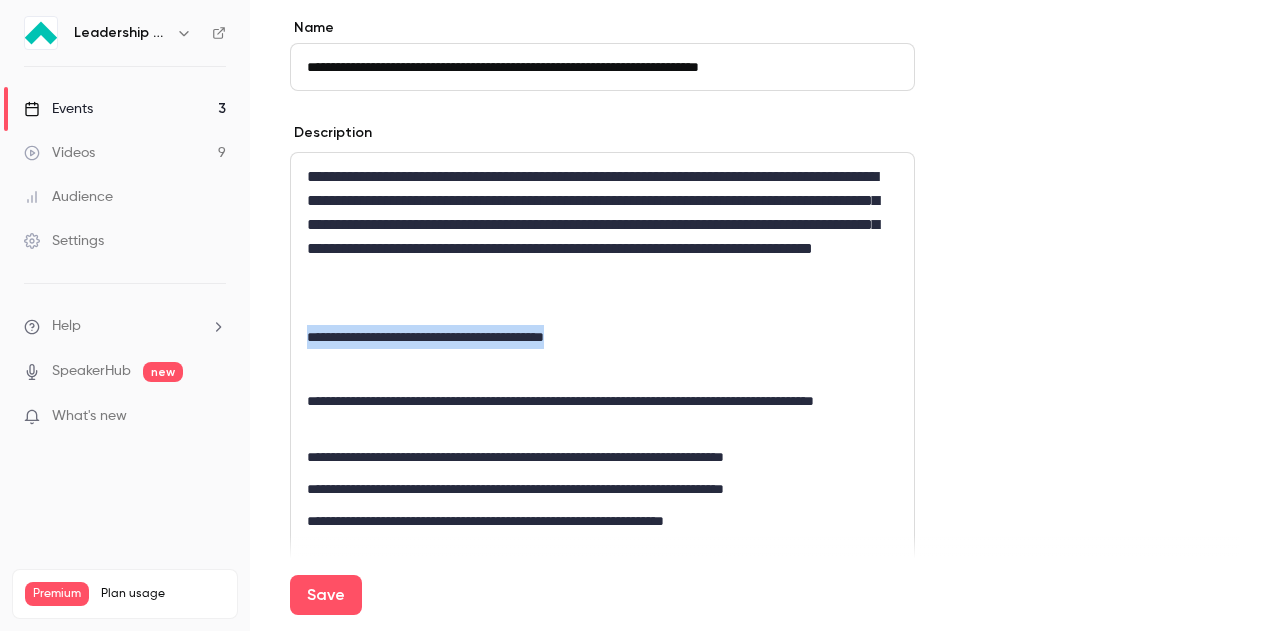 drag, startPoint x: 652, startPoint y: 332, endPoint x: 304, endPoint y: 325, distance: 348.0704 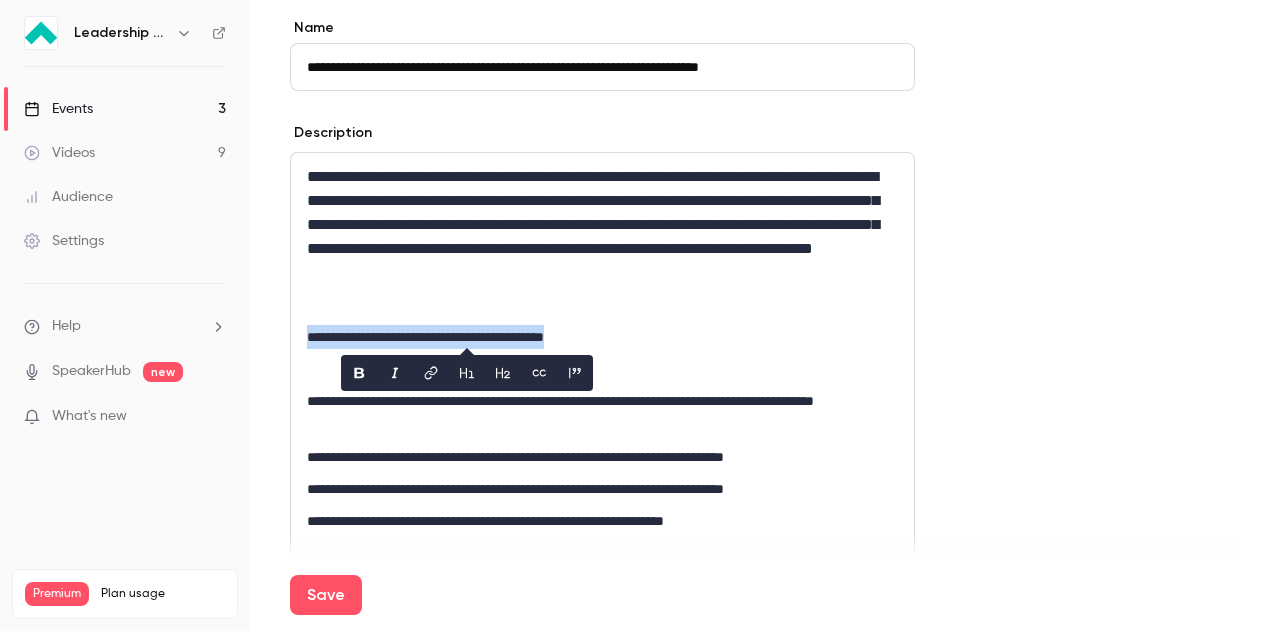 click 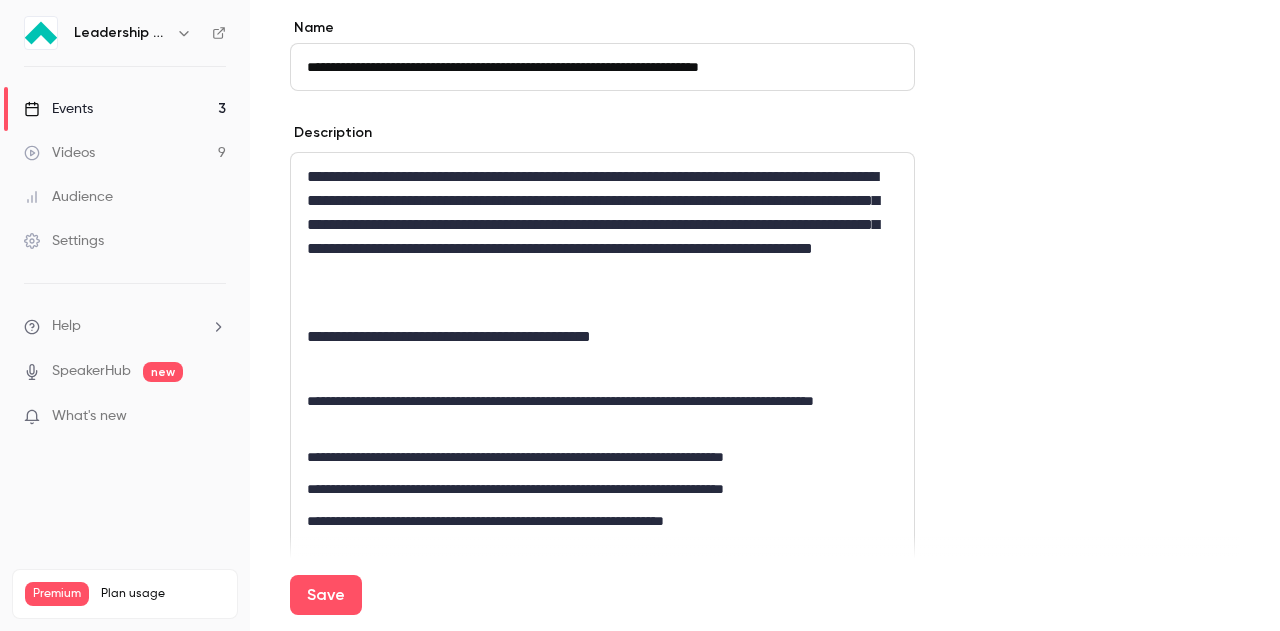 click on "**********" at bounding box center [602, 549] 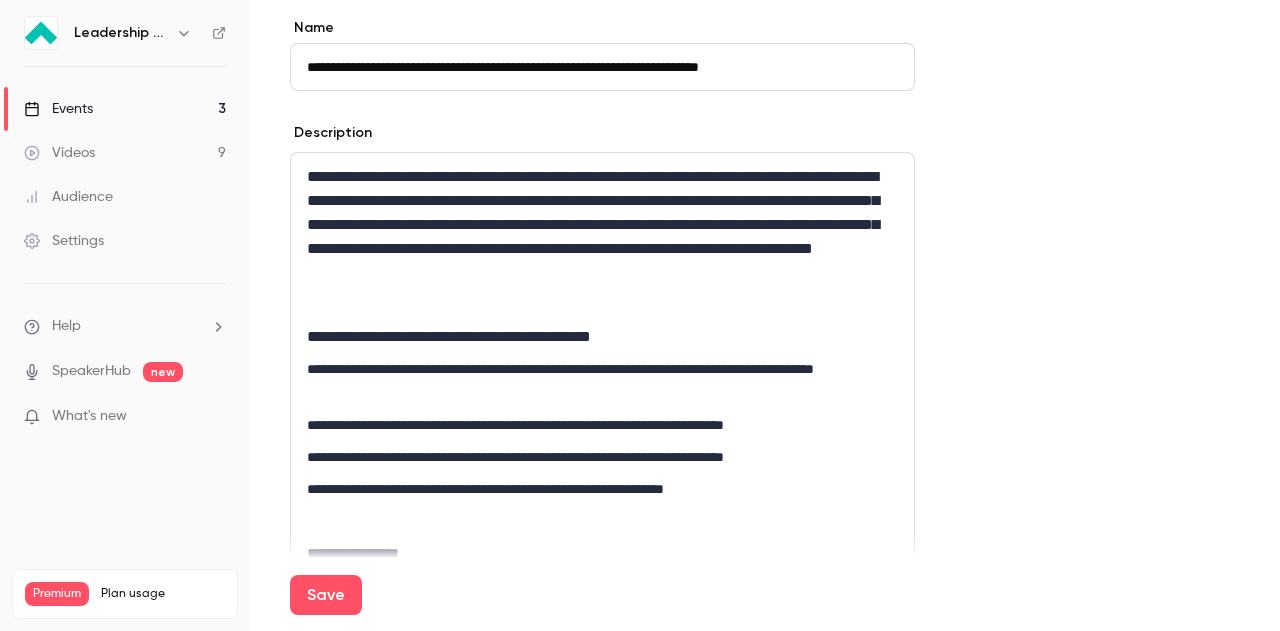 click on "**********" at bounding box center [602, 337] 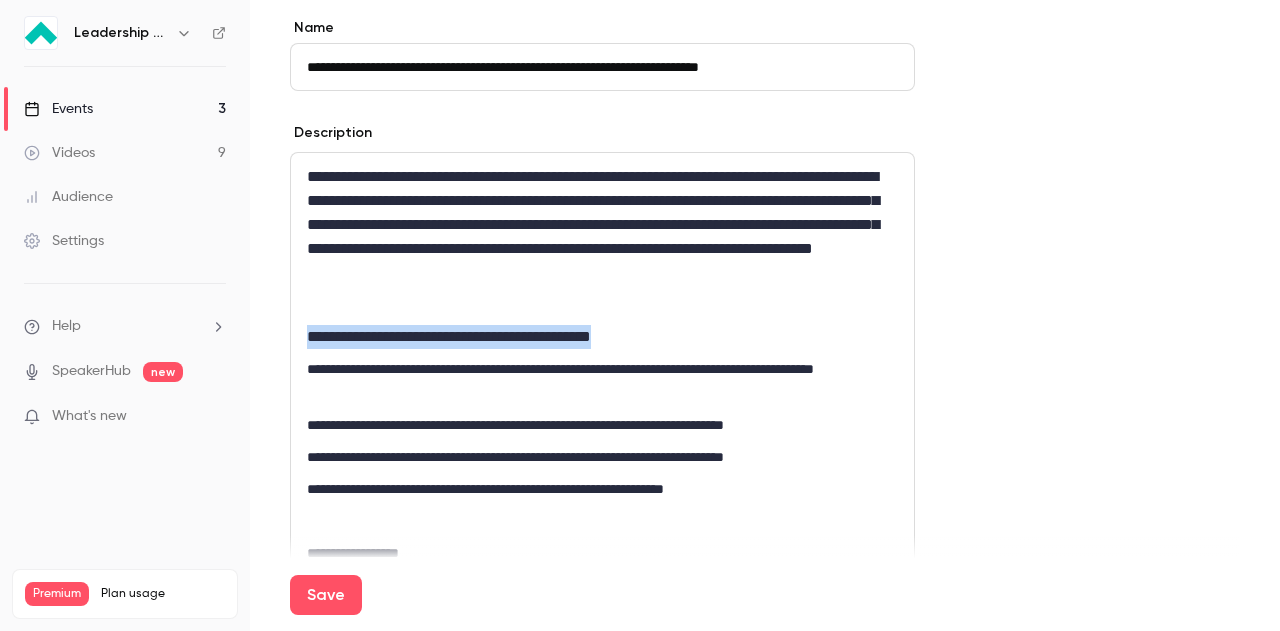 drag, startPoint x: 303, startPoint y: 332, endPoint x: 706, endPoint y: 337, distance: 403.031 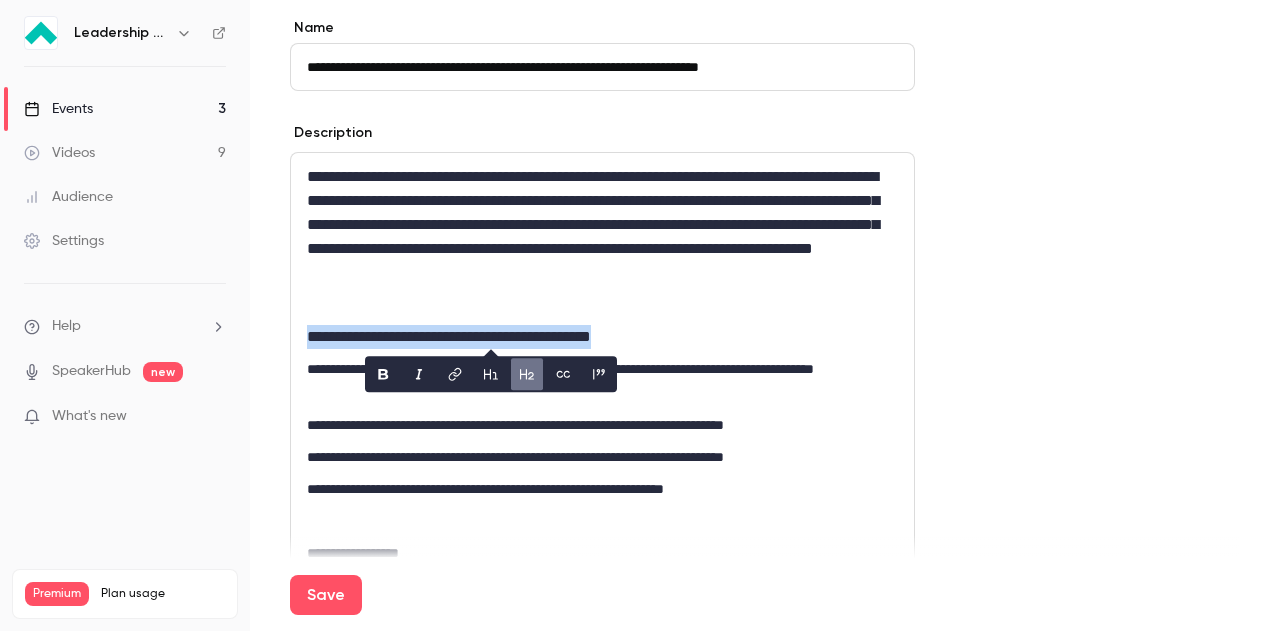 click on "**********" at bounding box center [602, 337] 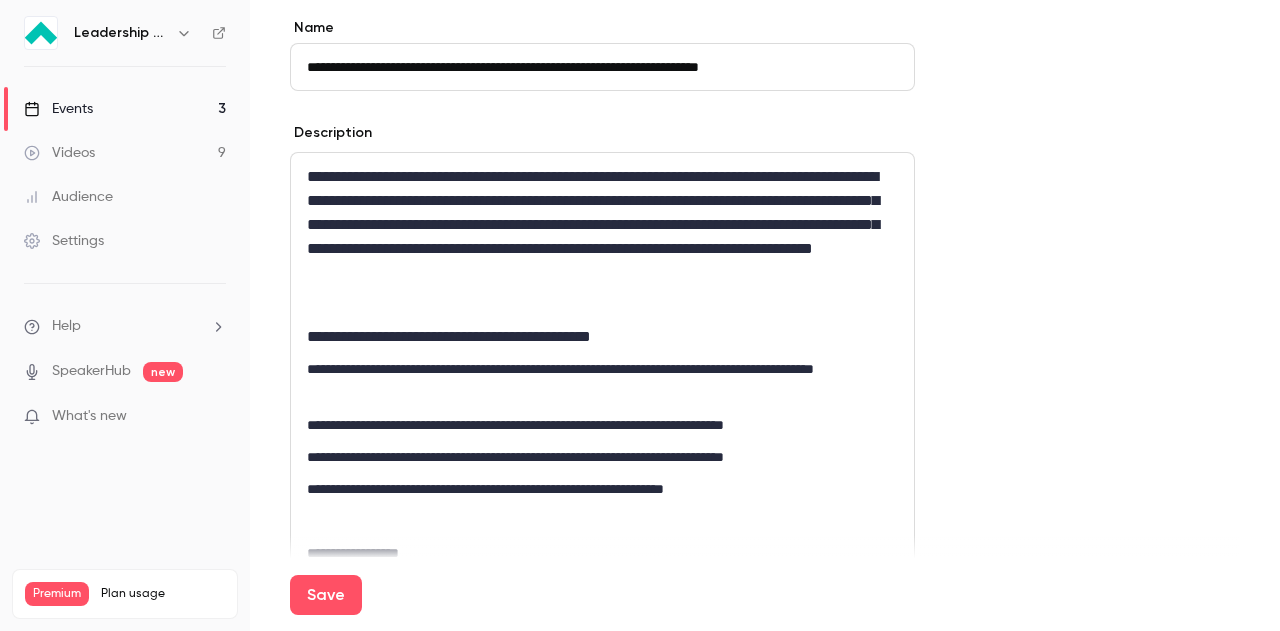 click on "**********" at bounding box center (602, 533) 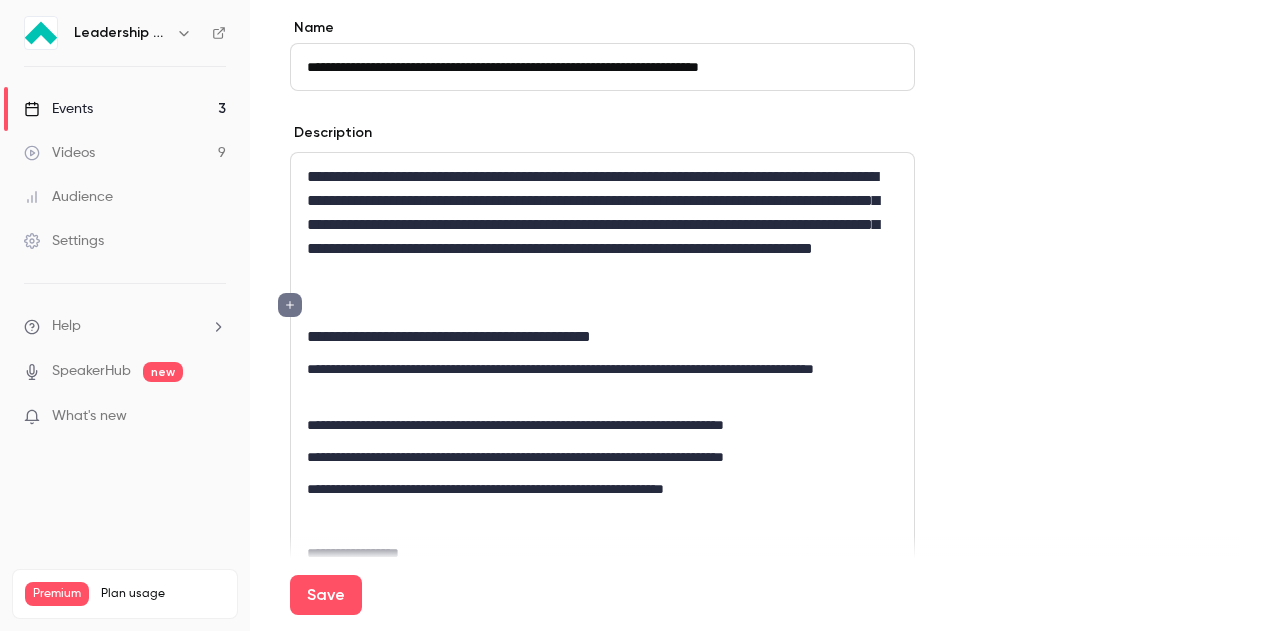 click 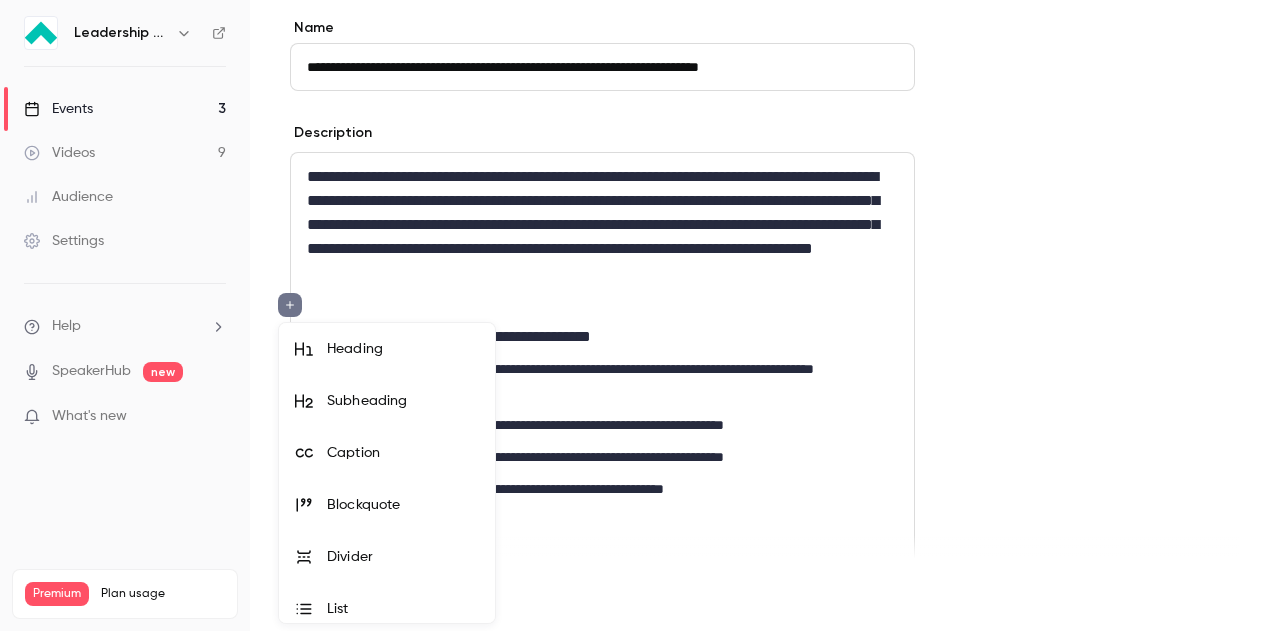 click on "Blockquote" at bounding box center (403, 505) 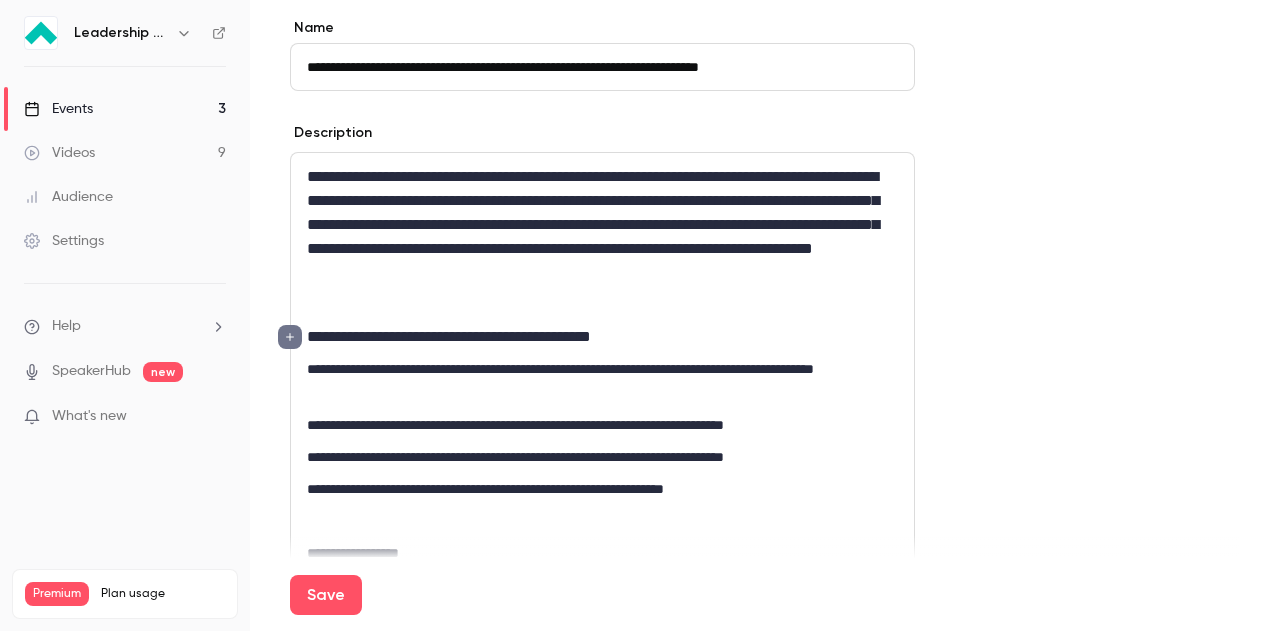 click 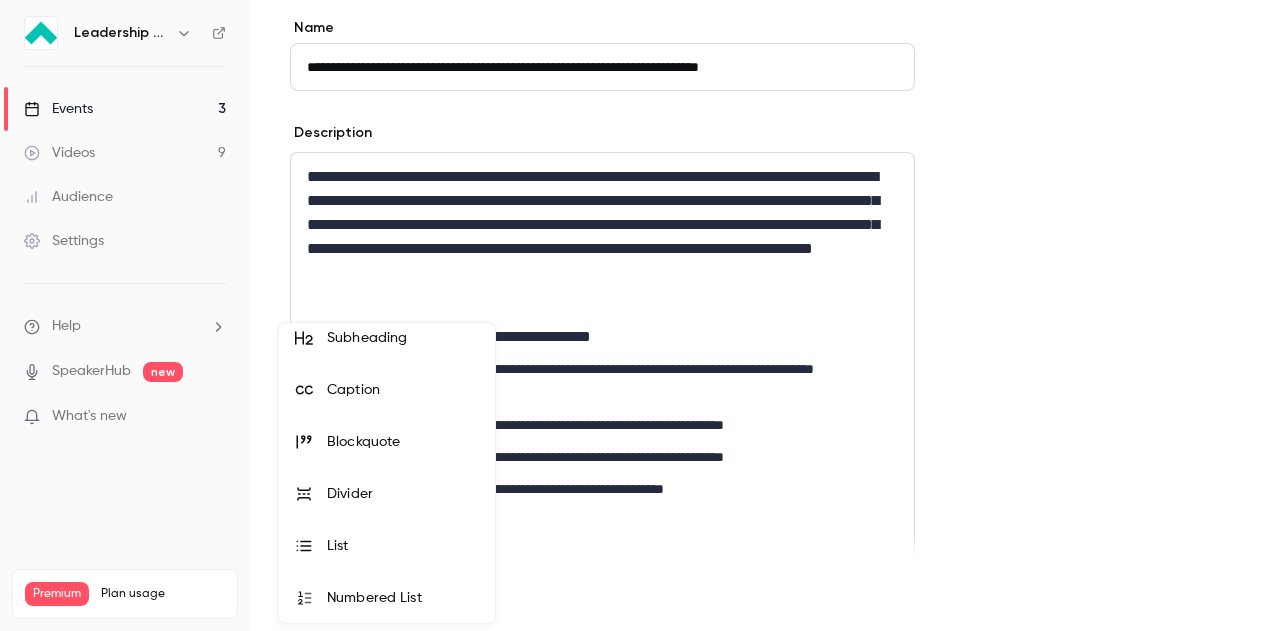 scroll, scrollTop: 64, scrollLeft: 0, axis: vertical 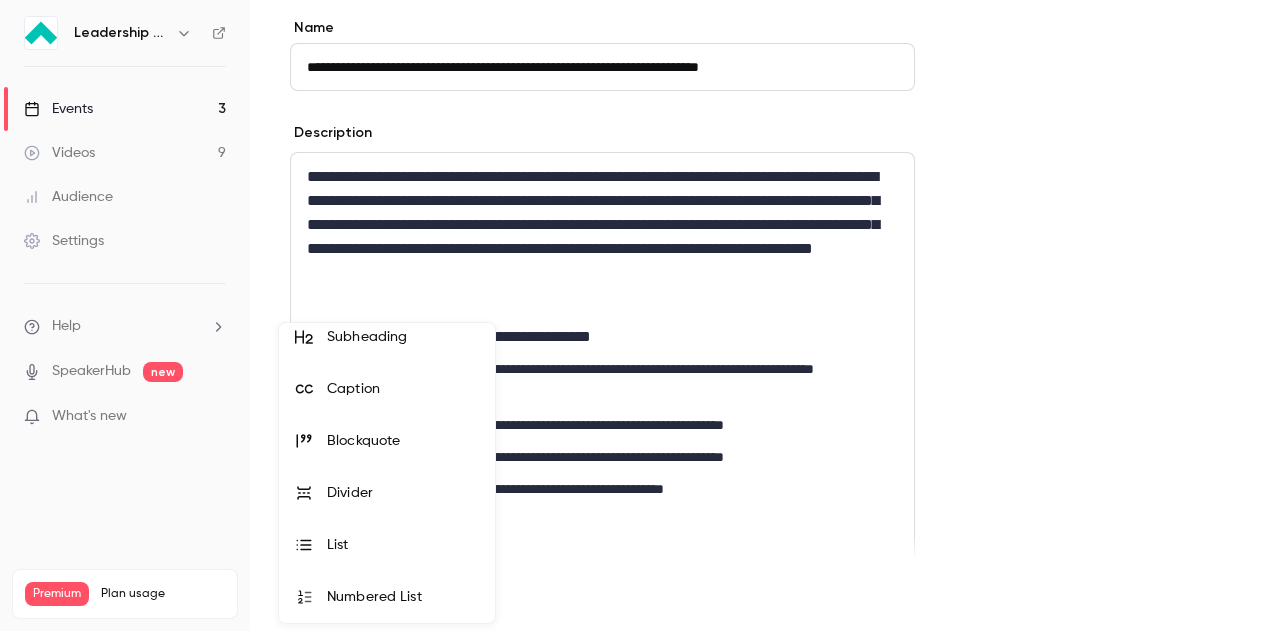 click on "Divider" at bounding box center (403, 493) 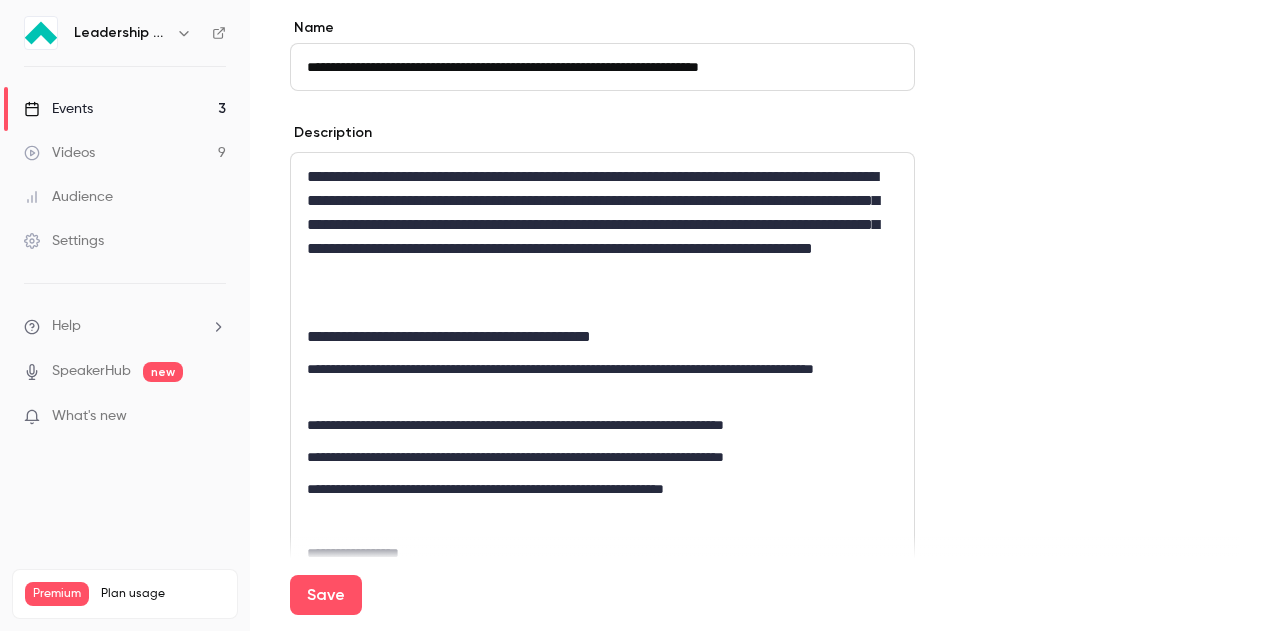 click on "**********" at bounding box center (602, 337) 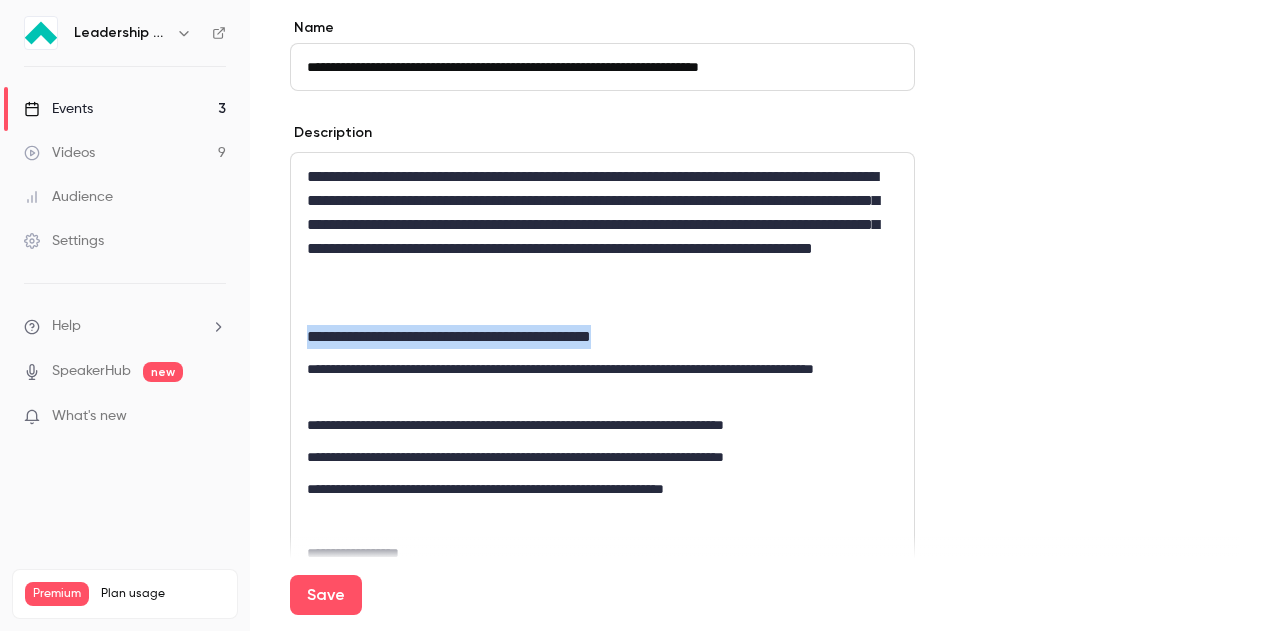drag, startPoint x: 700, startPoint y: 336, endPoint x: 281, endPoint y: 327, distance: 419.09665 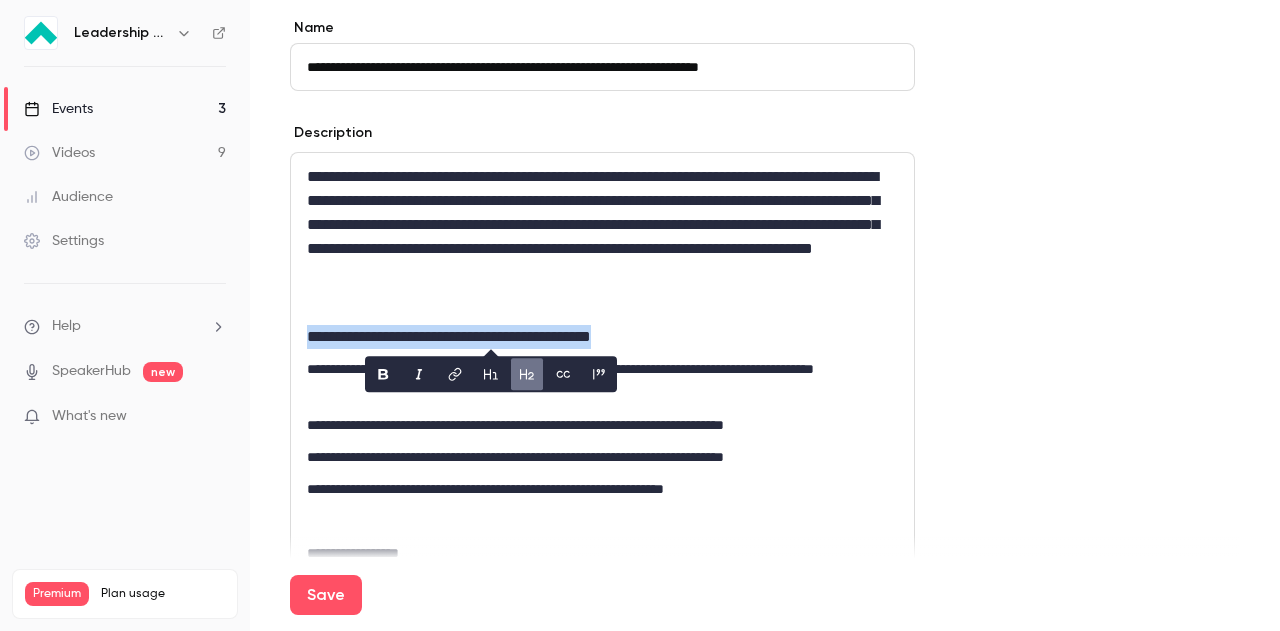 click on "**********" at bounding box center (602, 533) 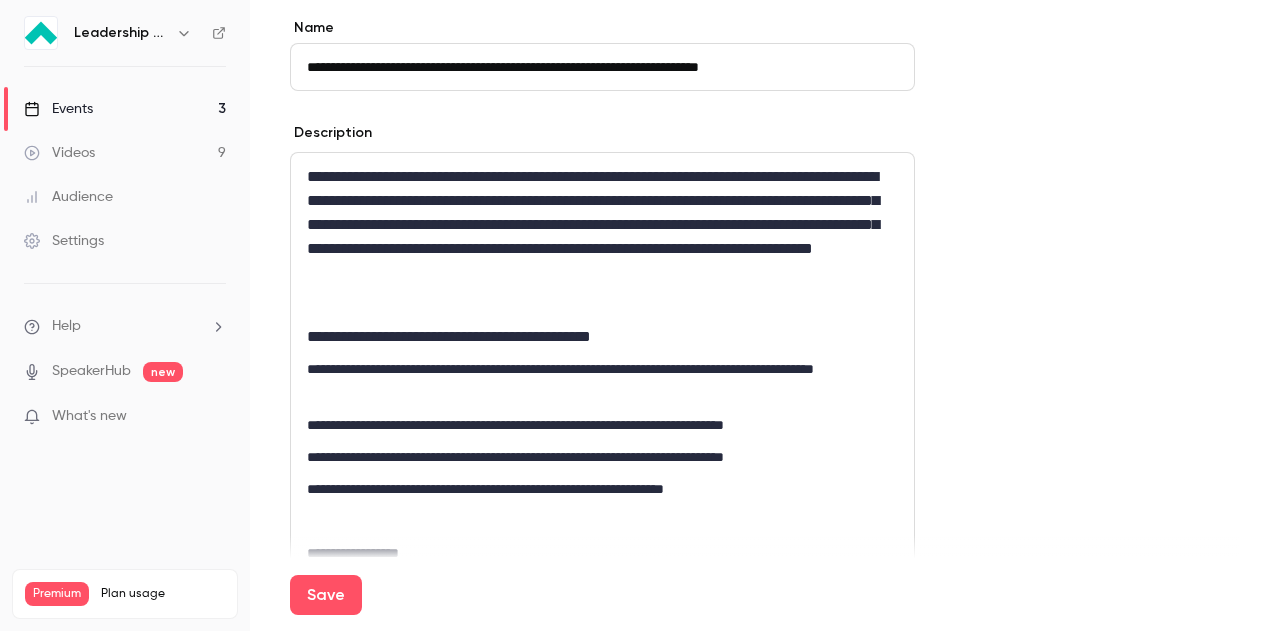 click on "**********" at bounding box center (602, 533) 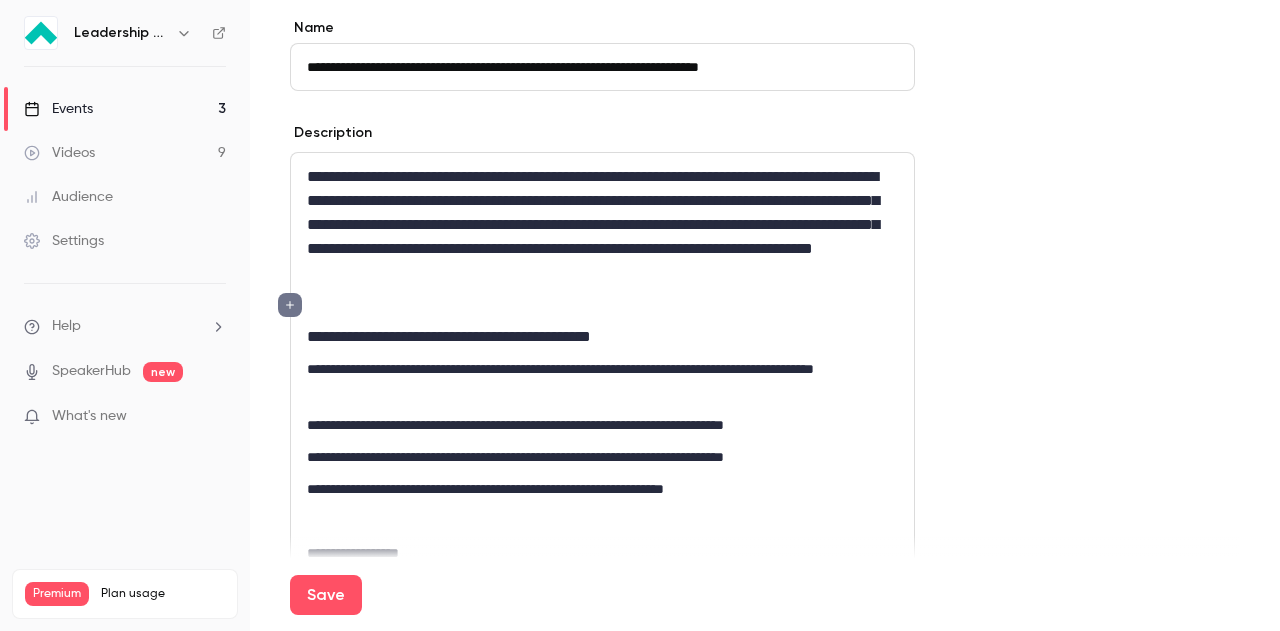 click on "**********" at bounding box center (602, 533) 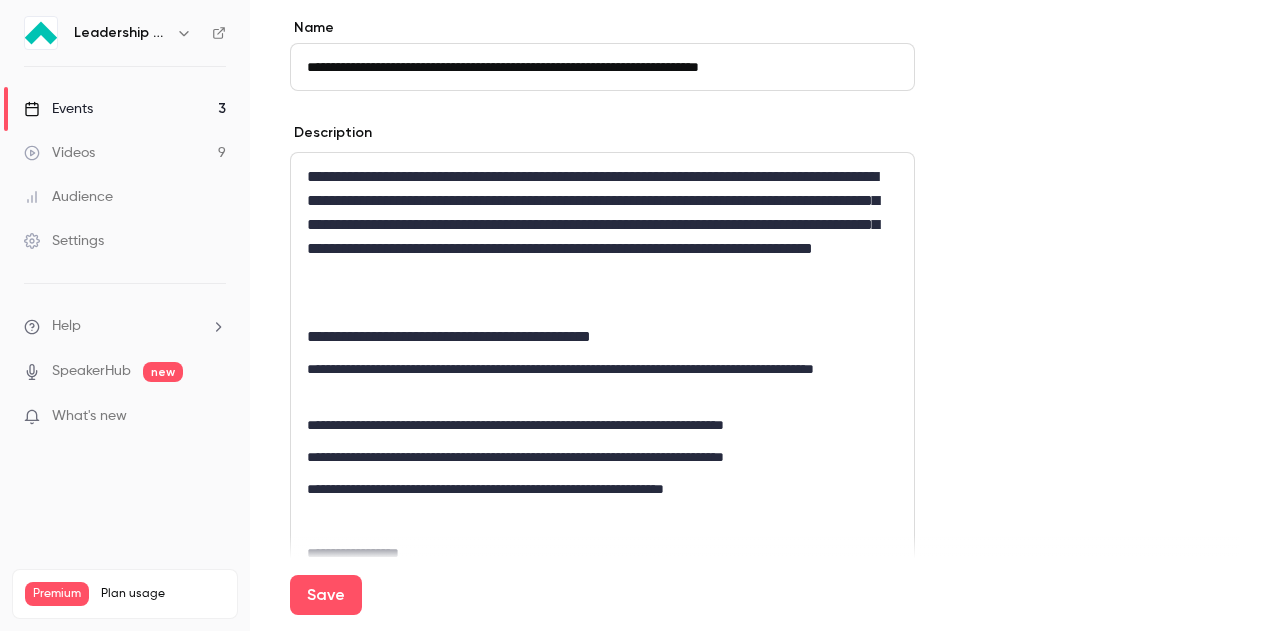 click on "**********" at bounding box center [602, 381] 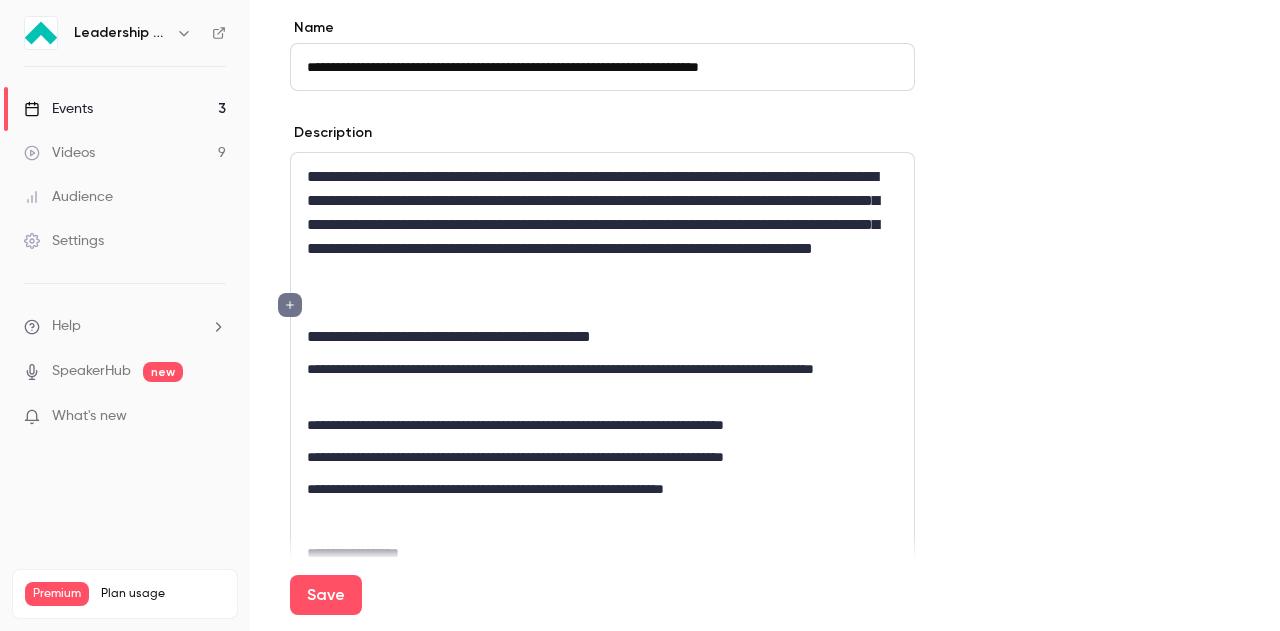 click 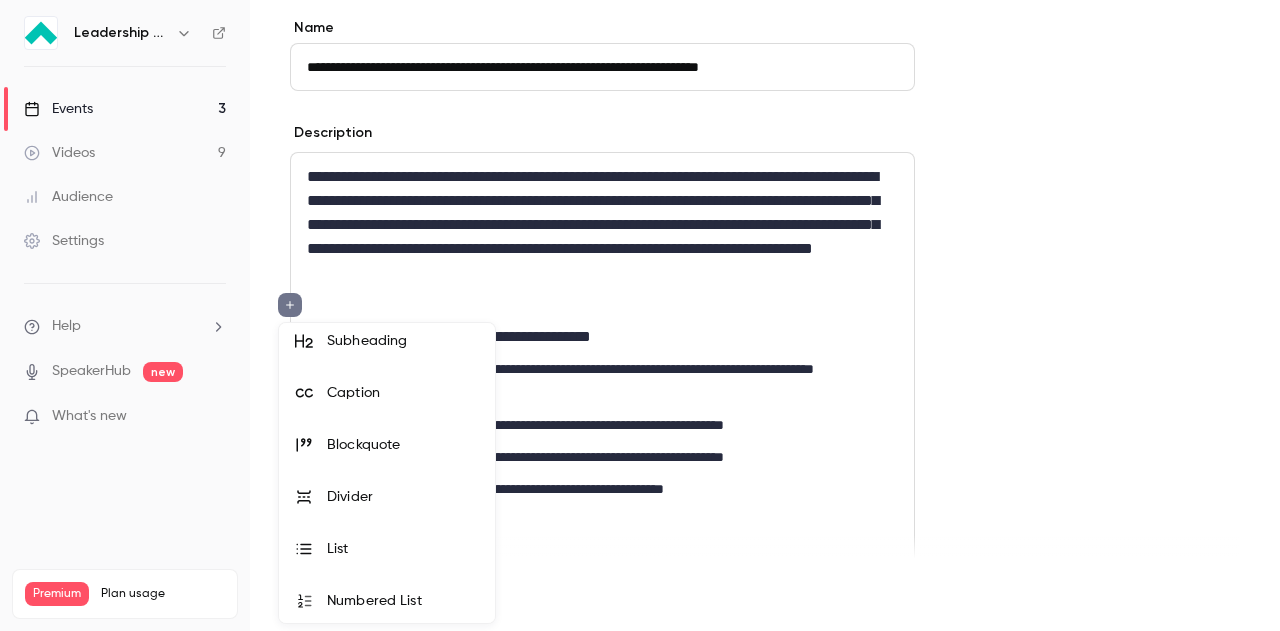 scroll, scrollTop: 62, scrollLeft: 0, axis: vertical 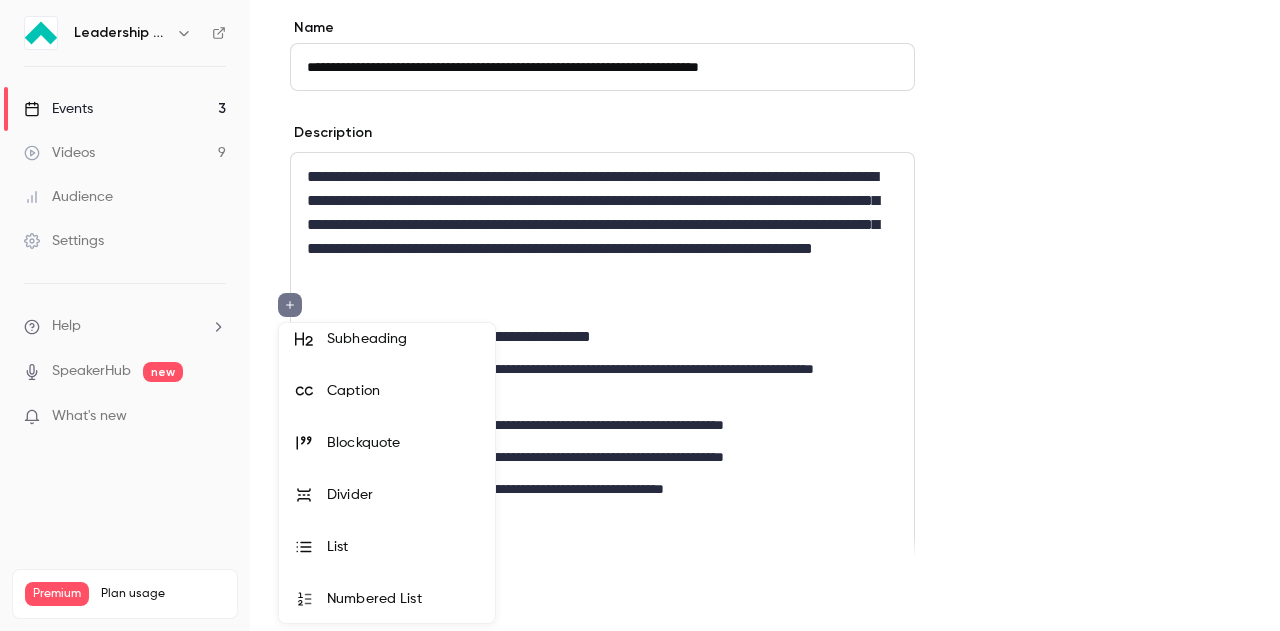 click at bounding box center [640, 315] 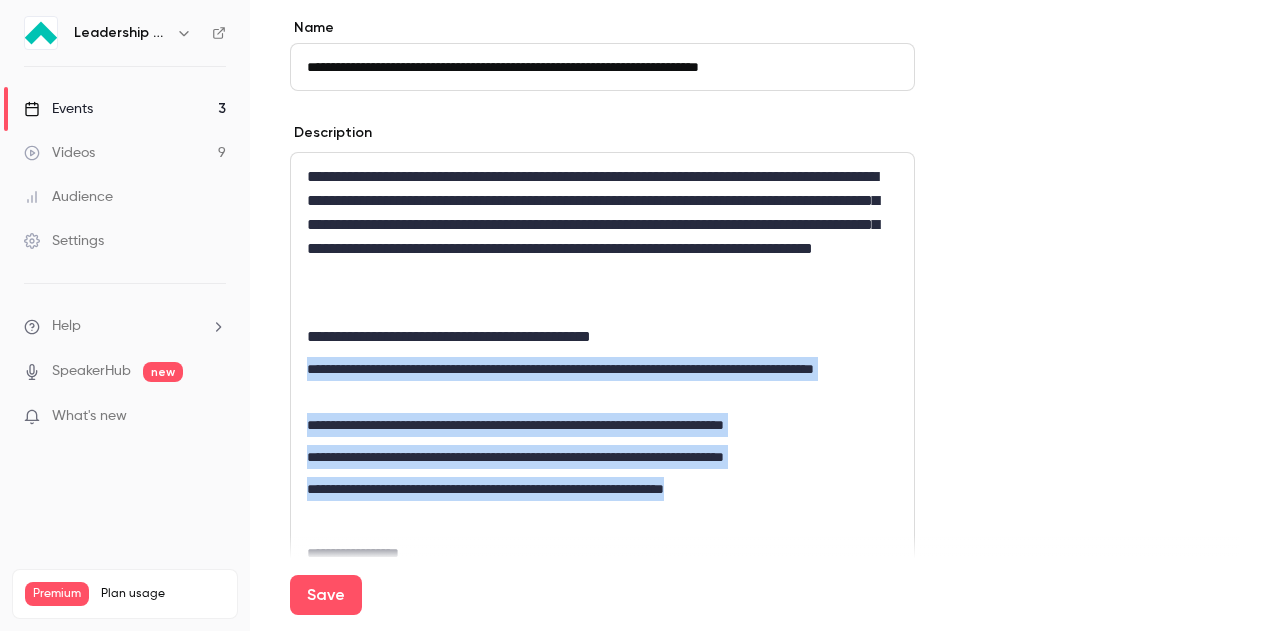 drag, startPoint x: 782, startPoint y: 487, endPoint x: 275, endPoint y: 352, distance: 524.6656 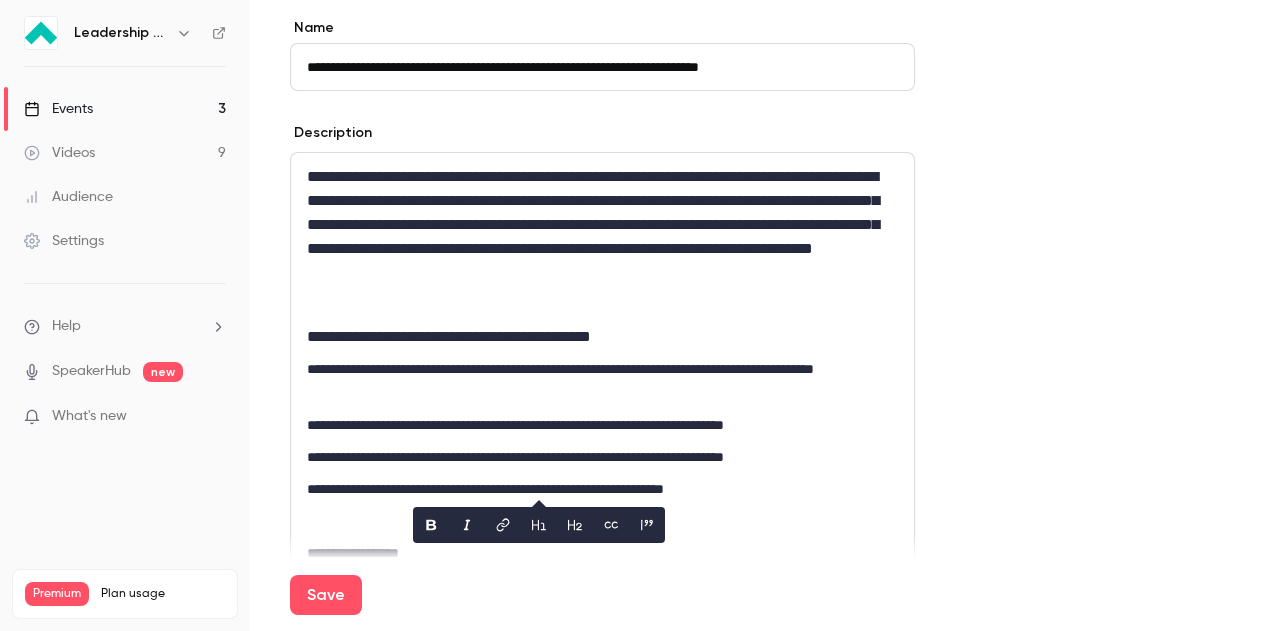 click on "**********" at bounding box center [602, 337] 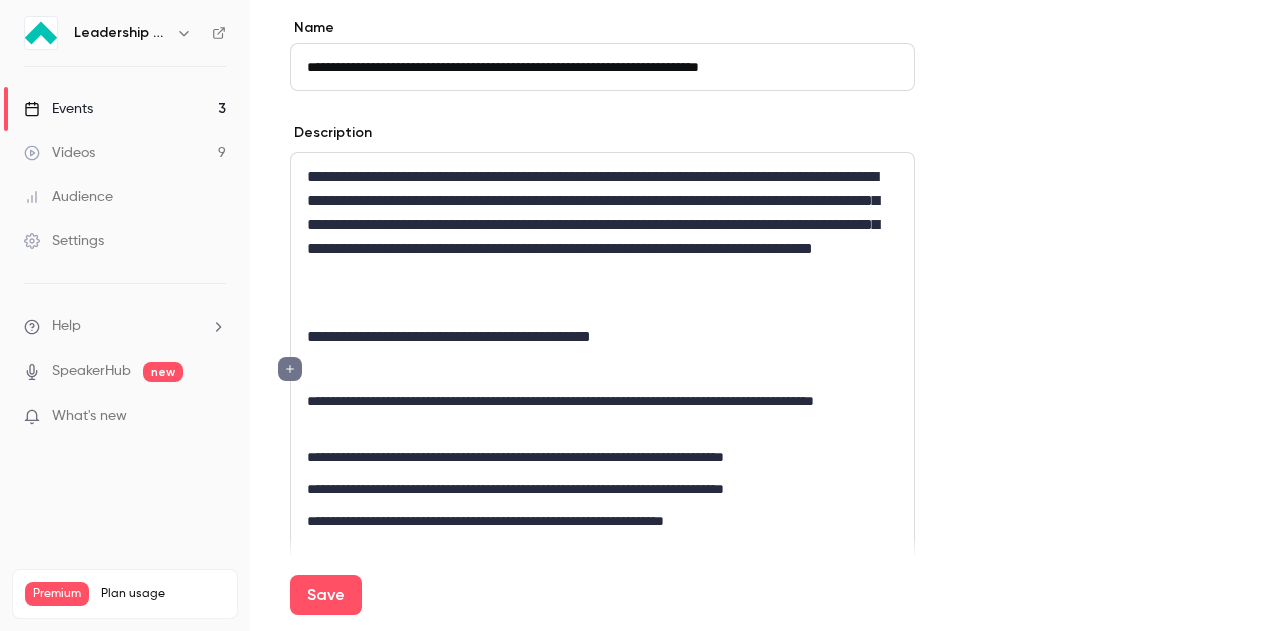 click at bounding box center [290, 369] 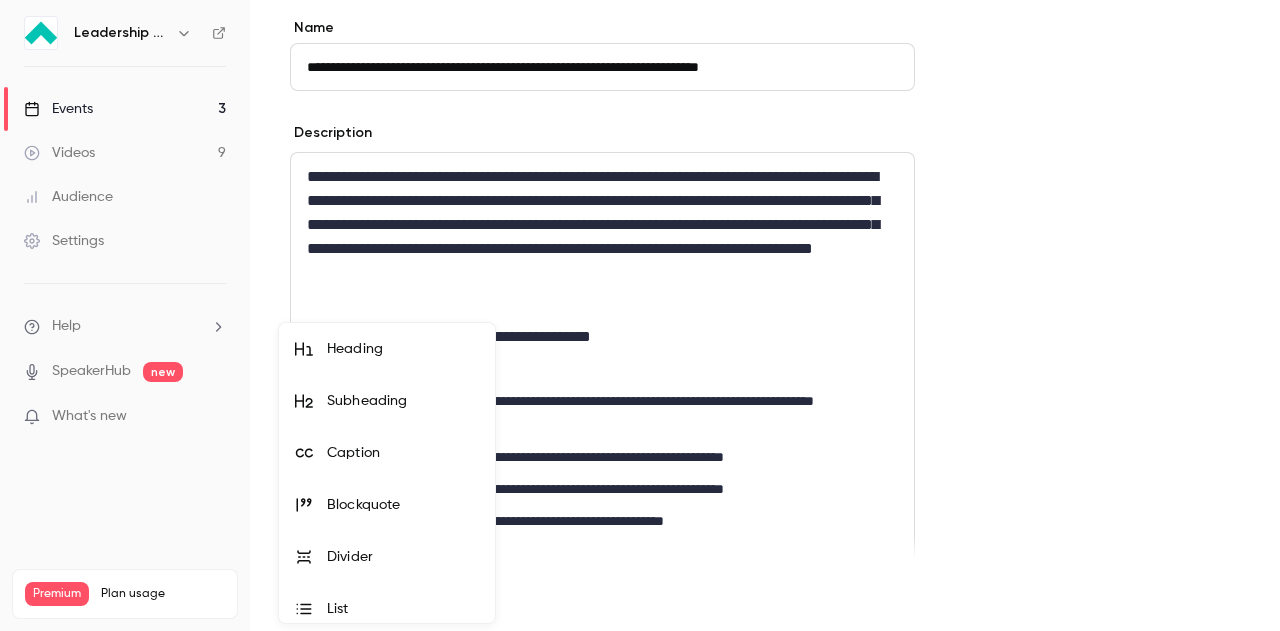 click on "List" at bounding box center (403, 609) 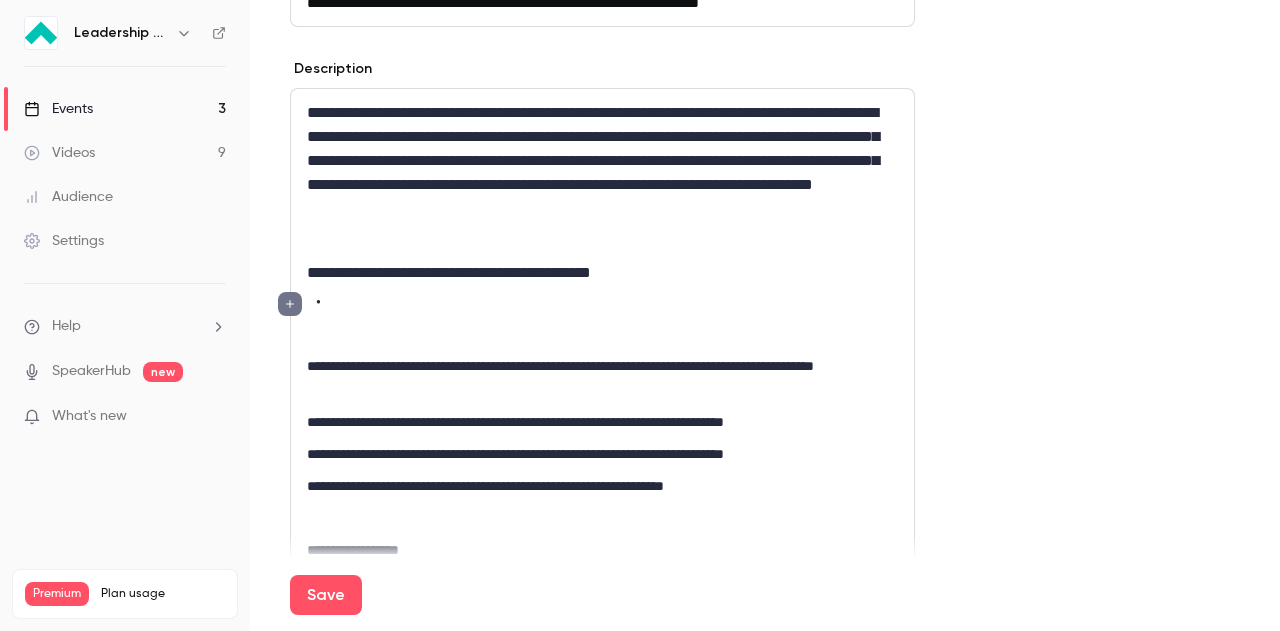 scroll, scrollTop: 637, scrollLeft: 0, axis: vertical 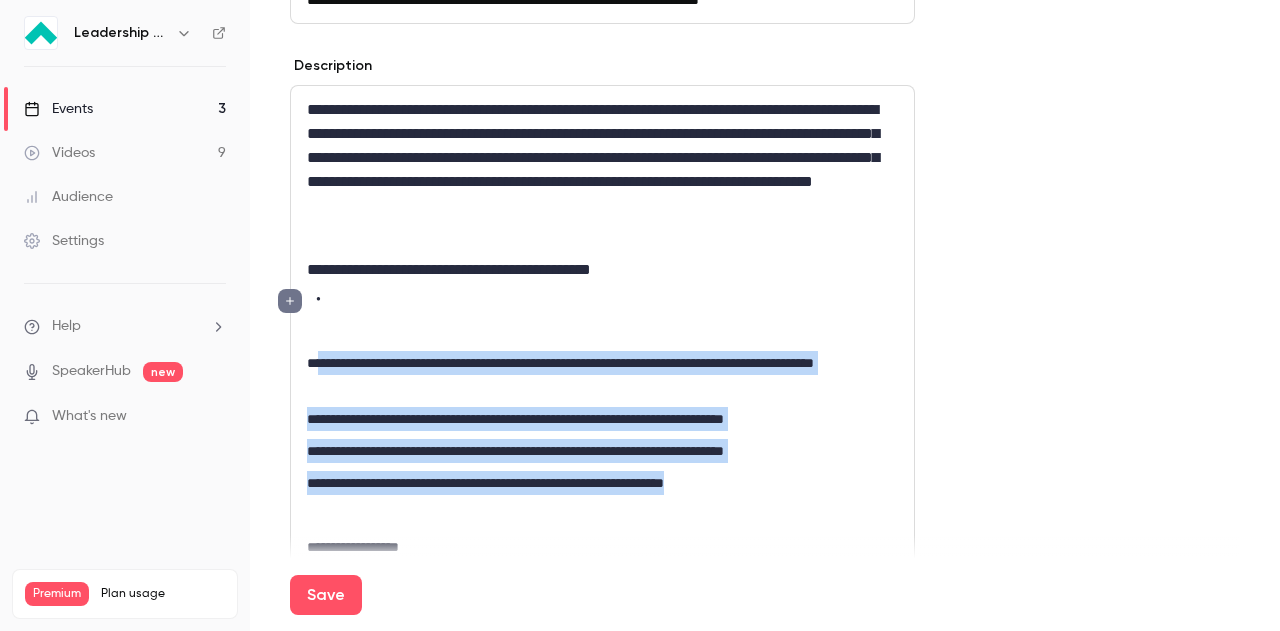 drag, startPoint x: 779, startPoint y: 483, endPoint x: 322, endPoint y: 367, distance: 471.4923 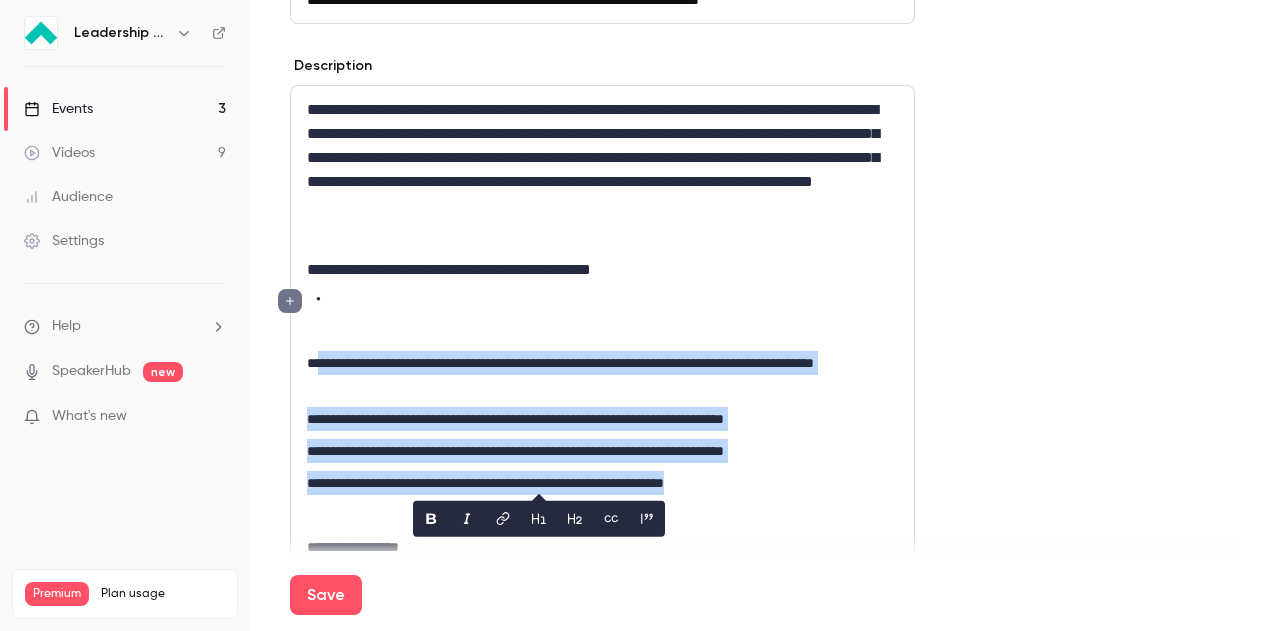 click on "**********" at bounding box center (602, 375) 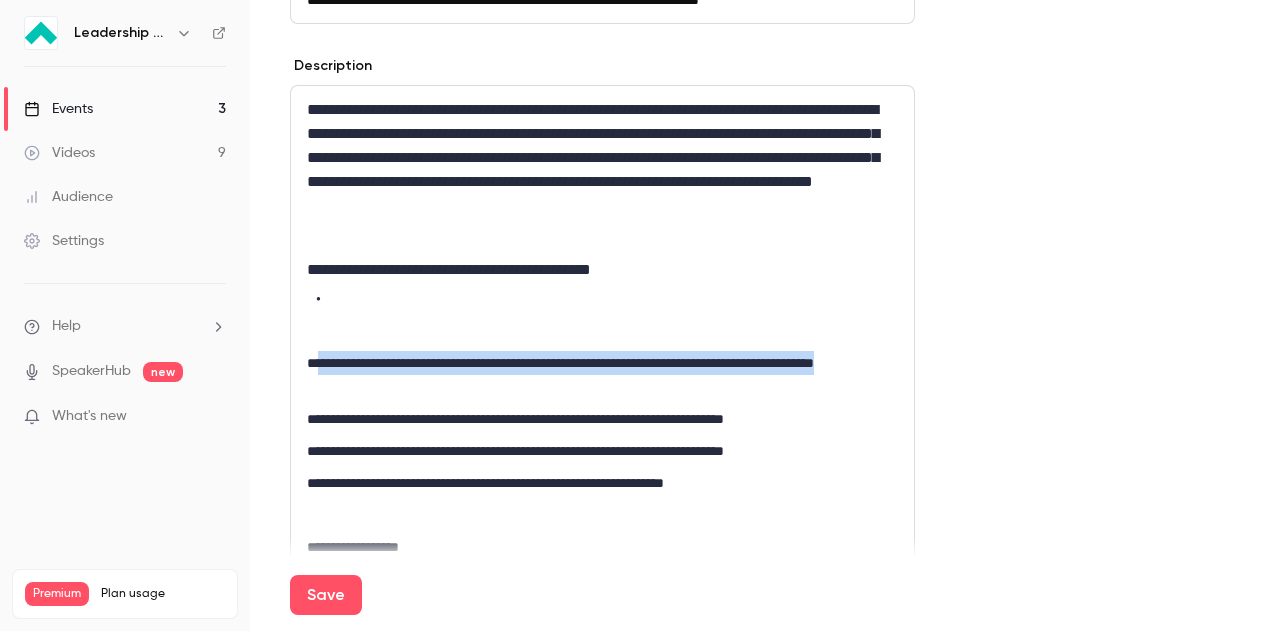 drag, startPoint x: 364, startPoint y: 383, endPoint x: 323, endPoint y: 361, distance: 46.52956 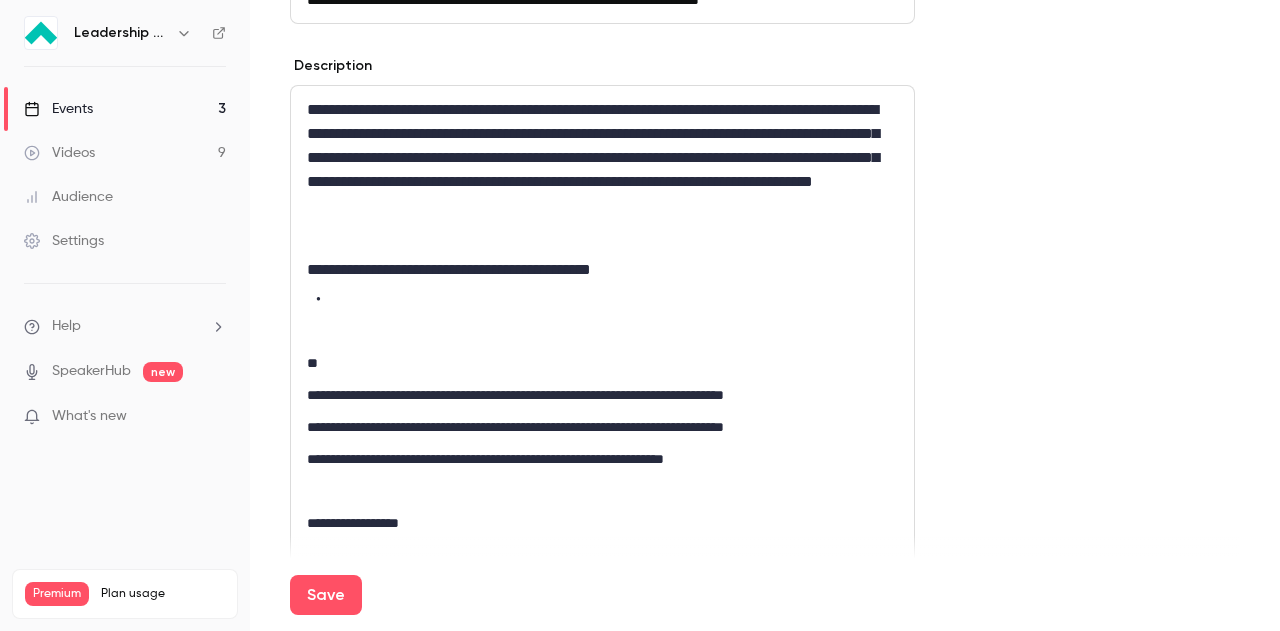 click at bounding box center [607, 300] 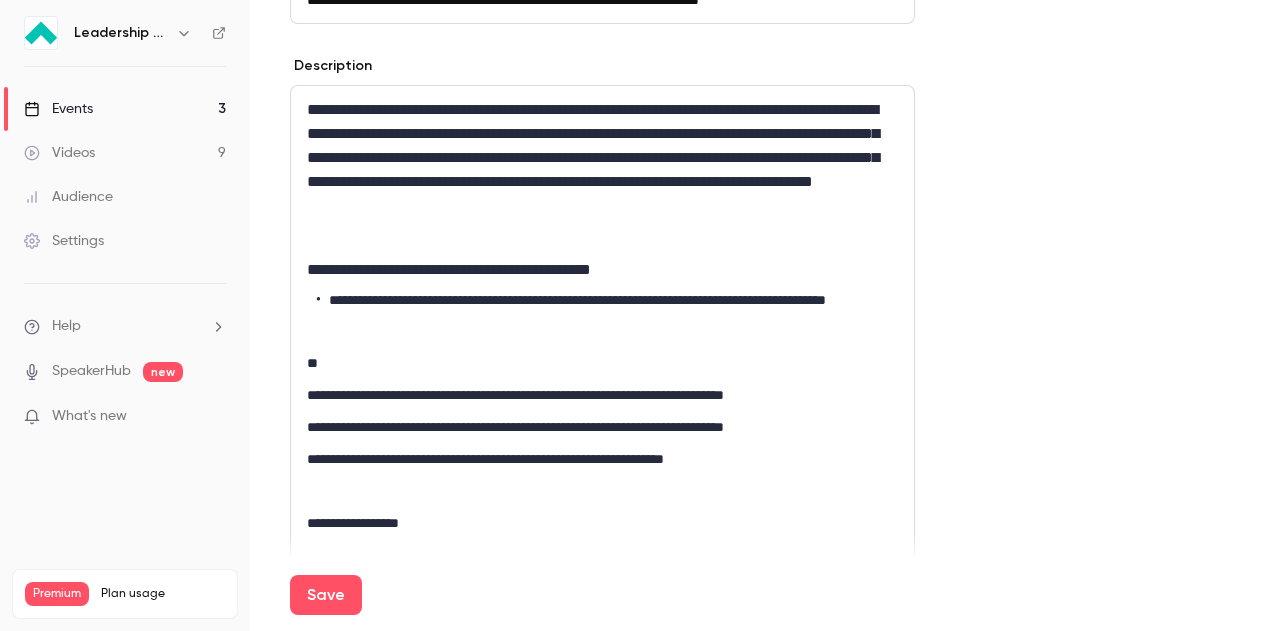 scroll, scrollTop: 0, scrollLeft: 0, axis: both 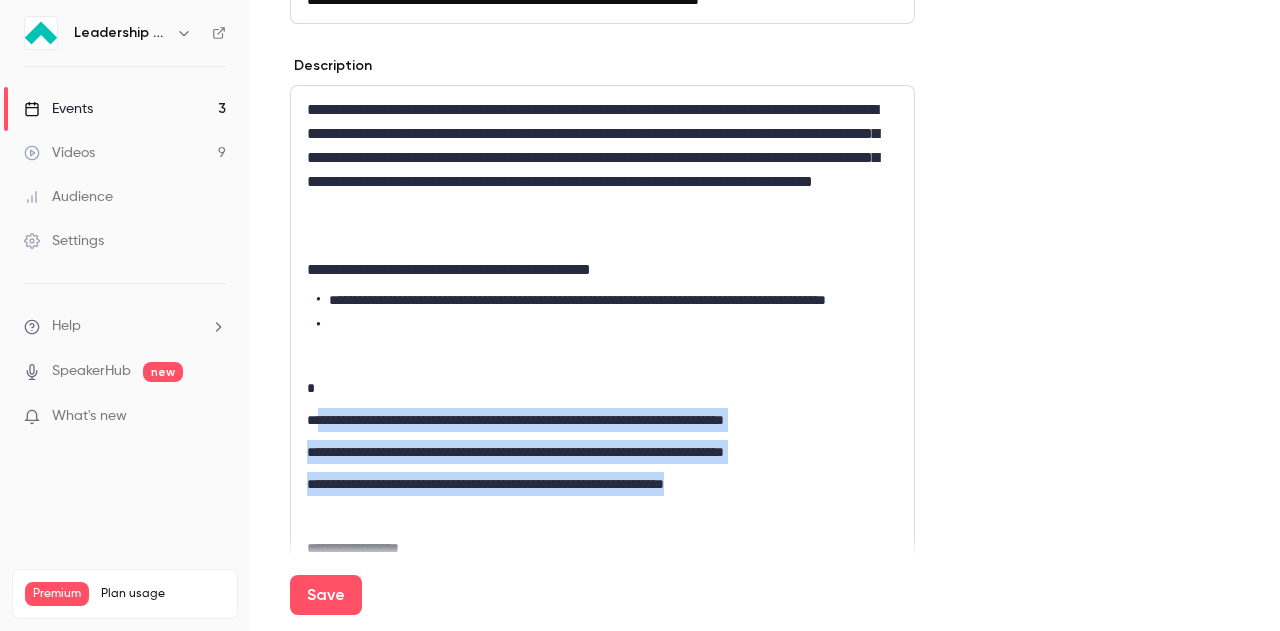 drag, startPoint x: 797, startPoint y: 505, endPoint x: 322, endPoint y: 437, distance: 479.84268 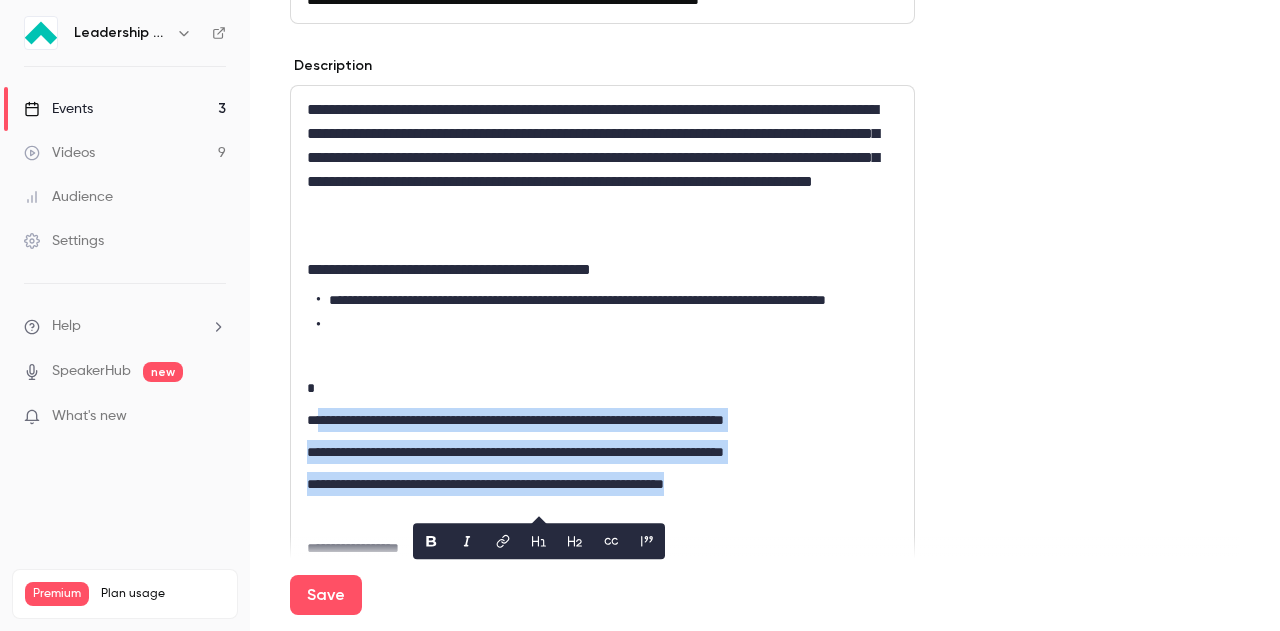 copy on "**********" 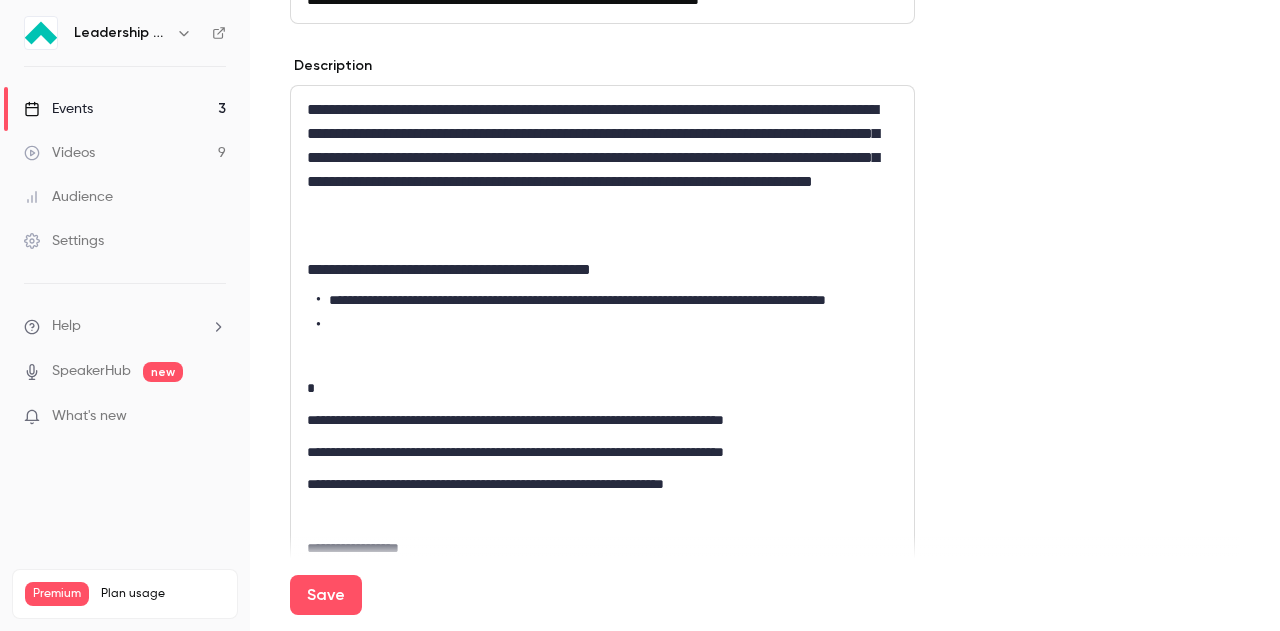 click at bounding box center (607, 325) 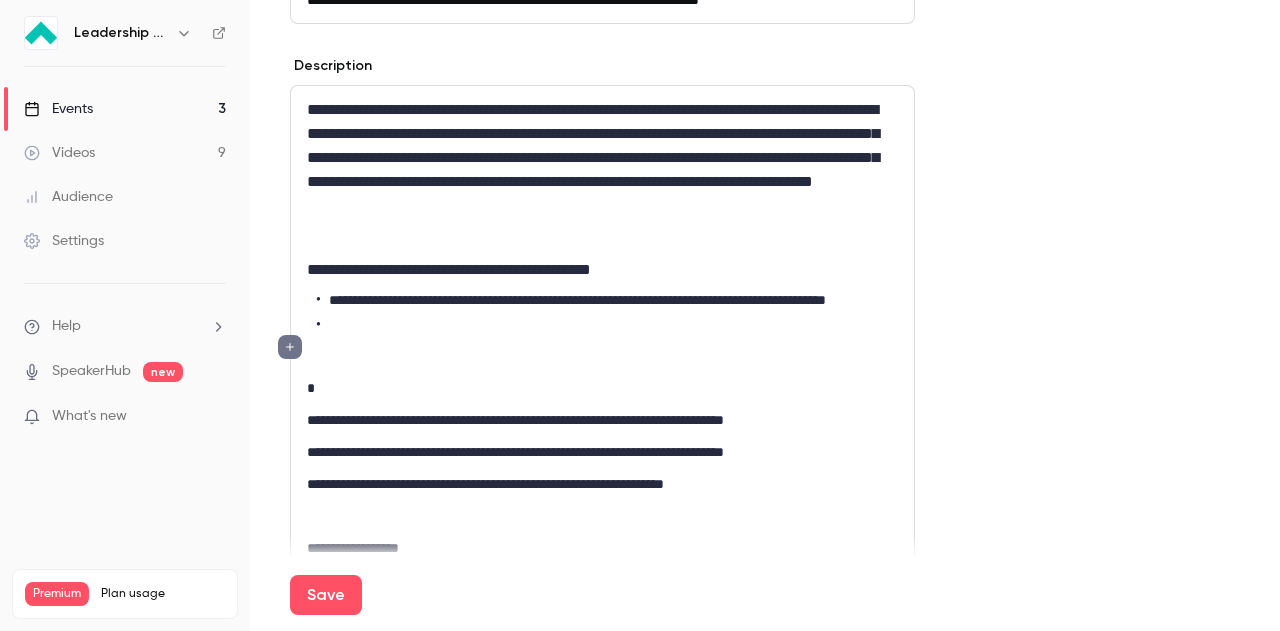 scroll, scrollTop: 0, scrollLeft: 0, axis: both 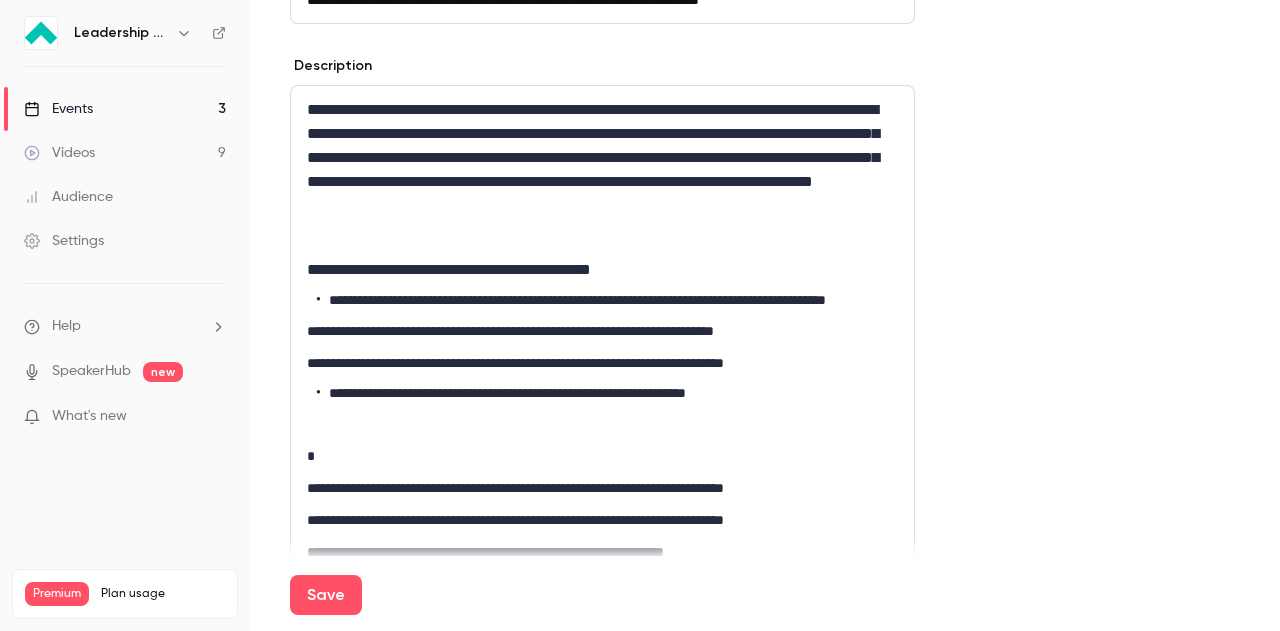 click on "**********" at bounding box center [602, 331] 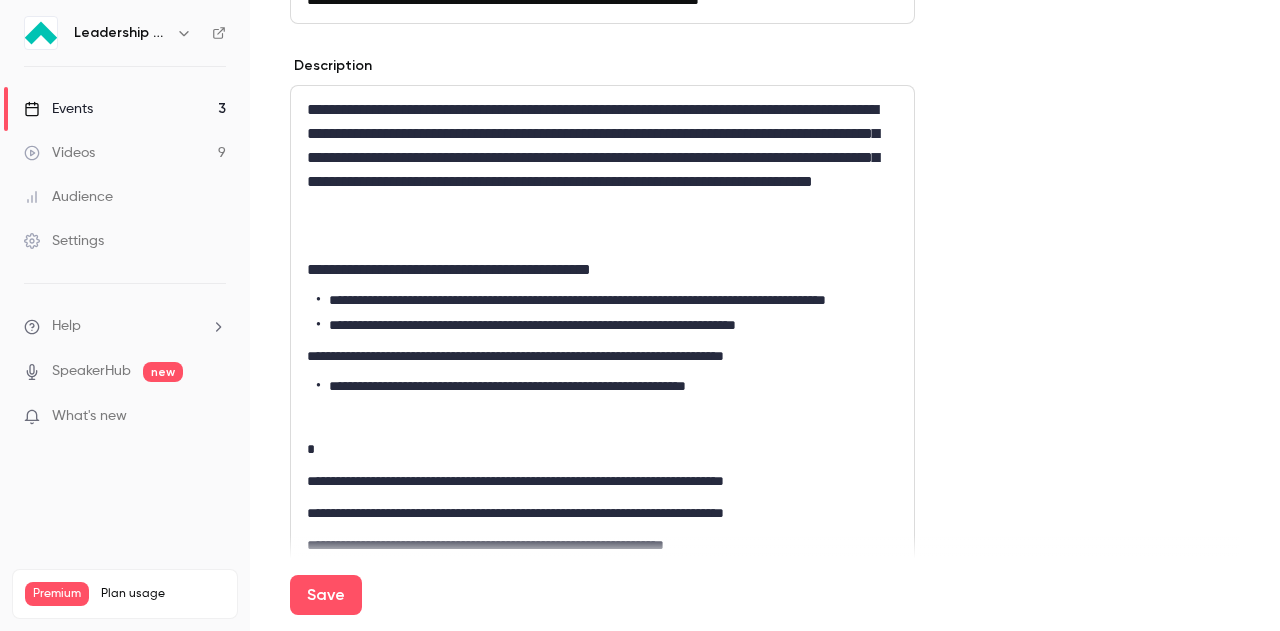 click on "**********" at bounding box center [602, 356] 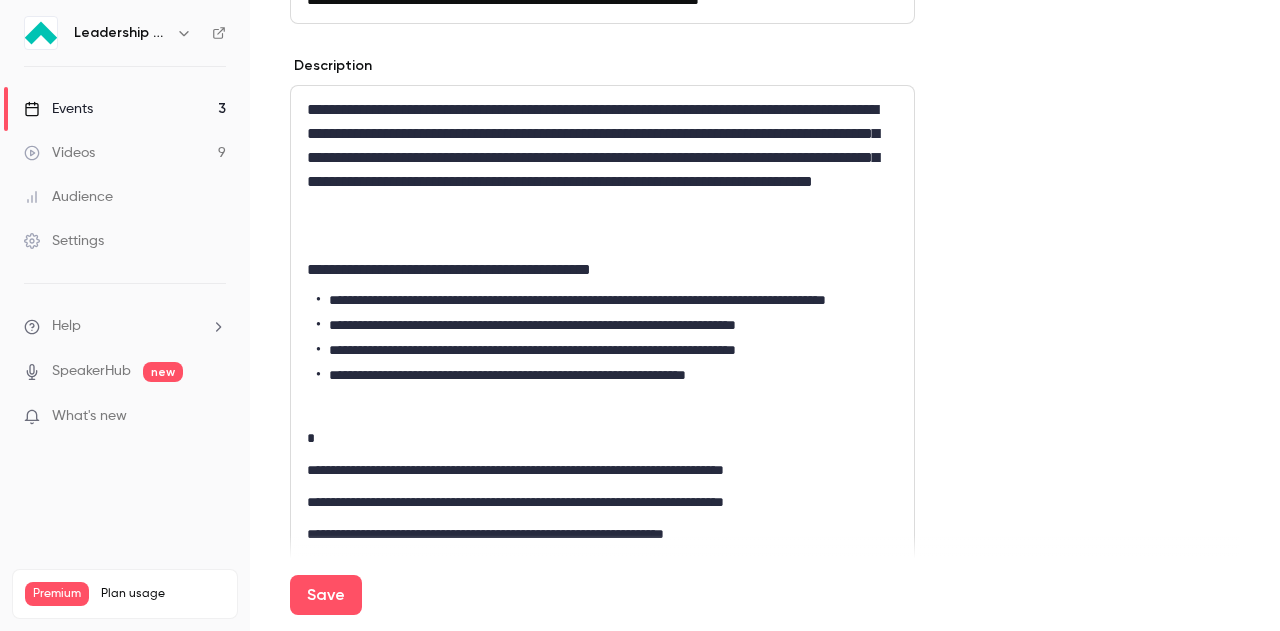 click on "**********" at bounding box center (607, 300) 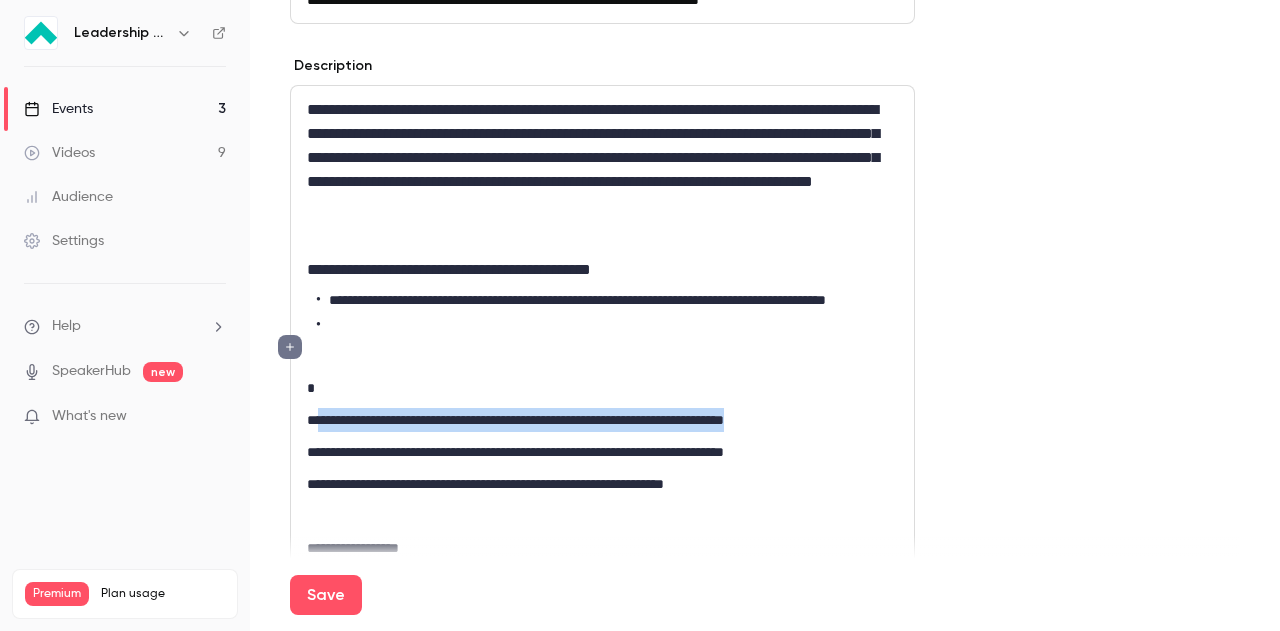 drag, startPoint x: 855, startPoint y: 442, endPoint x: 324, endPoint y: 441, distance: 531.0009 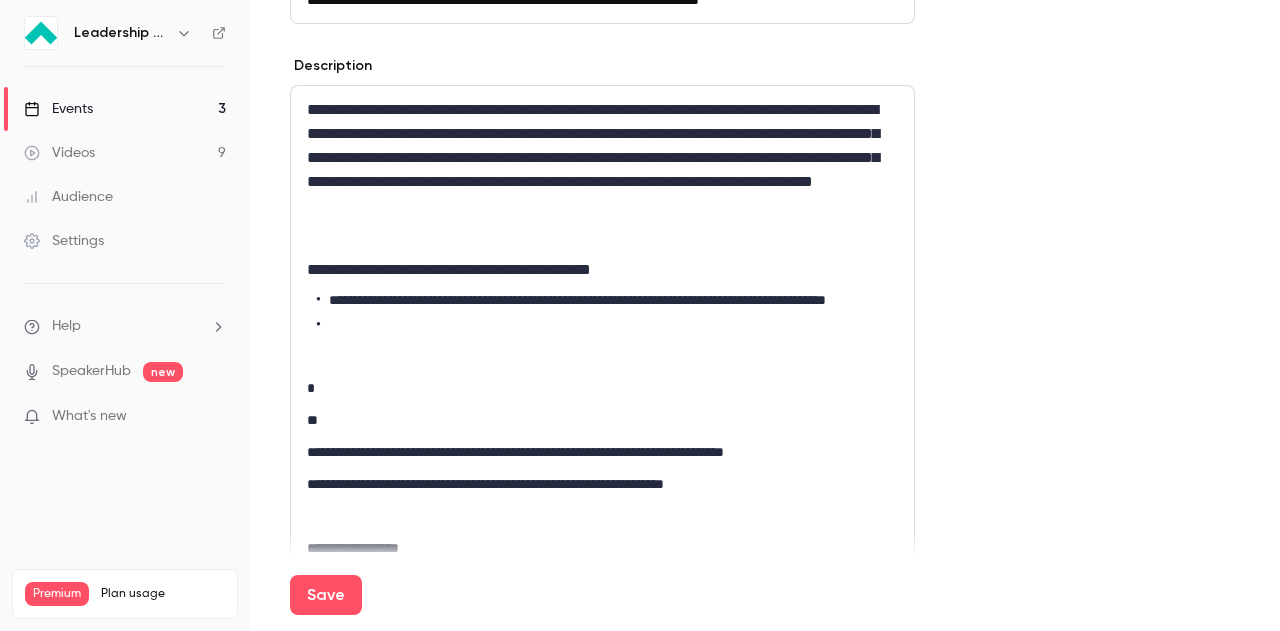 click at bounding box center [607, 325] 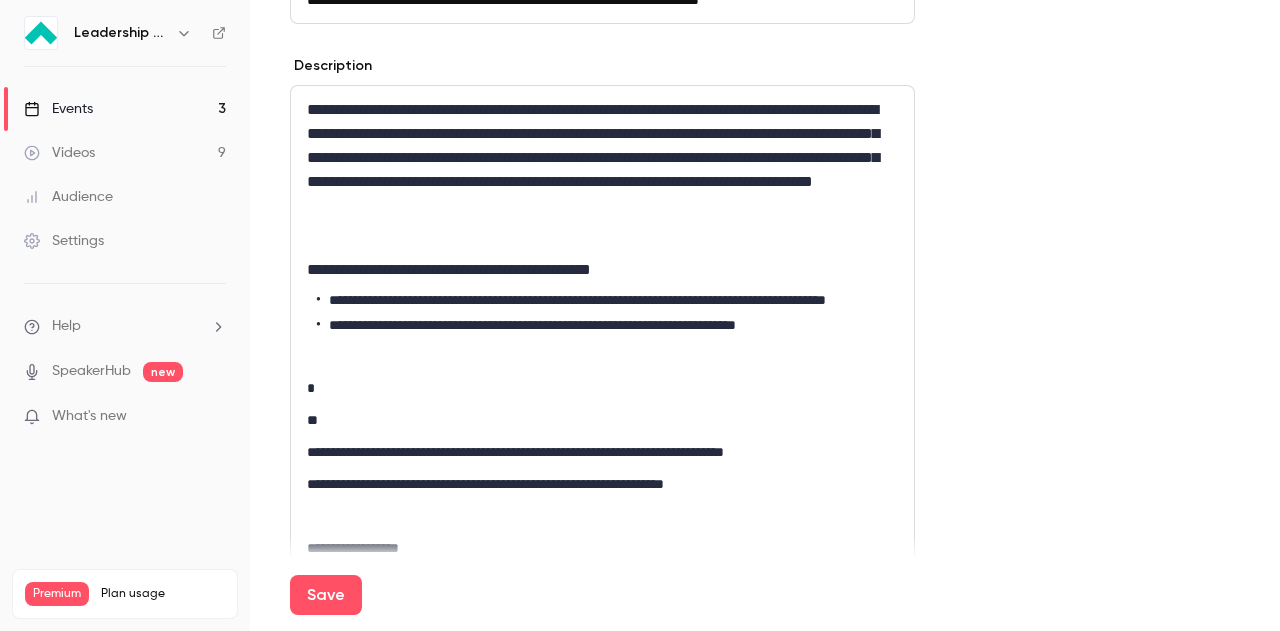 scroll, scrollTop: 0, scrollLeft: 0, axis: both 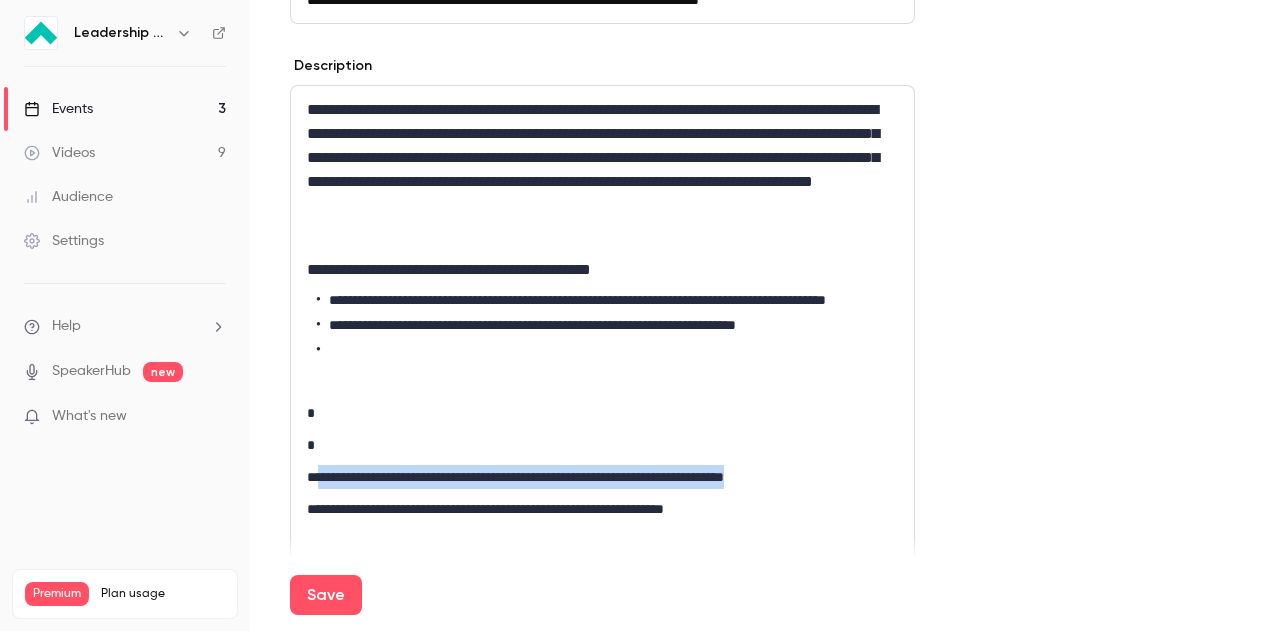 drag, startPoint x: 876, startPoint y: 497, endPoint x: 322, endPoint y: 502, distance: 554.0226 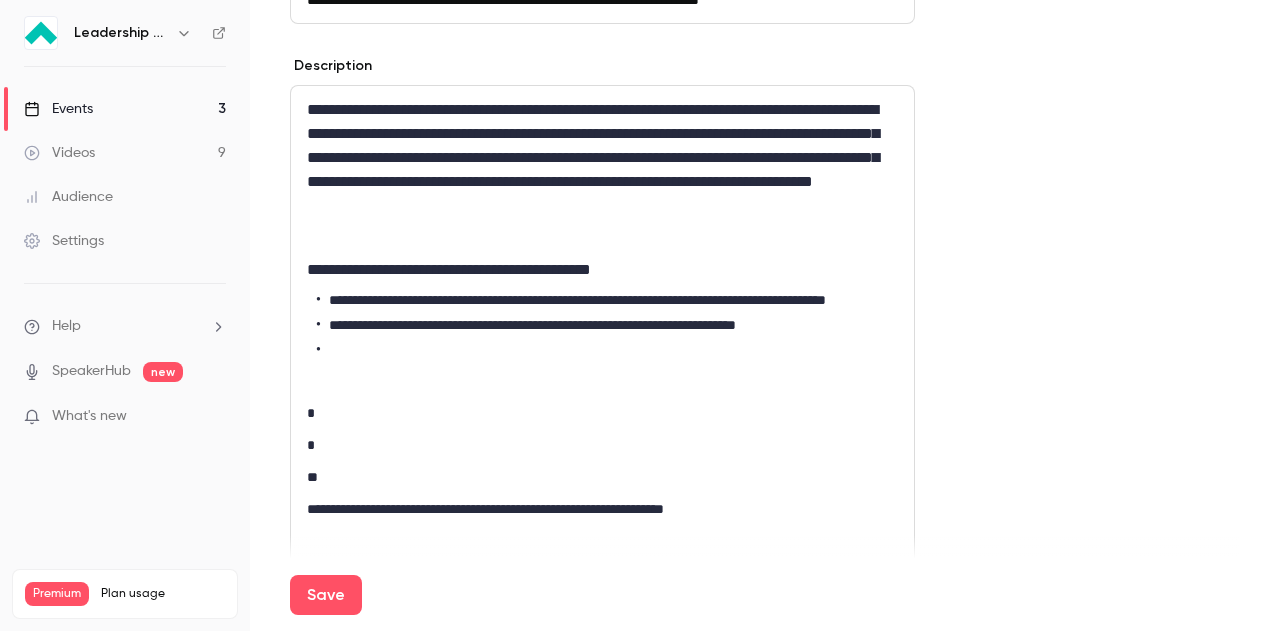 click at bounding box center (607, 350) 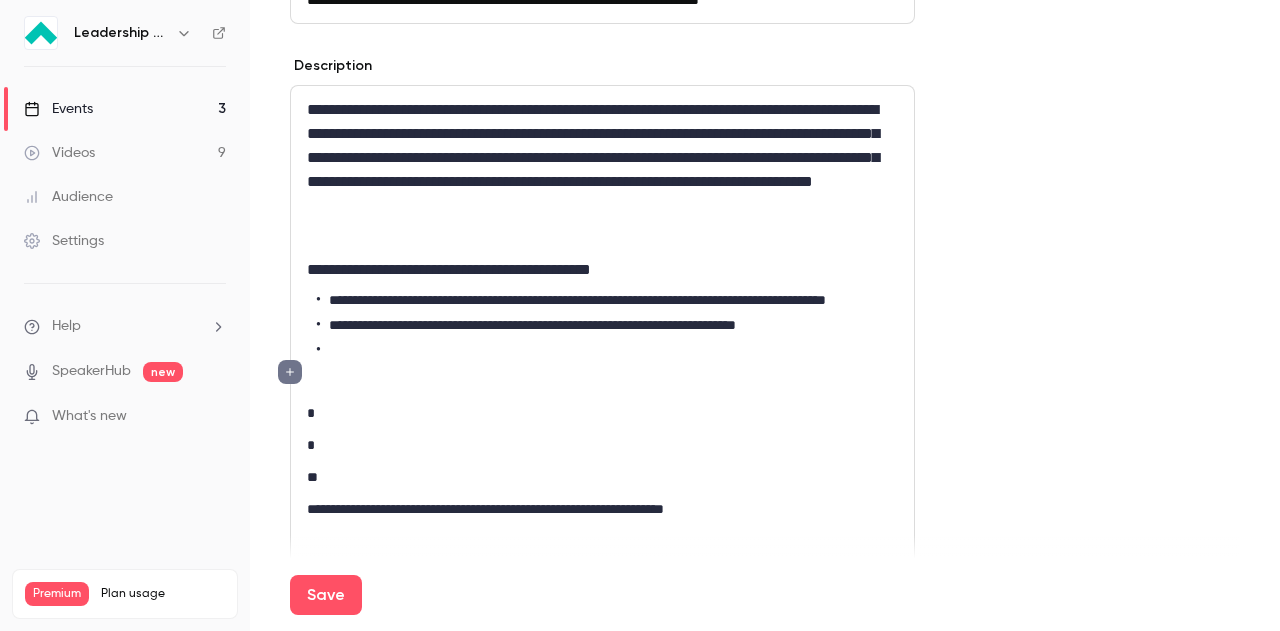 click at bounding box center (607, 350) 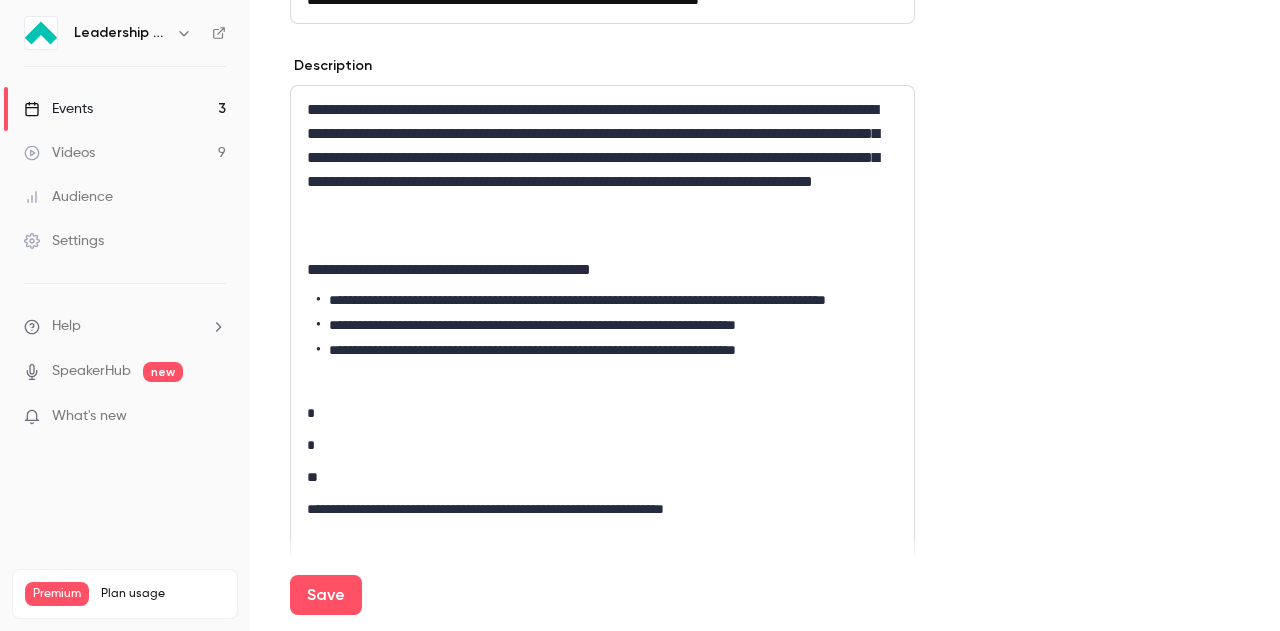 scroll, scrollTop: 0, scrollLeft: 0, axis: both 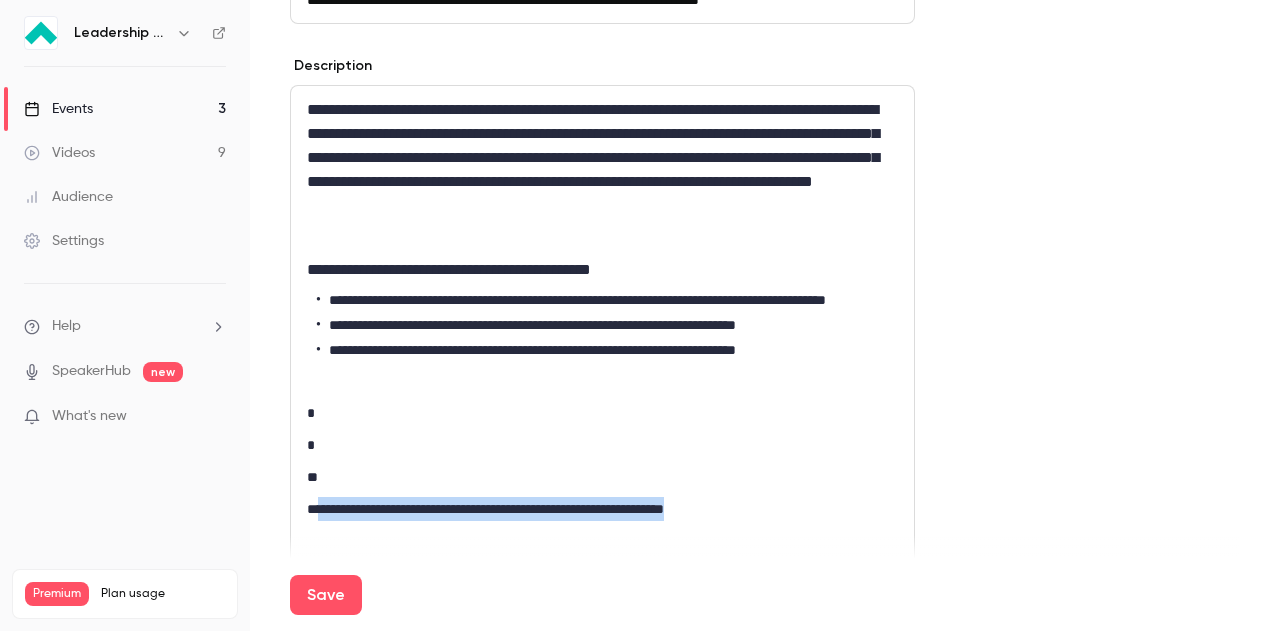 drag, startPoint x: 809, startPoint y: 529, endPoint x: 324, endPoint y: 532, distance: 485.00928 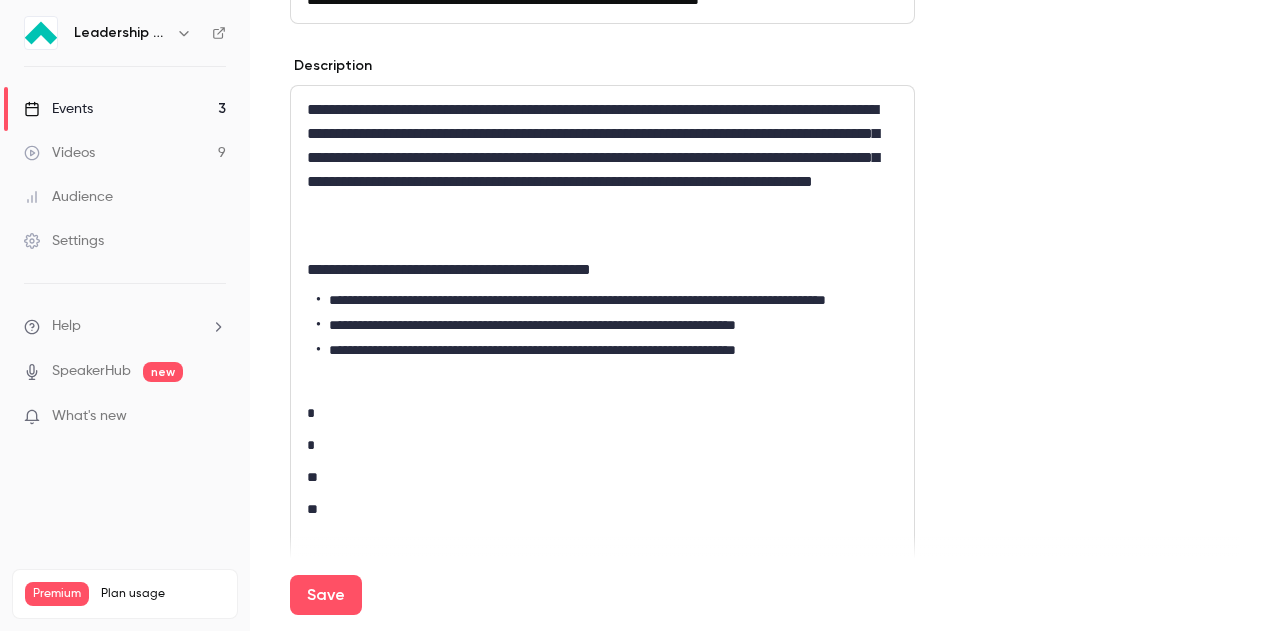 click on "**********" at bounding box center [607, 350] 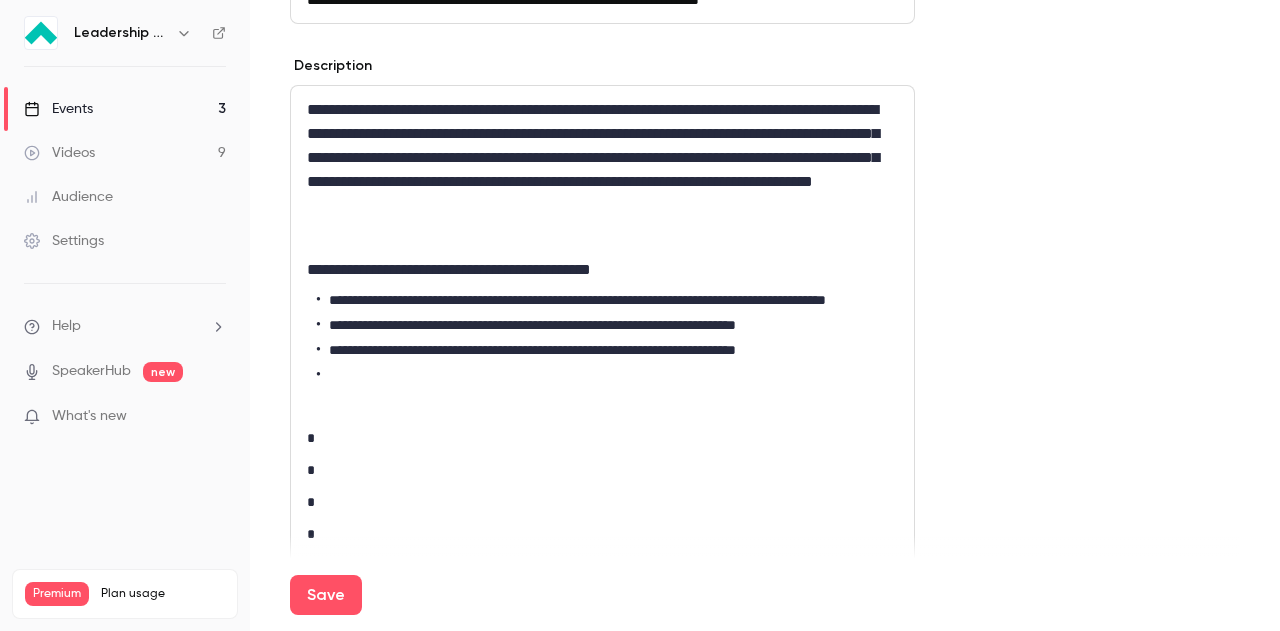 click at bounding box center [607, 375] 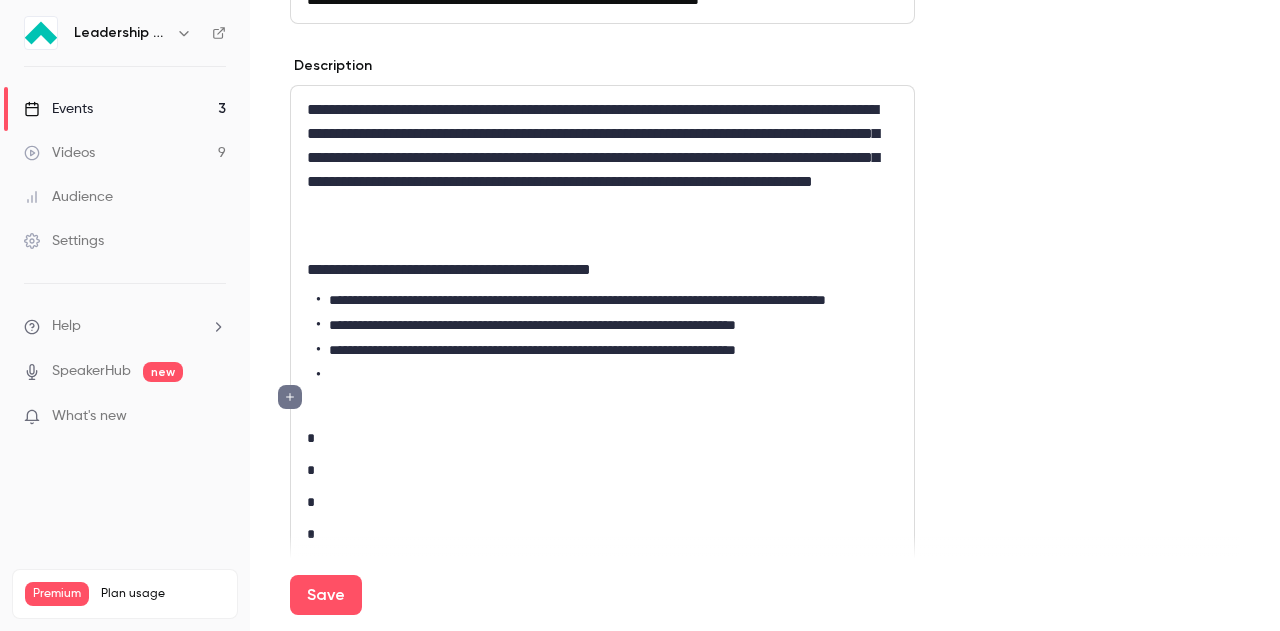 scroll, scrollTop: 0, scrollLeft: 0, axis: both 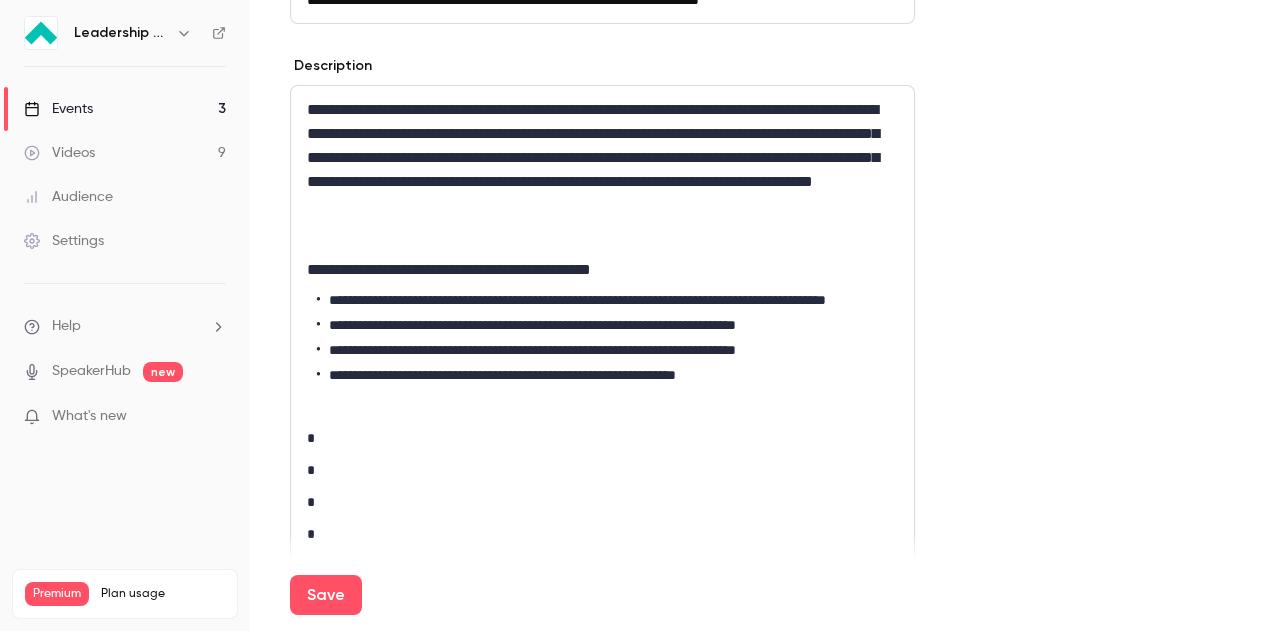 click at bounding box center [602, 406] 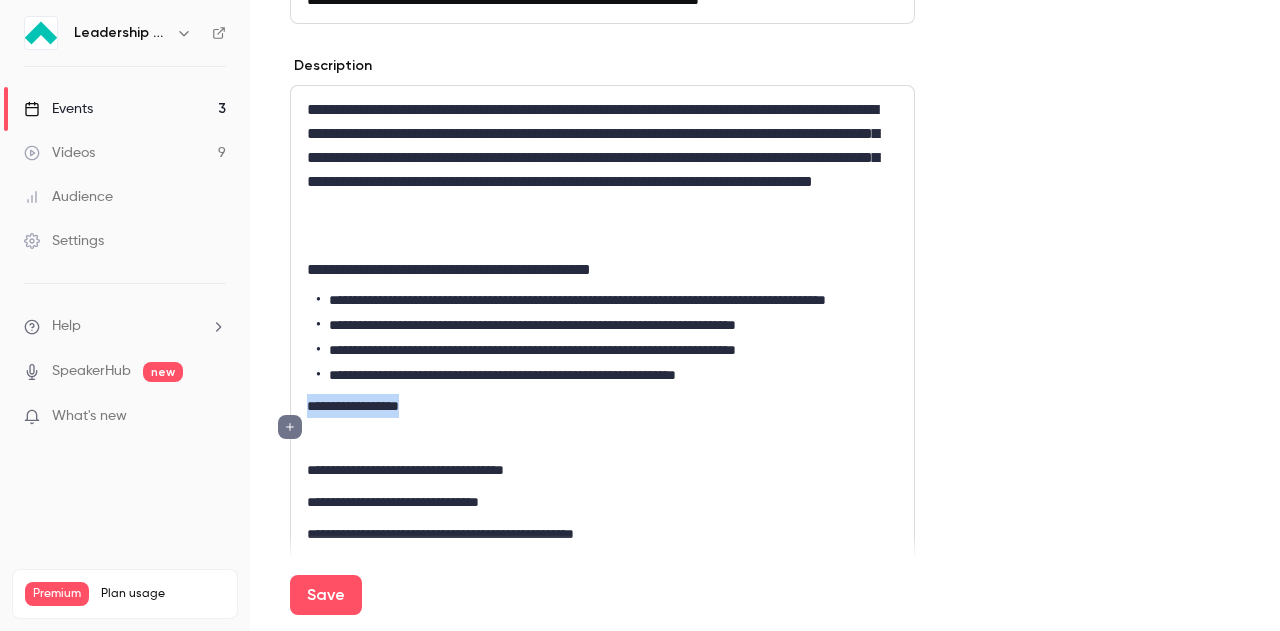 drag, startPoint x: 399, startPoint y: 428, endPoint x: 313, endPoint y: 423, distance: 86.145226 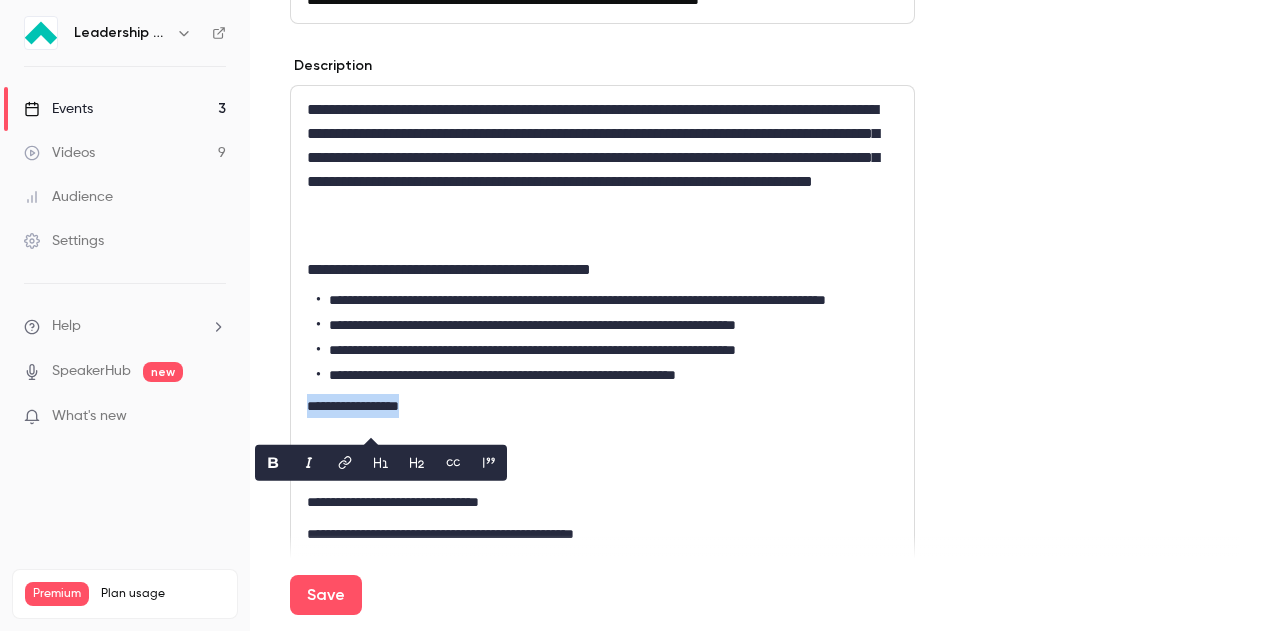 click 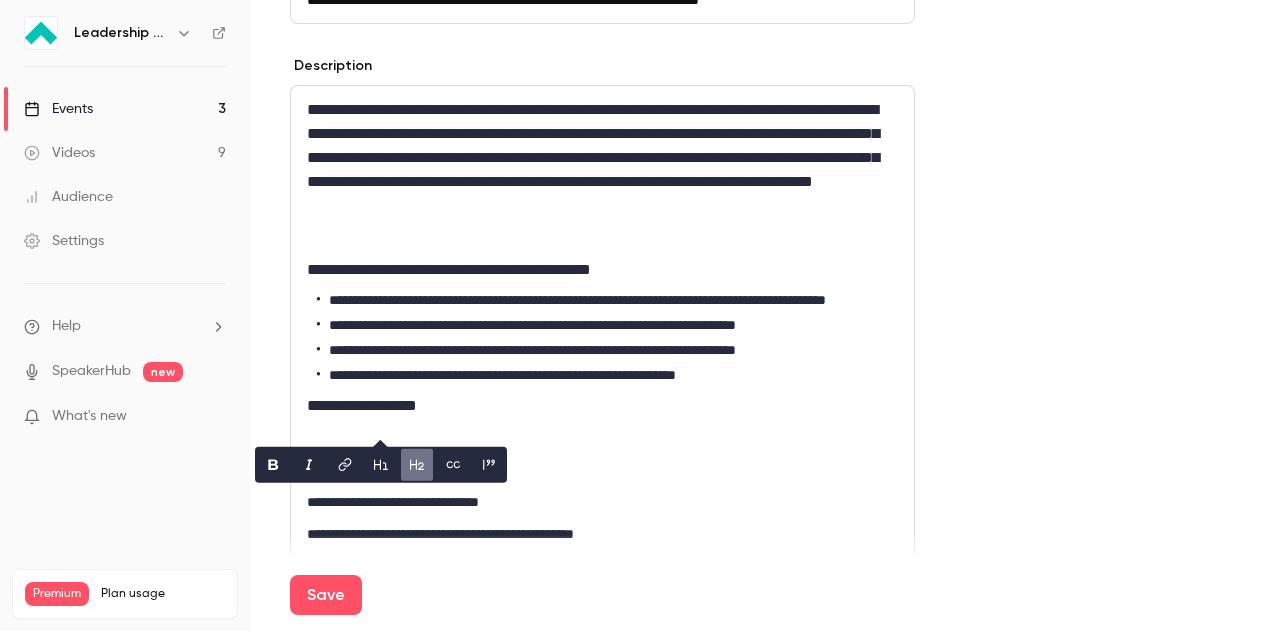 click on "**********" at bounding box center [607, 375] 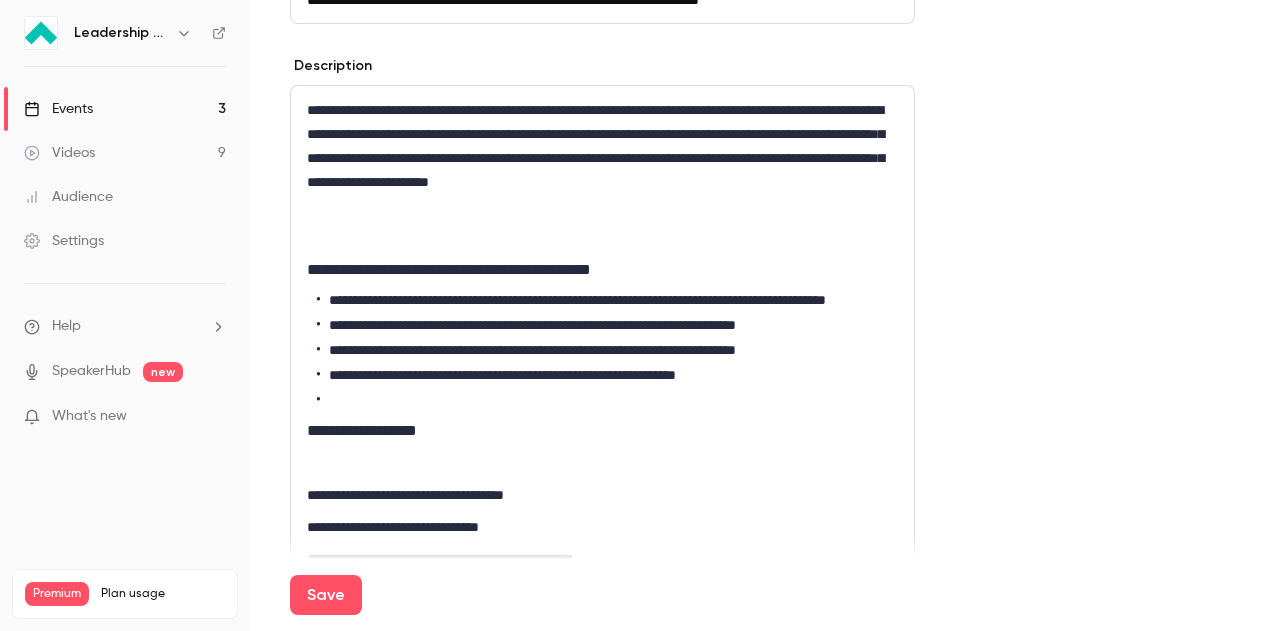 click at bounding box center [607, 400] 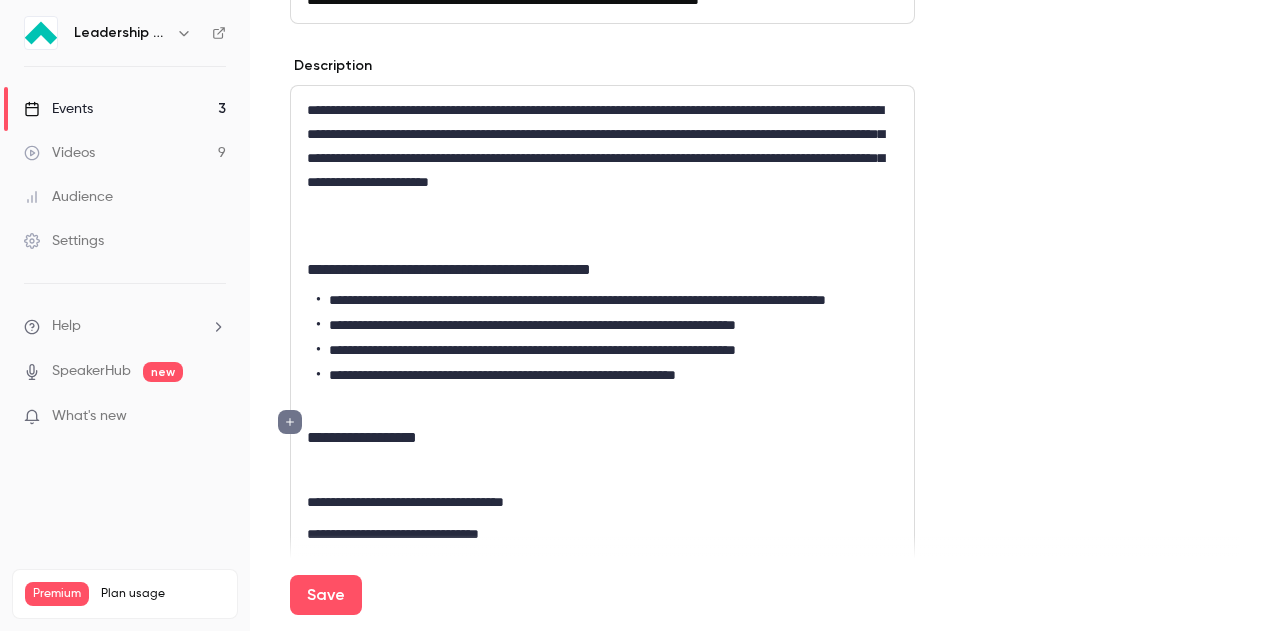click at bounding box center [602, 470] 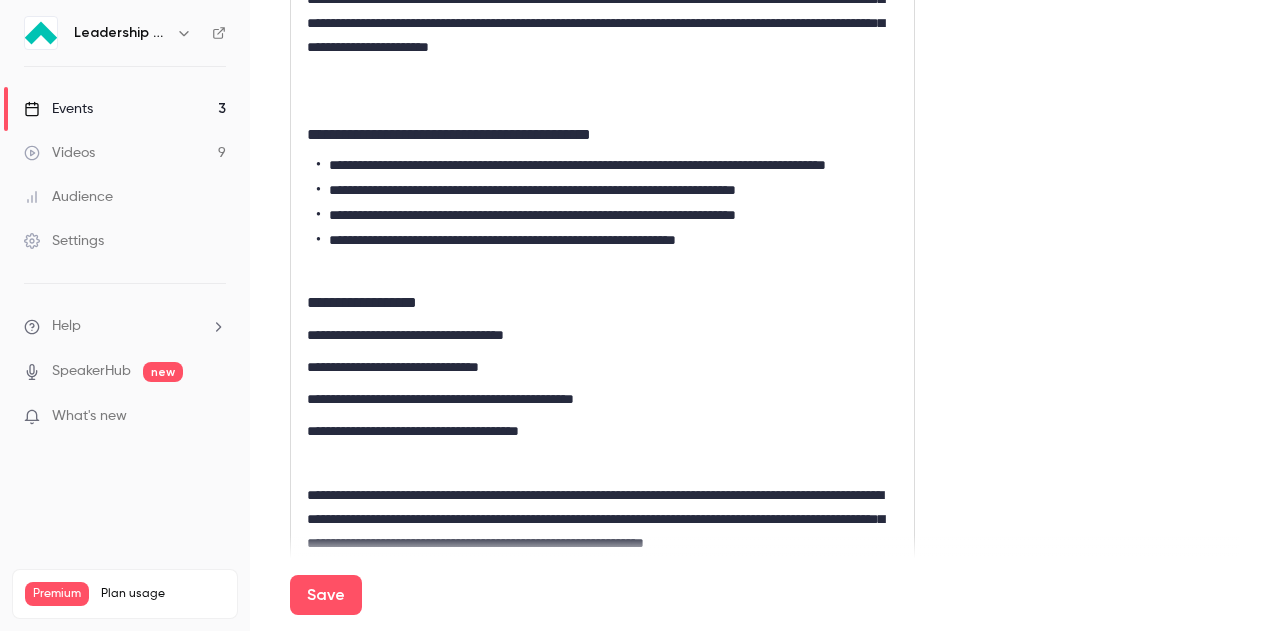 scroll, scrollTop: 778, scrollLeft: 0, axis: vertical 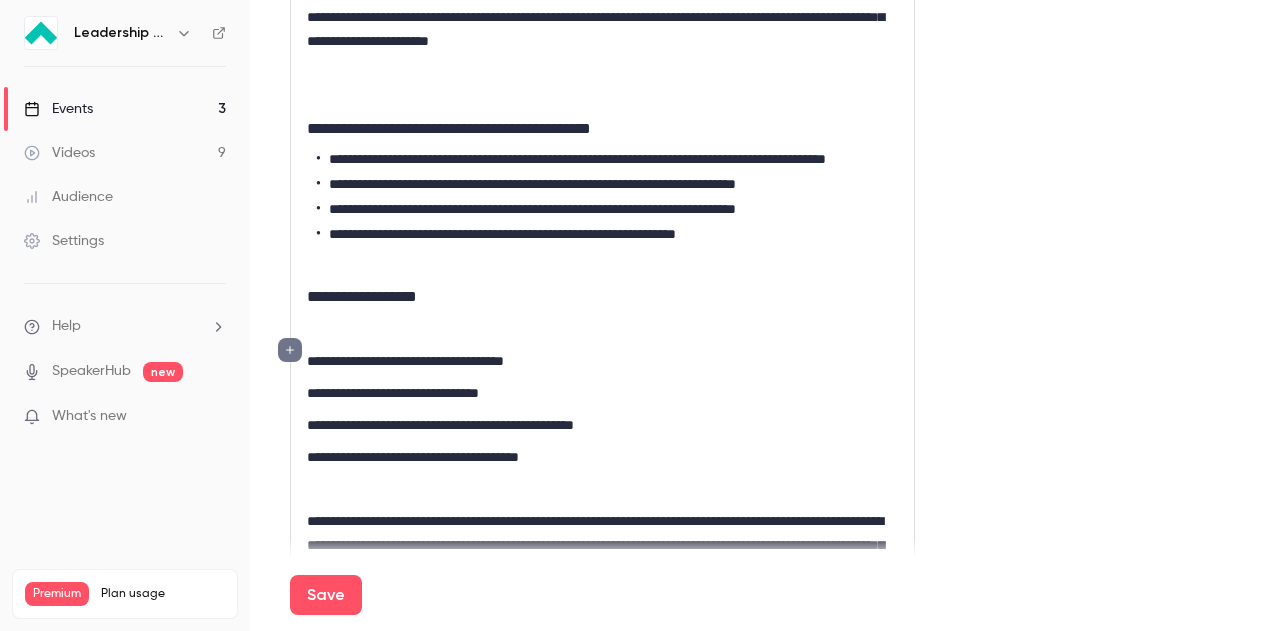 click 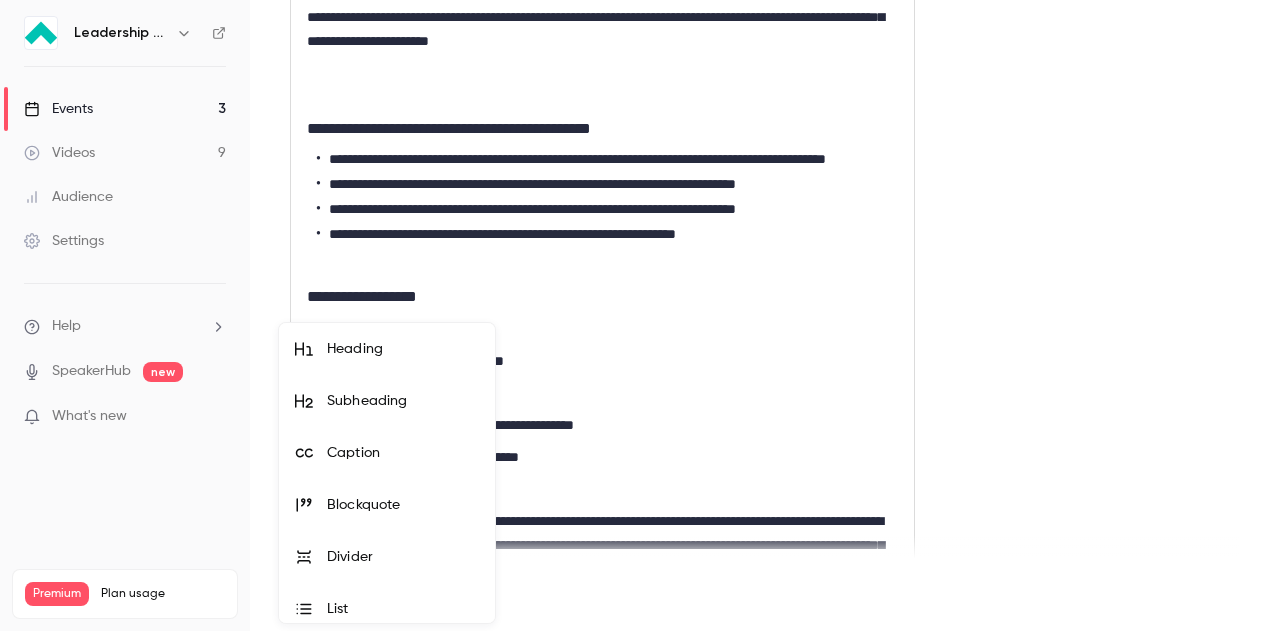 click on "List" at bounding box center [403, 609] 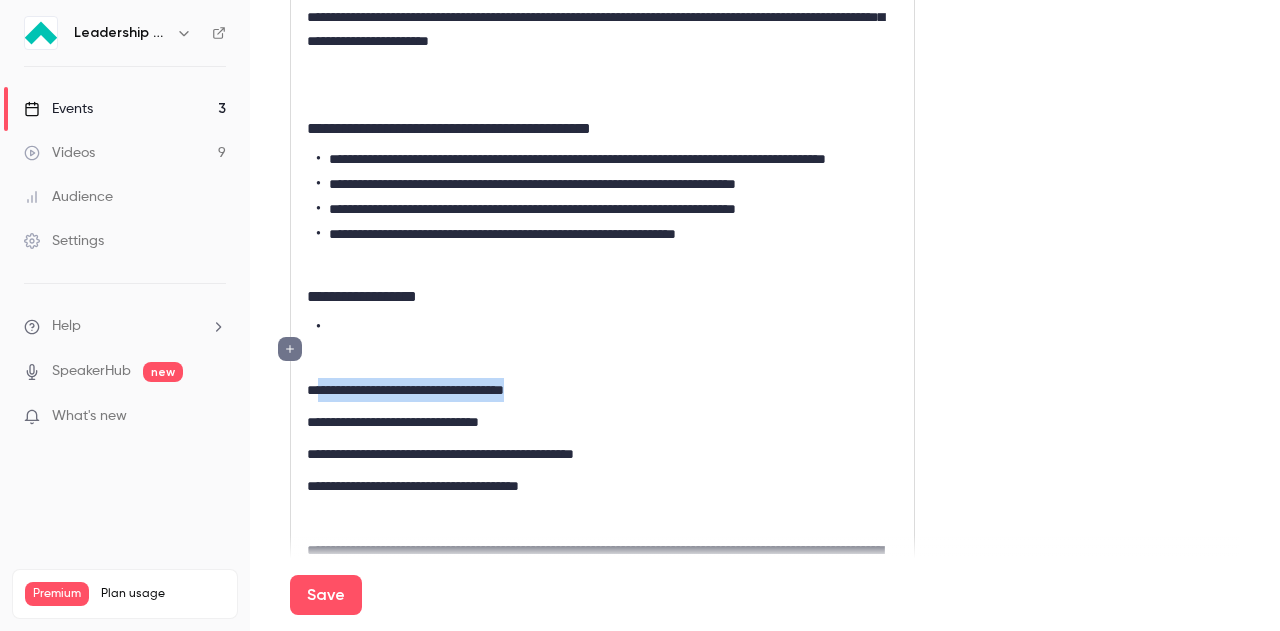 drag, startPoint x: 567, startPoint y: 410, endPoint x: 319, endPoint y: 415, distance: 248.0504 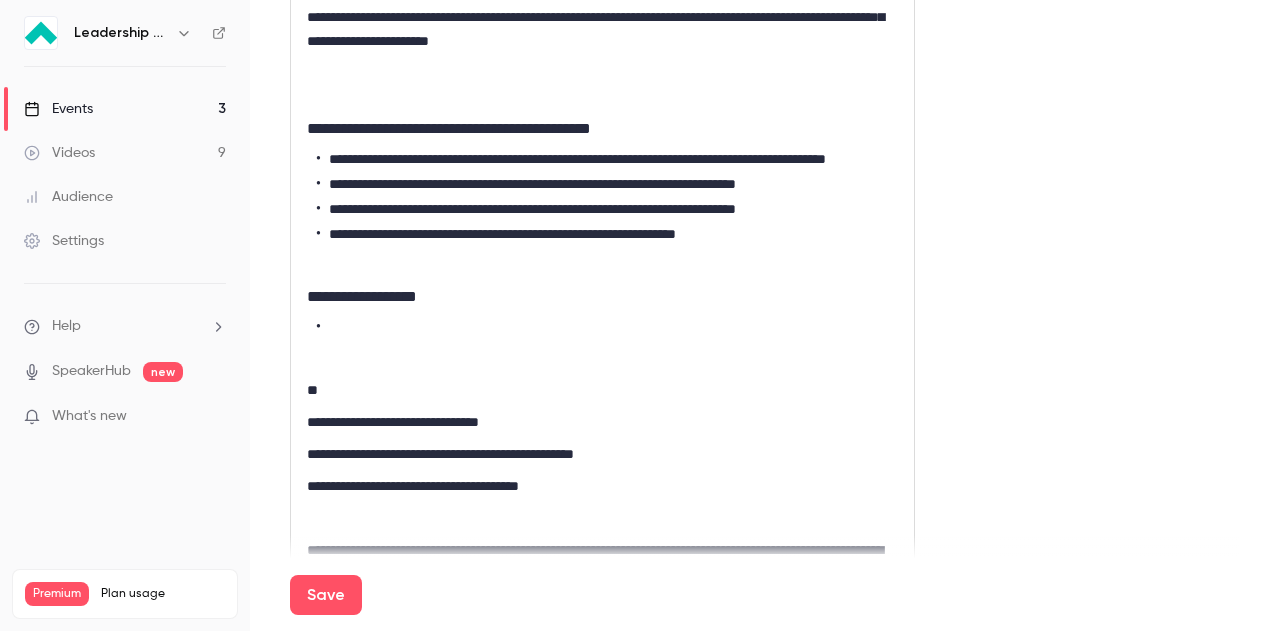 click at bounding box center [607, 327] 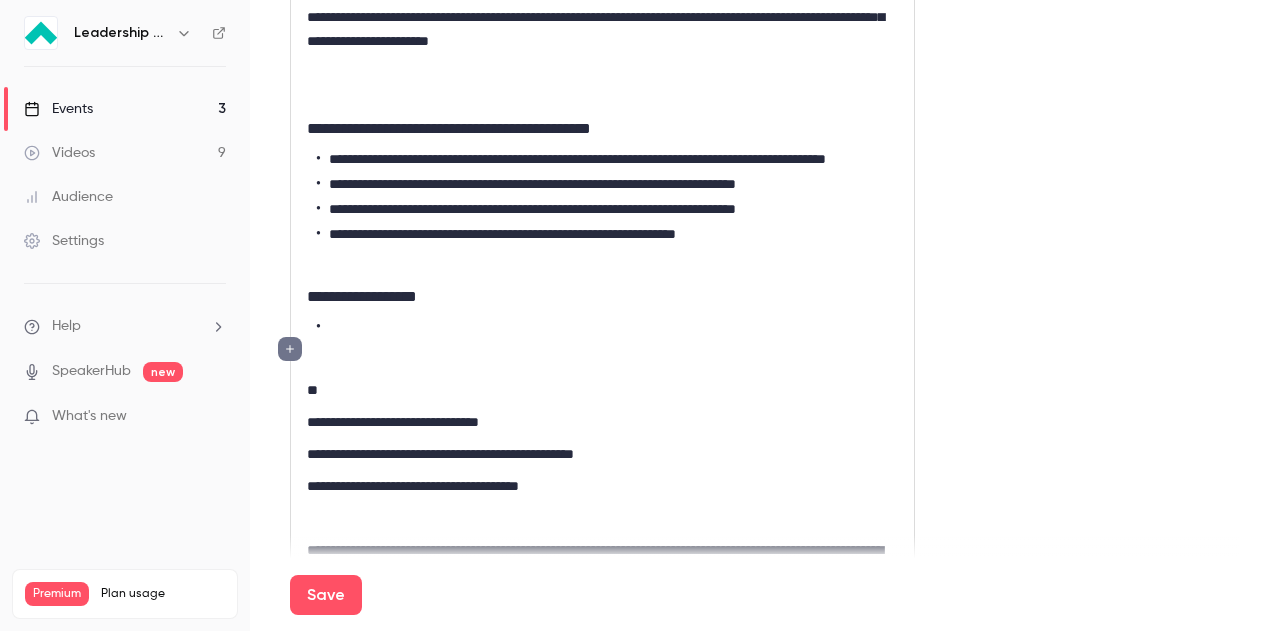 scroll, scrollTop: 0, scrollLeft: 0, axis: both 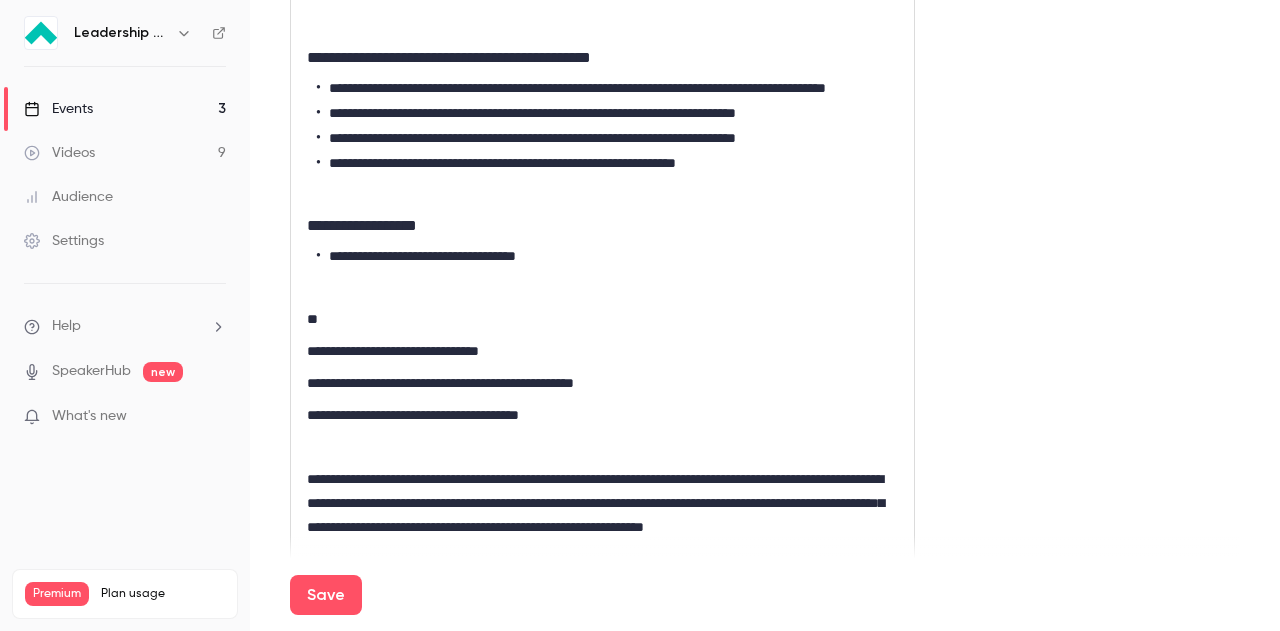 click on "**********" at bounding box center [577, 88] 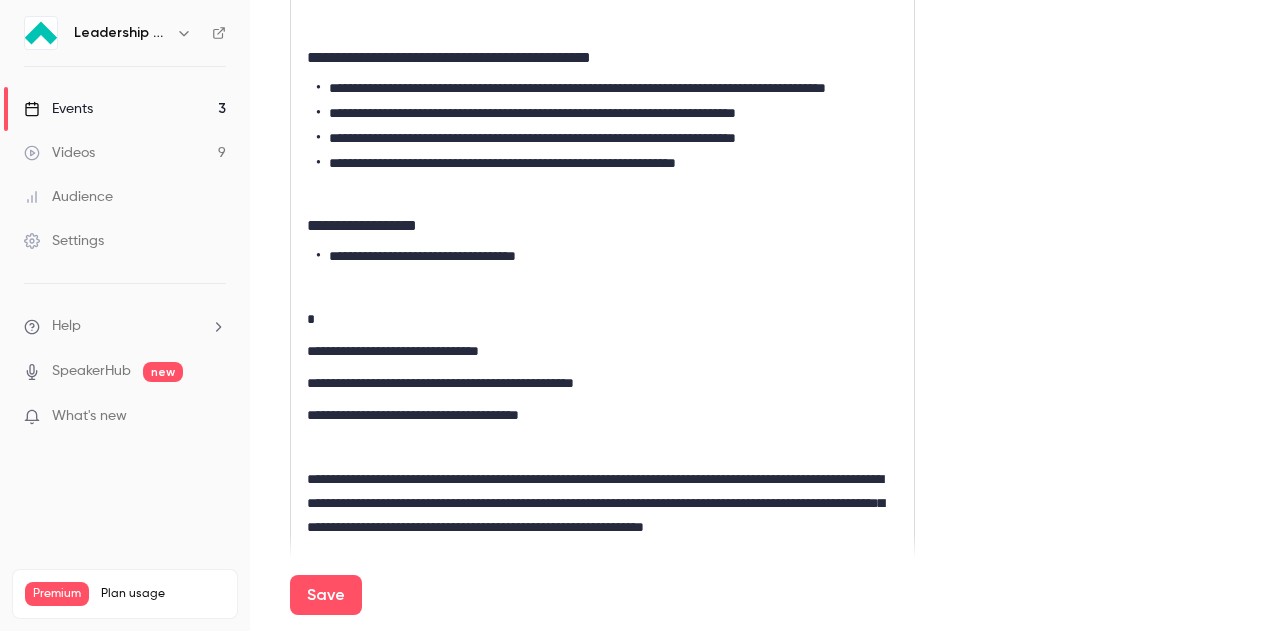 click on "**********" at bounding box center (532, 138) 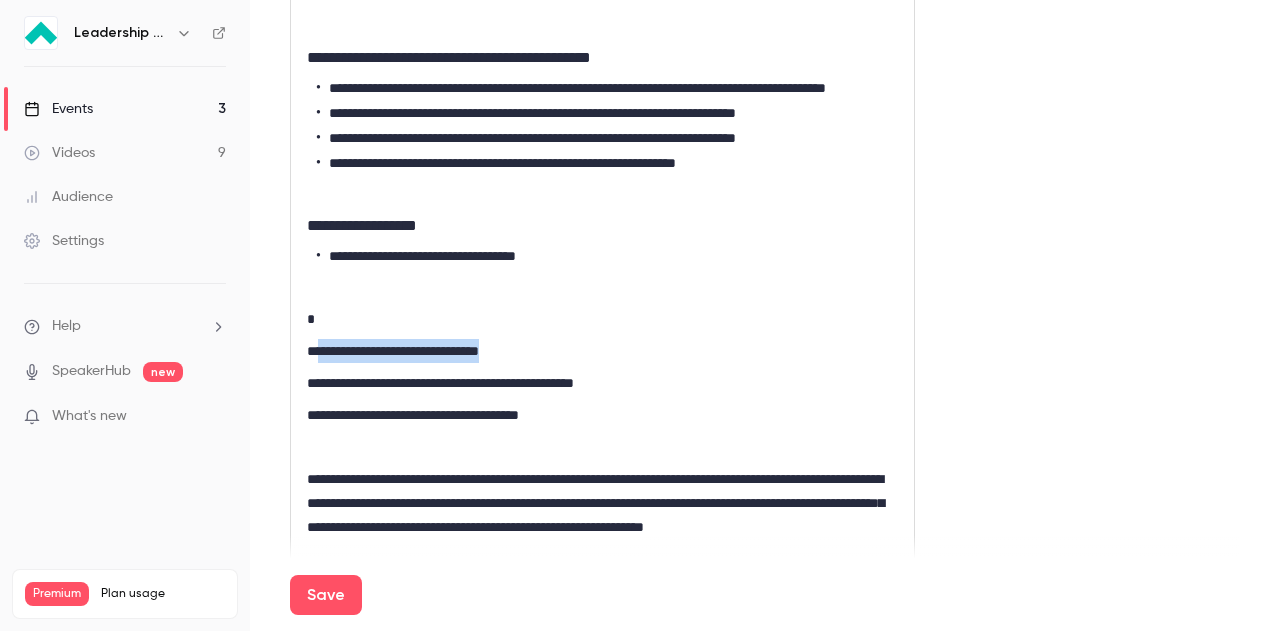 drag, startPoint x: 543, startPoint y: 368, endPoint x: 322, endPoint y: 365, distance: 221.02036 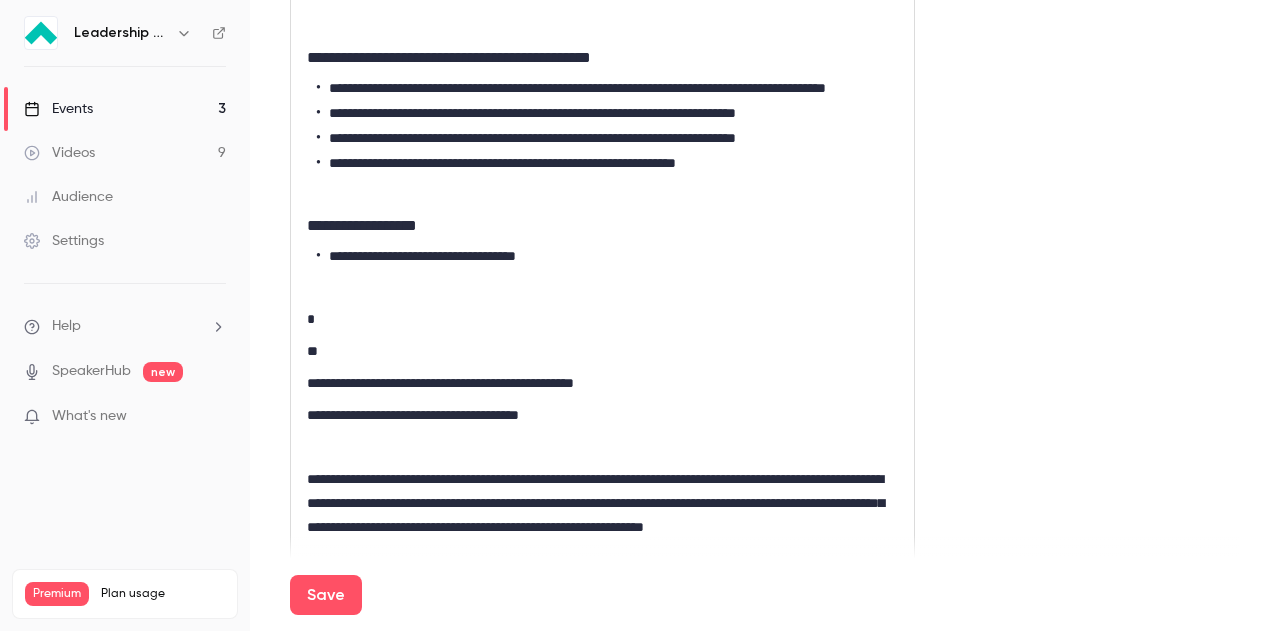 click at bounding box center (602, 287) 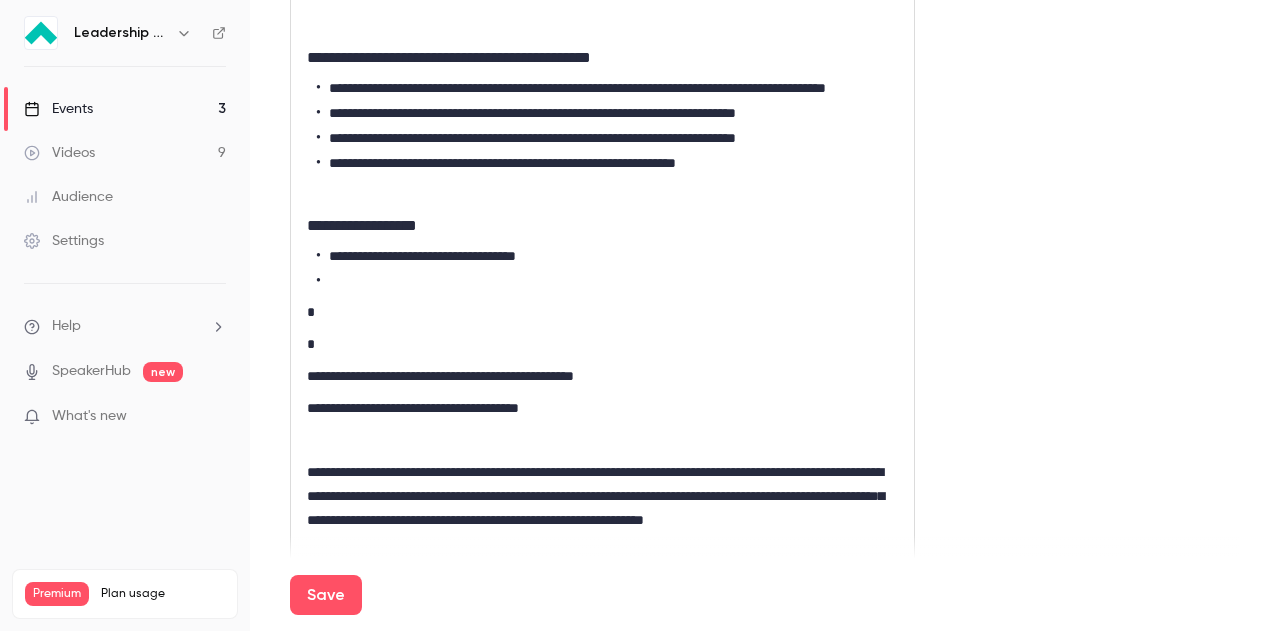 click at bounding box center (607, 281) 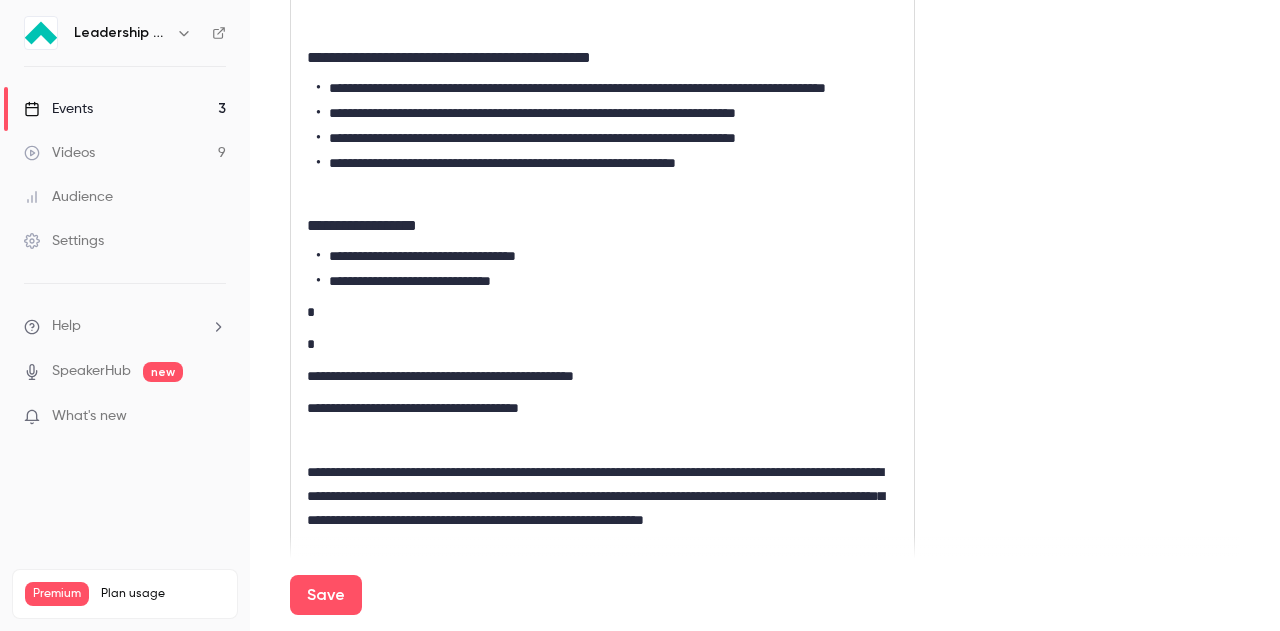 scroll, scrollTop: 0, scrollLeft: 0, axis: both 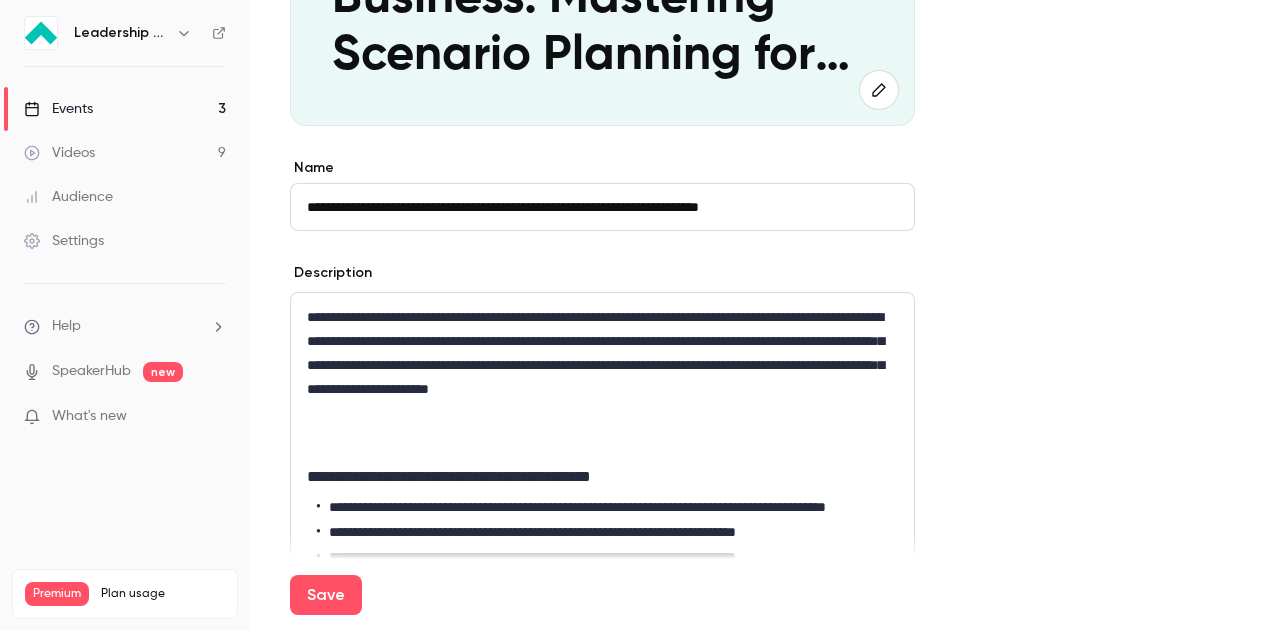 click on "**********" at bounding box center (602, 365) 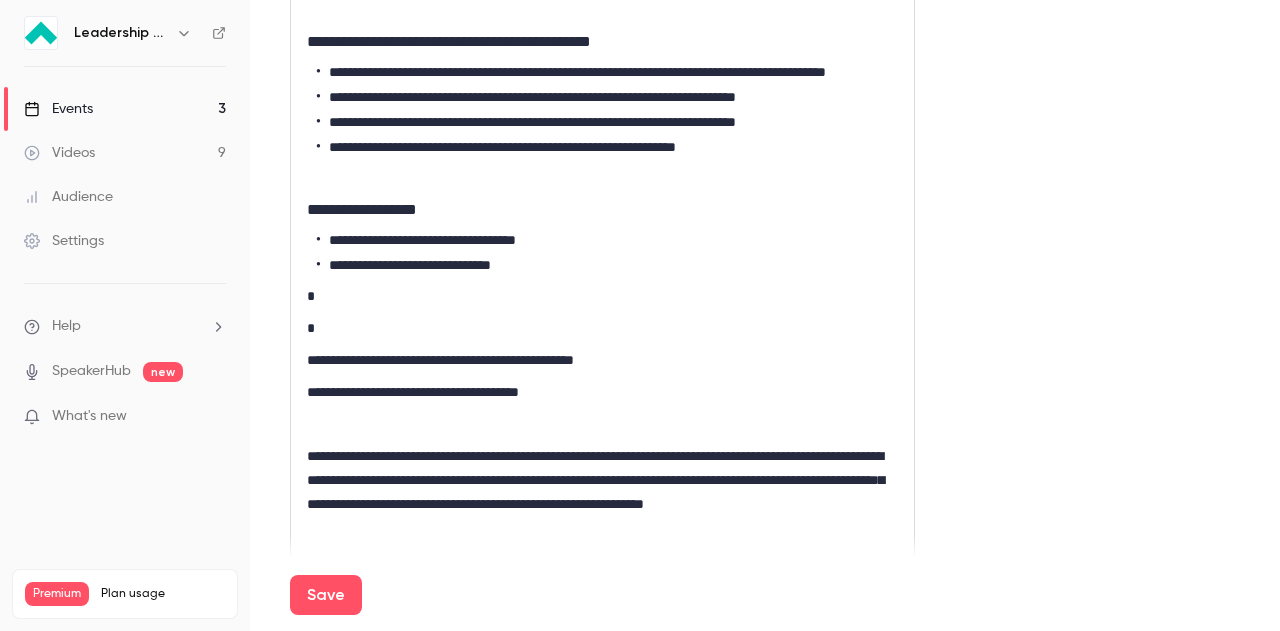 scroll, scrollTop: 954, scrollLeft: 0, axis: vertical 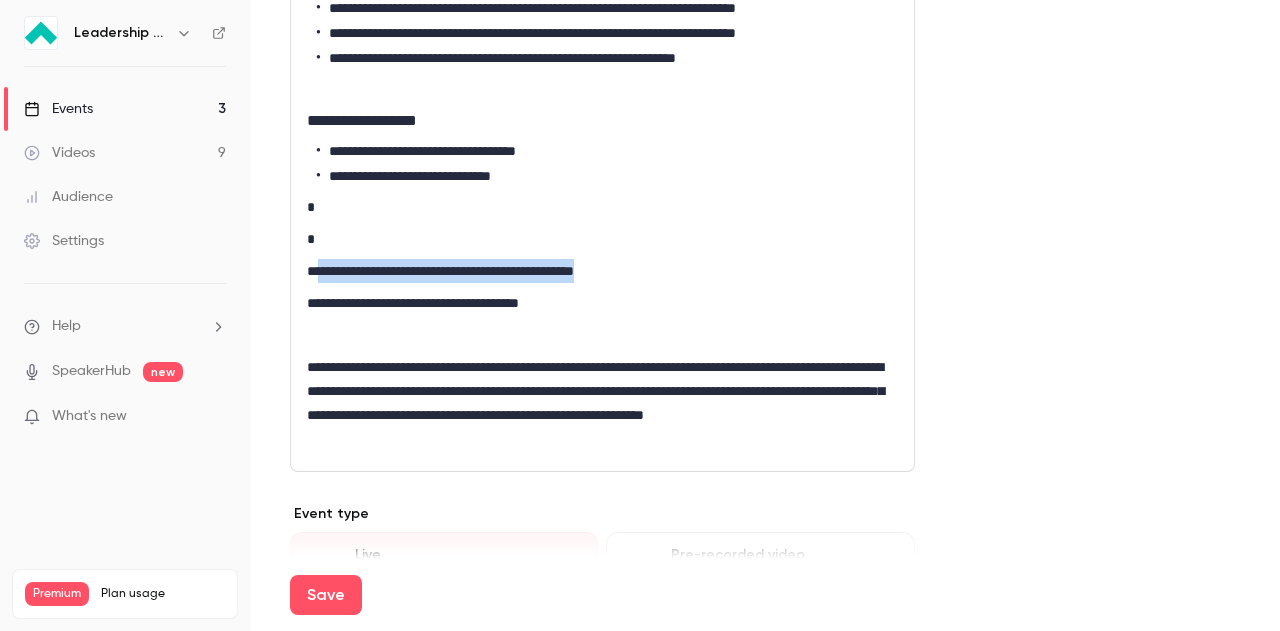drag, startPoint x: 322, startPoint y: 295, endPoint x: 676, endPoint y: 298, distance: 354.01273 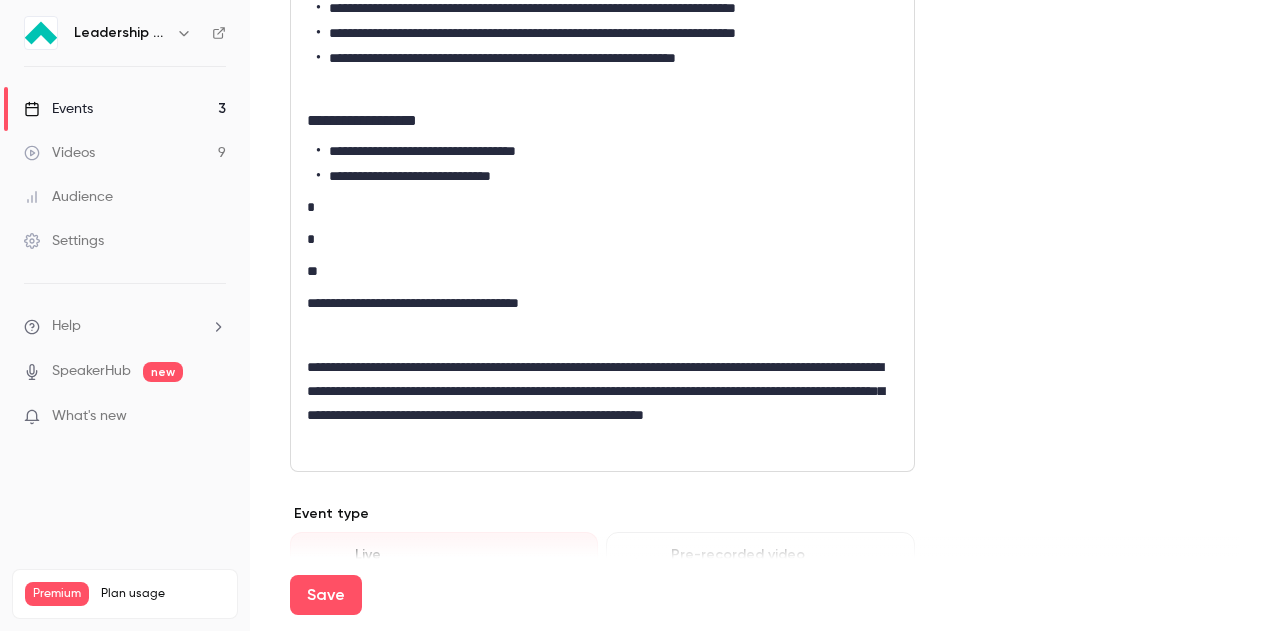 click on "*" at bounding box center [602, 207] 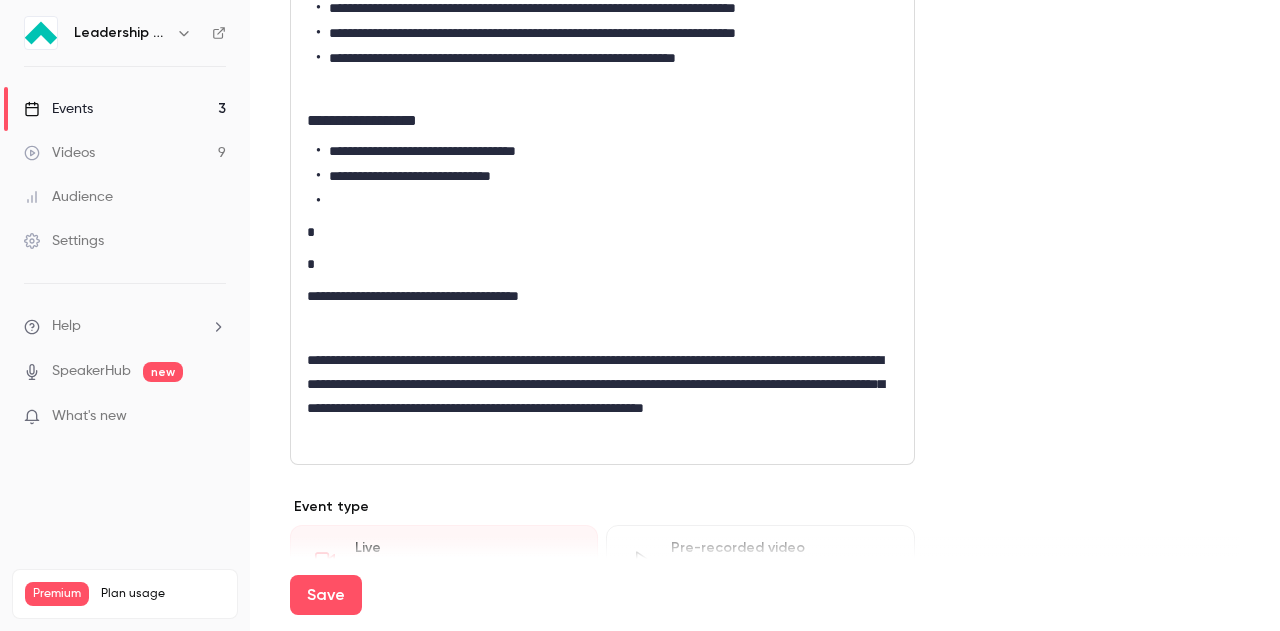 scroll, scrollTop: 0, scrollLeft: 0, axis: both 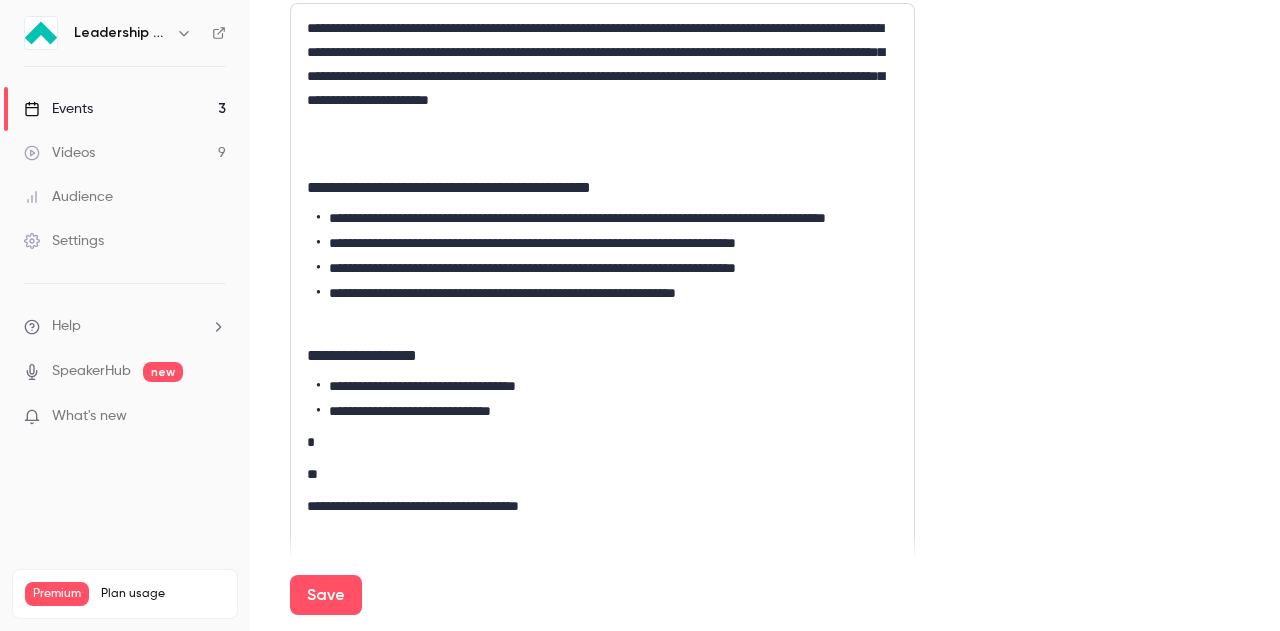 click on "**********" at bounding box center [602, 76] 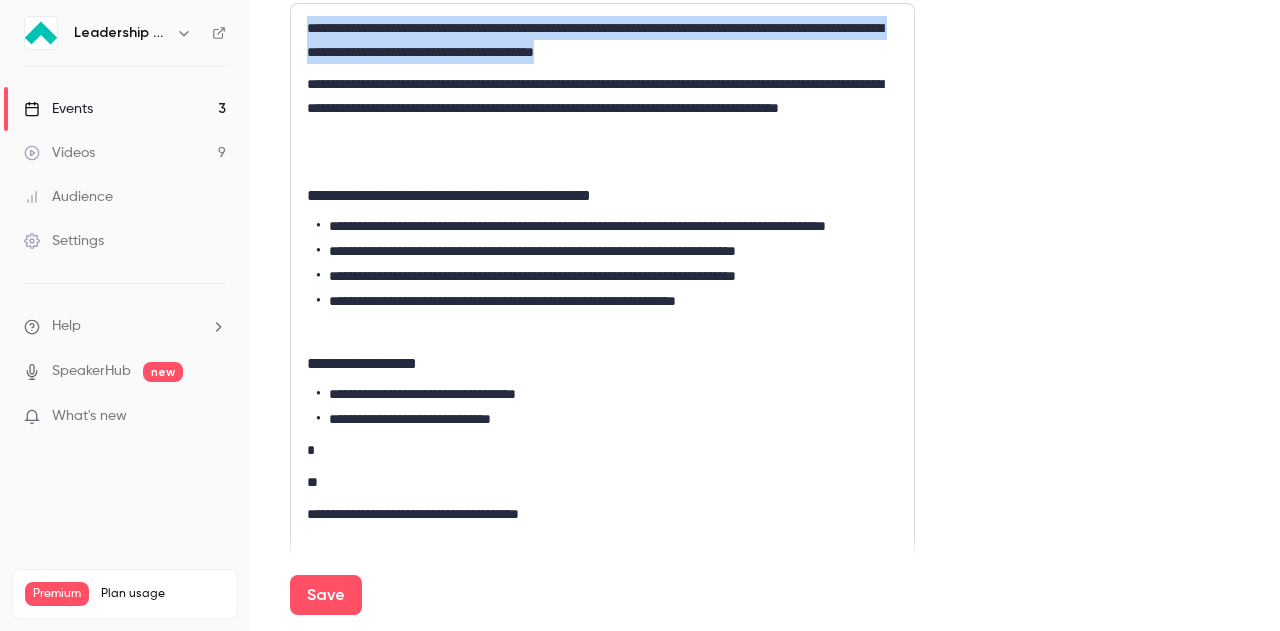 drag, startPoint x: 734, startPoint y: 51, endPoint x: 284, endPoint y: 29, distance: 450.53745 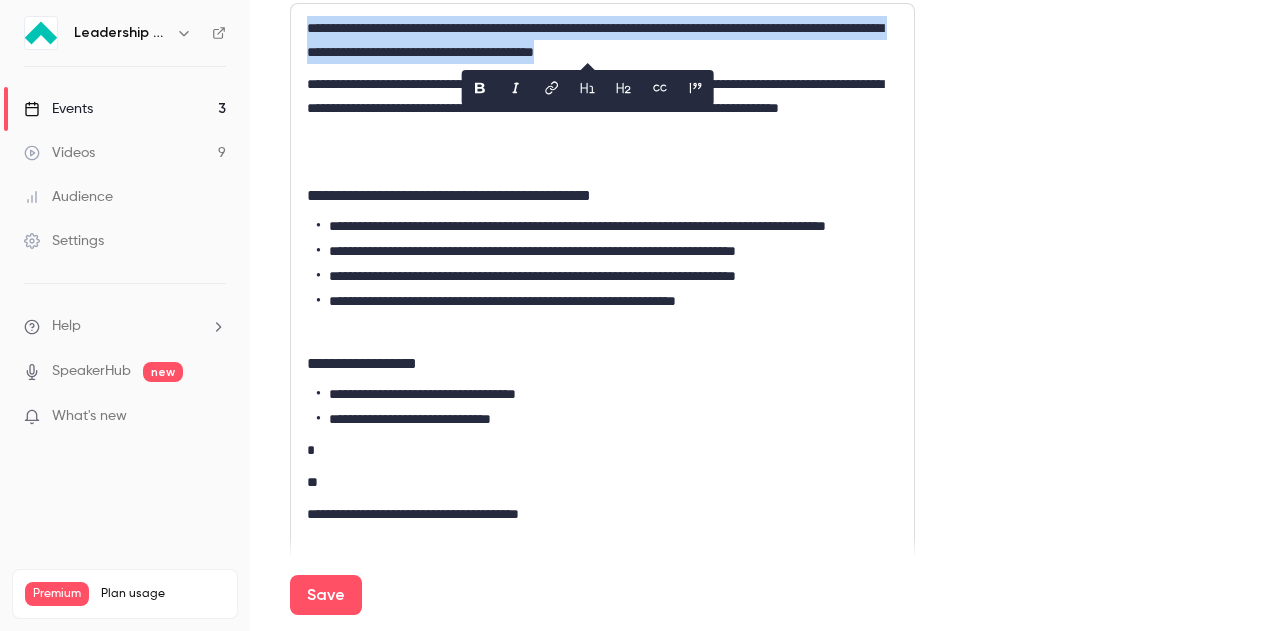 click 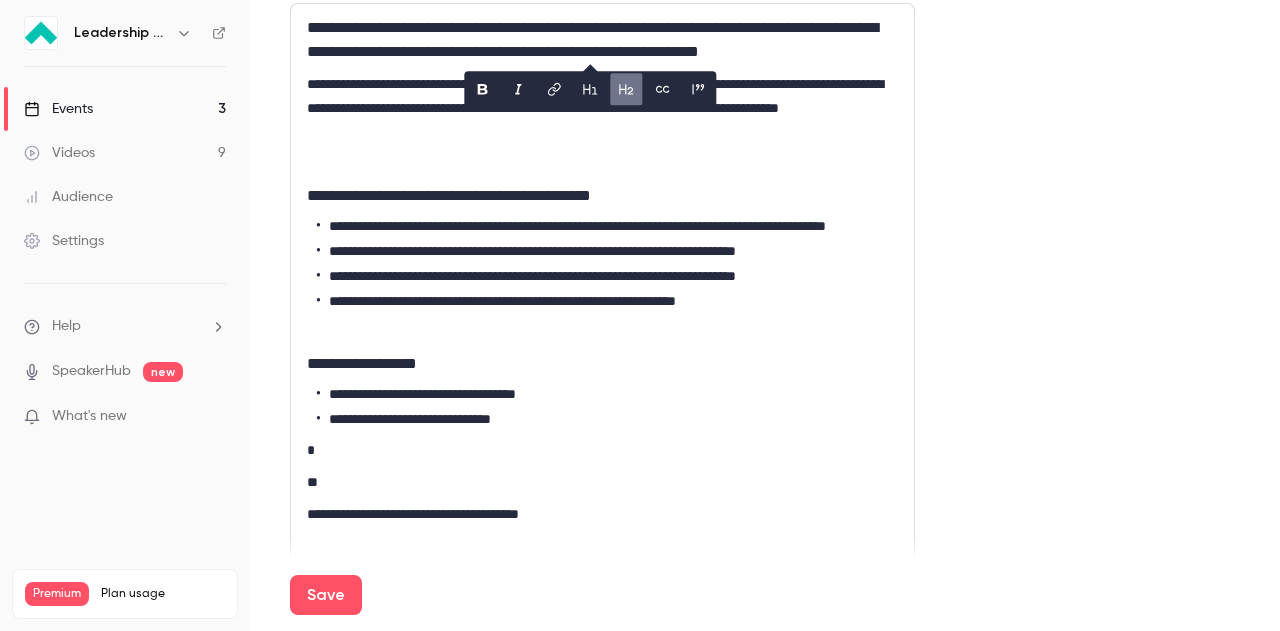 click at bounding box center (602, 164) 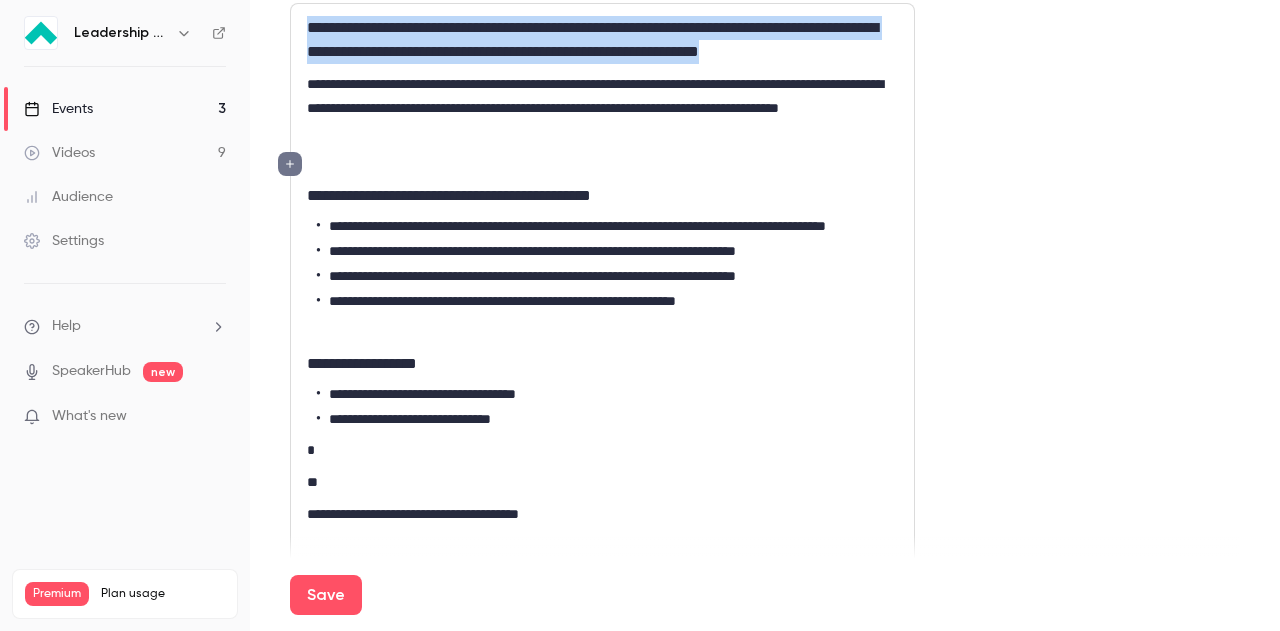 scroll, scrollTop: 717, scrollLeft: 0, axis: vertical 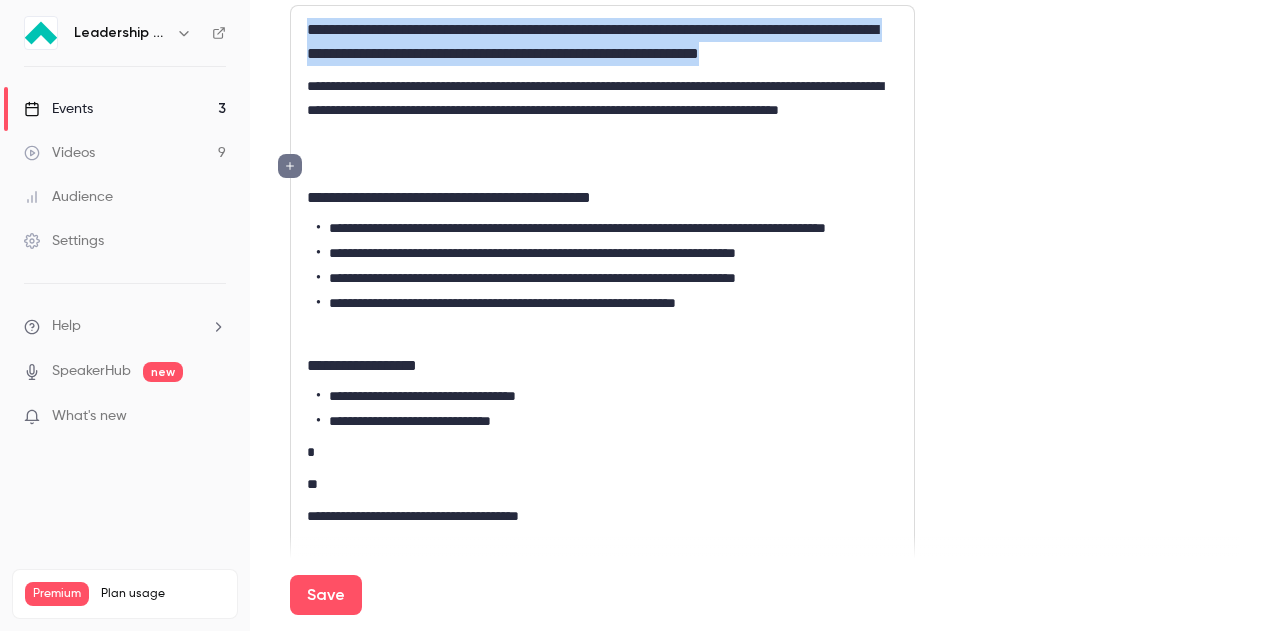 drag, startPoint x: 884, startPoint y: 49, endPoint x: 221, endPoint y: 13, distance: 663.9767 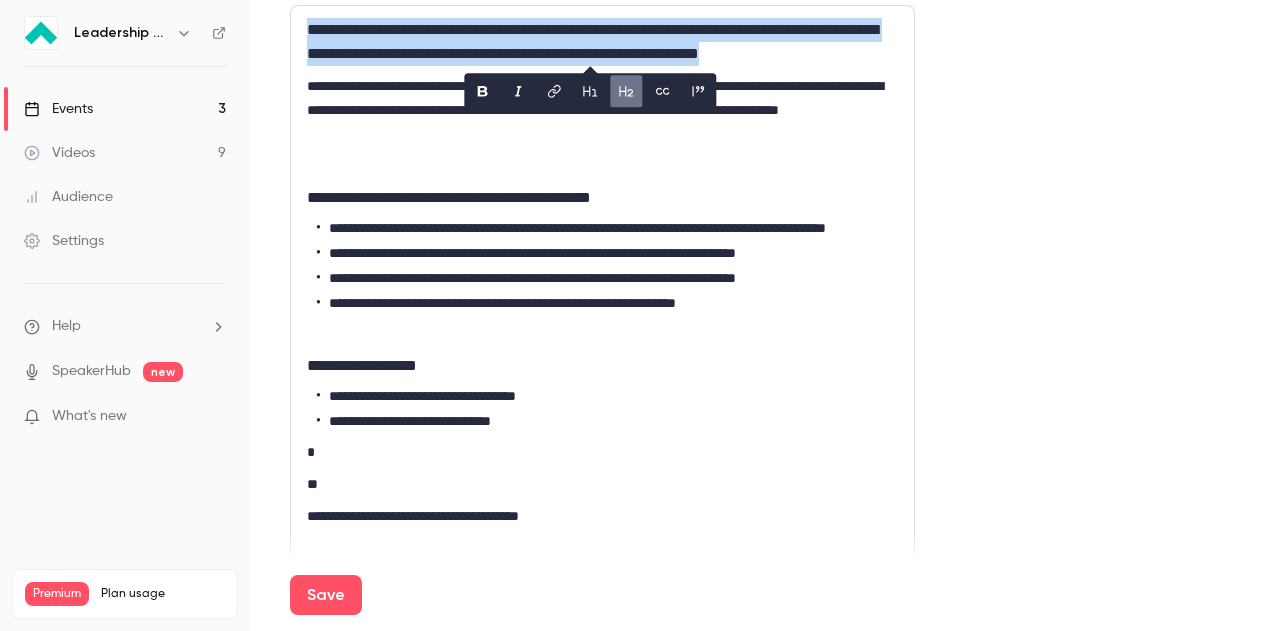 click 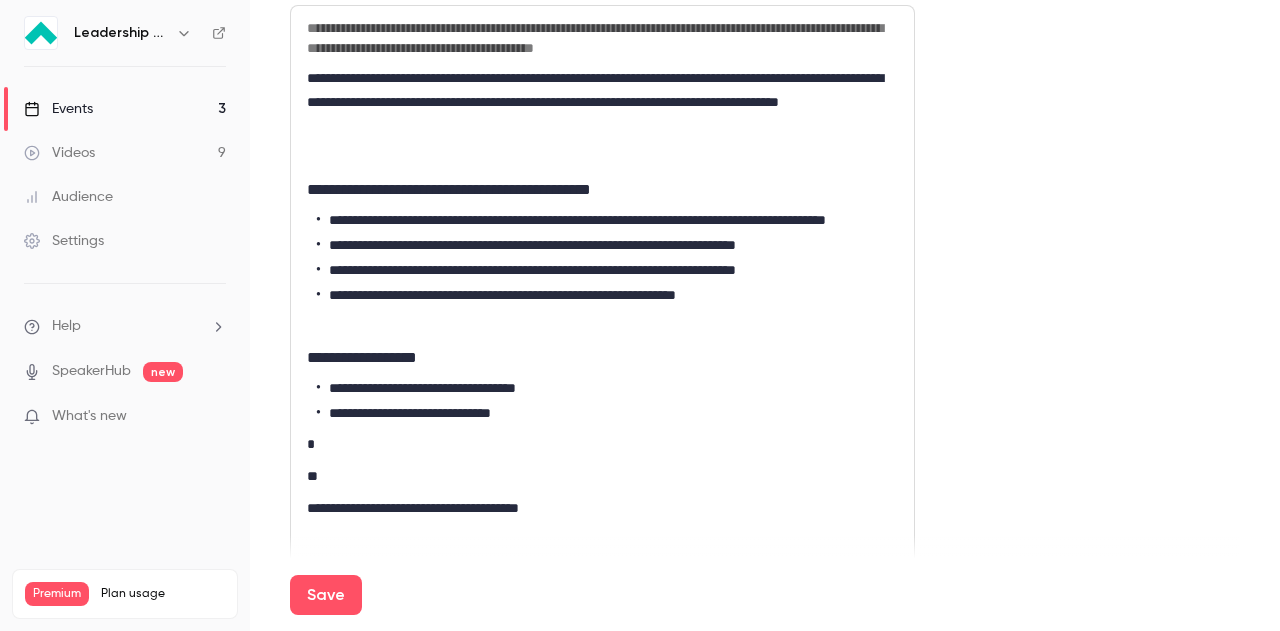 click on "**********" at bounding box center (602, 102) 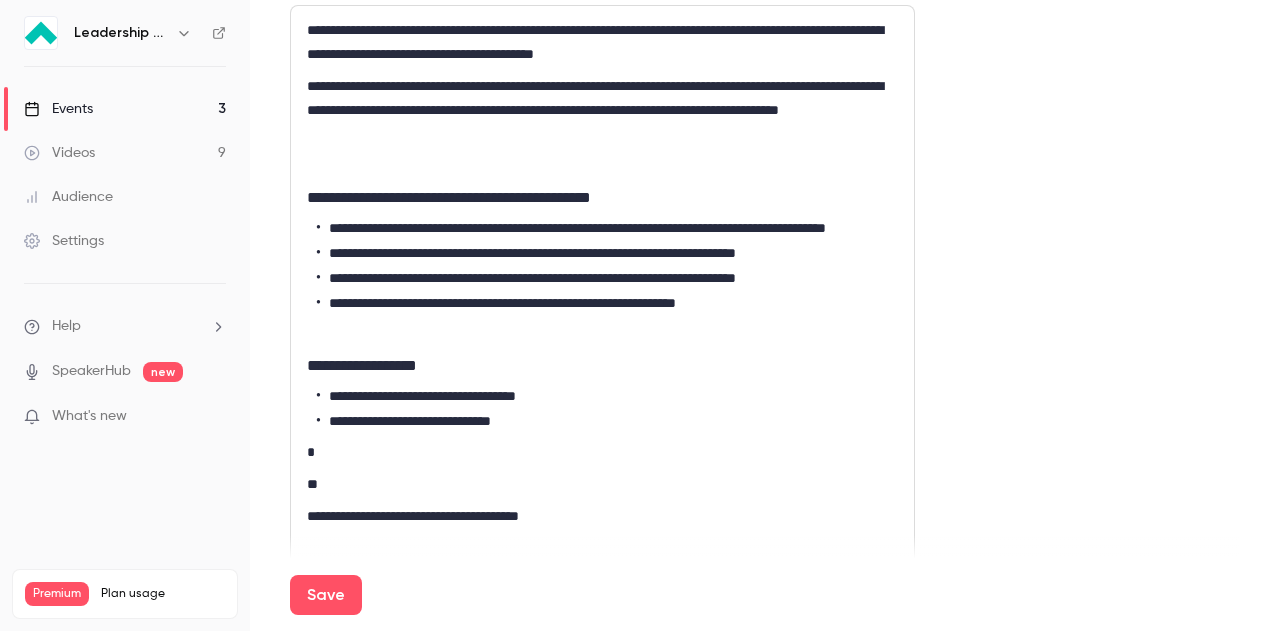click at bounding box center [602, 166] 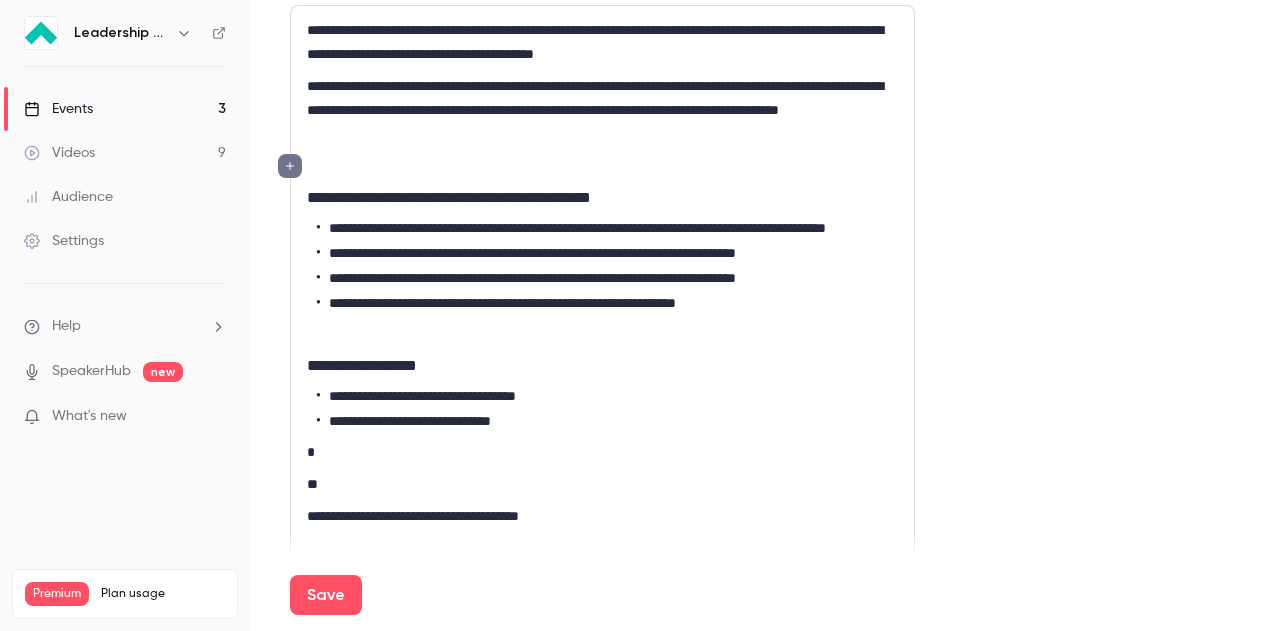 click at bounding box center [602, 334] 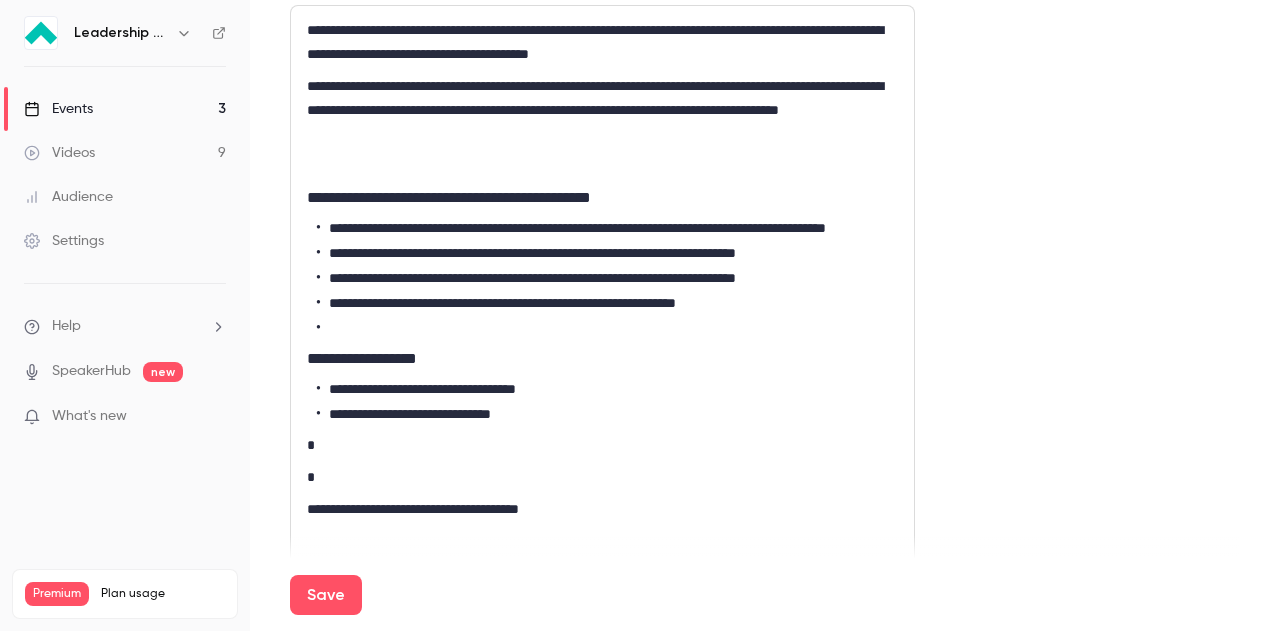 click at bounding box center (607, 328) 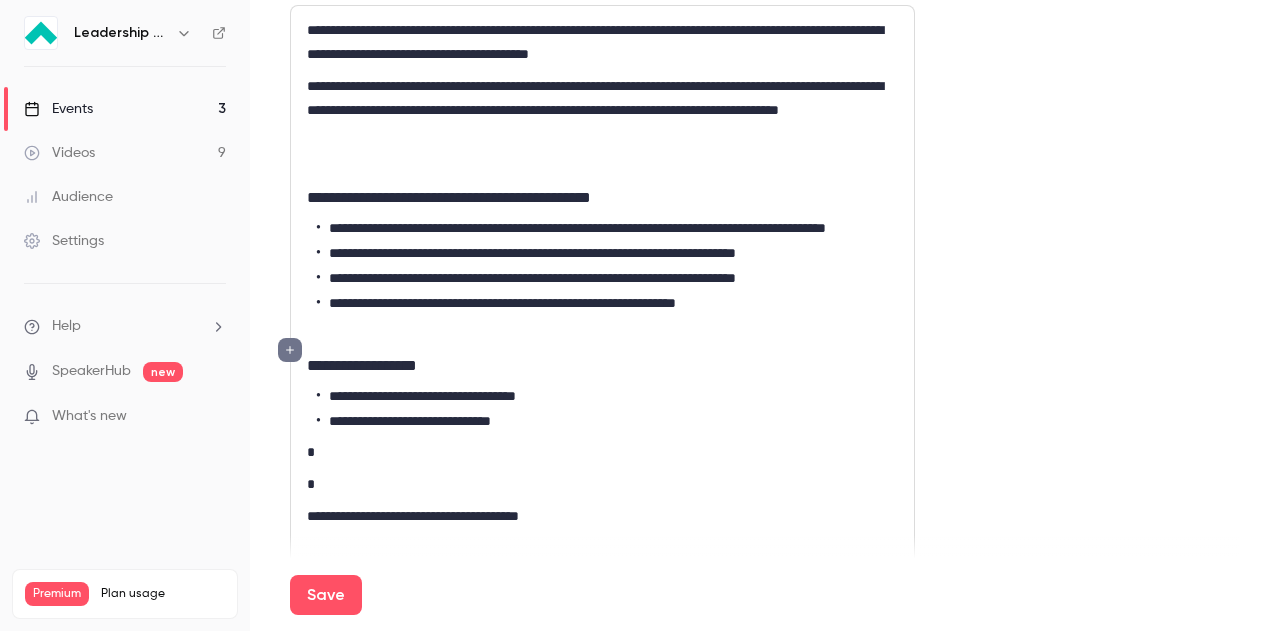 click on "**********" at bounding box center (602, 345) 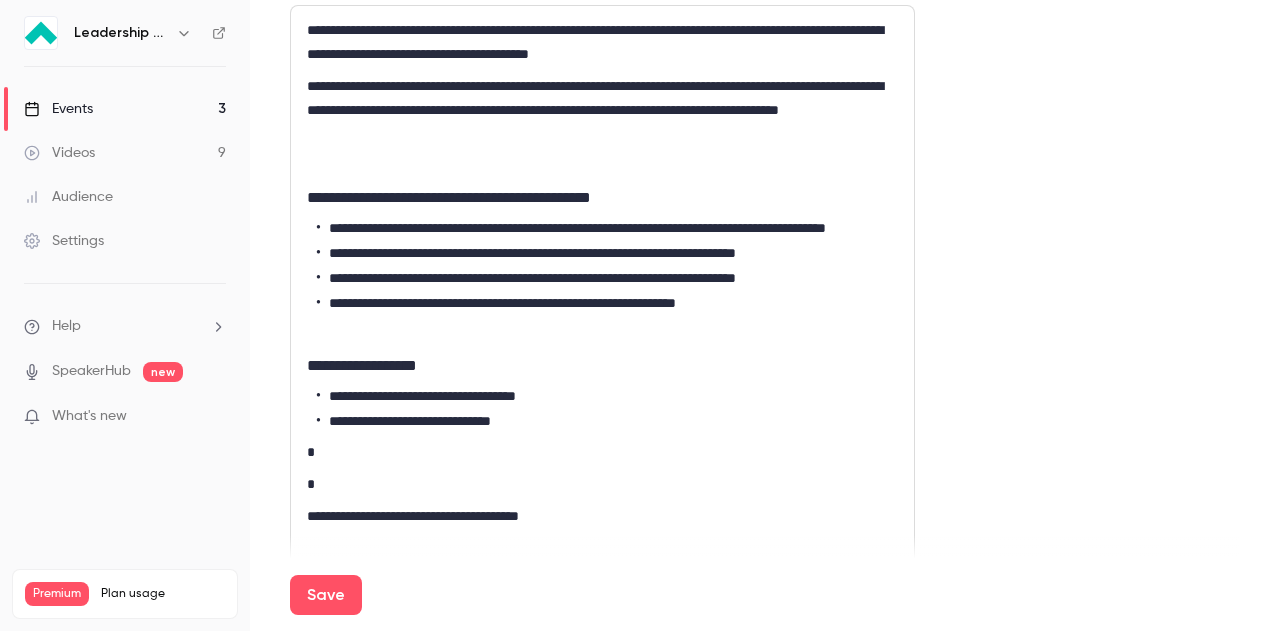 click at bounding box center [602, 334] 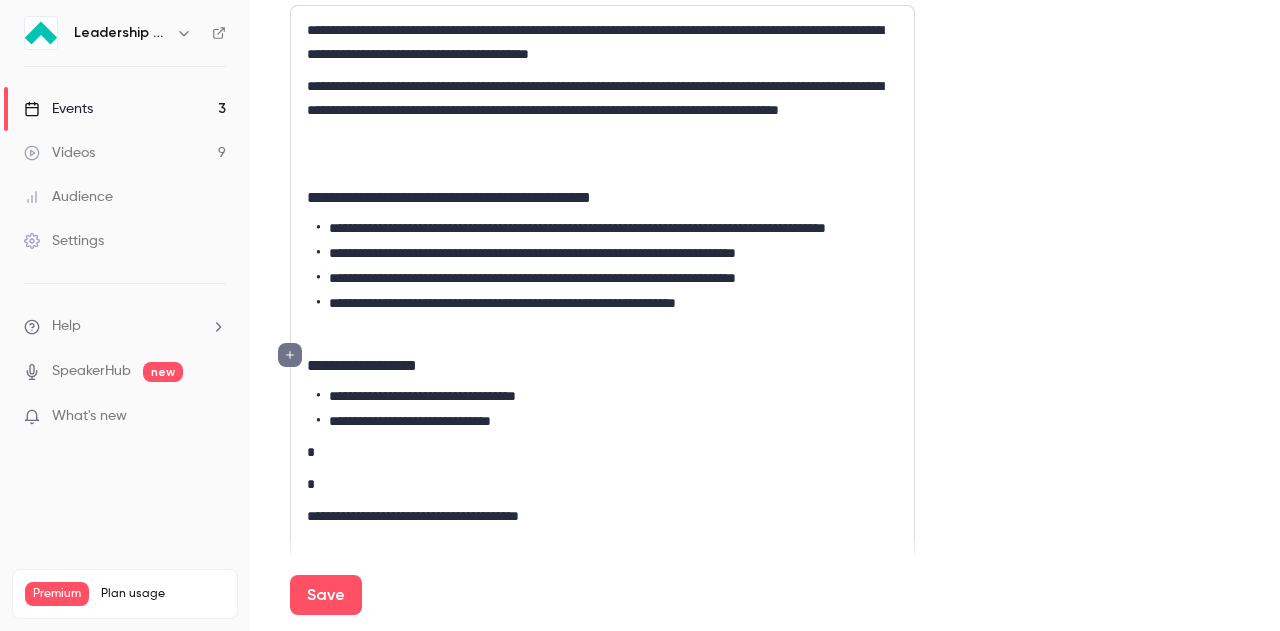 click on "**********" at bounding box center [602, 345] 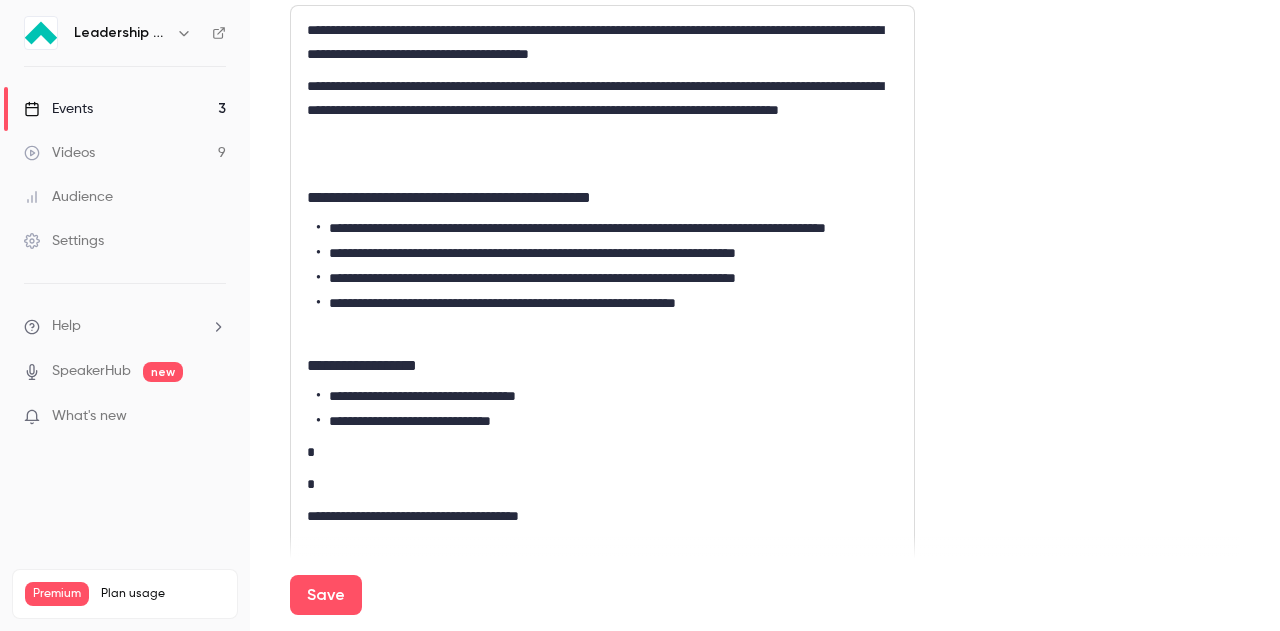 click on "Save" at bounding box center [765, 595] 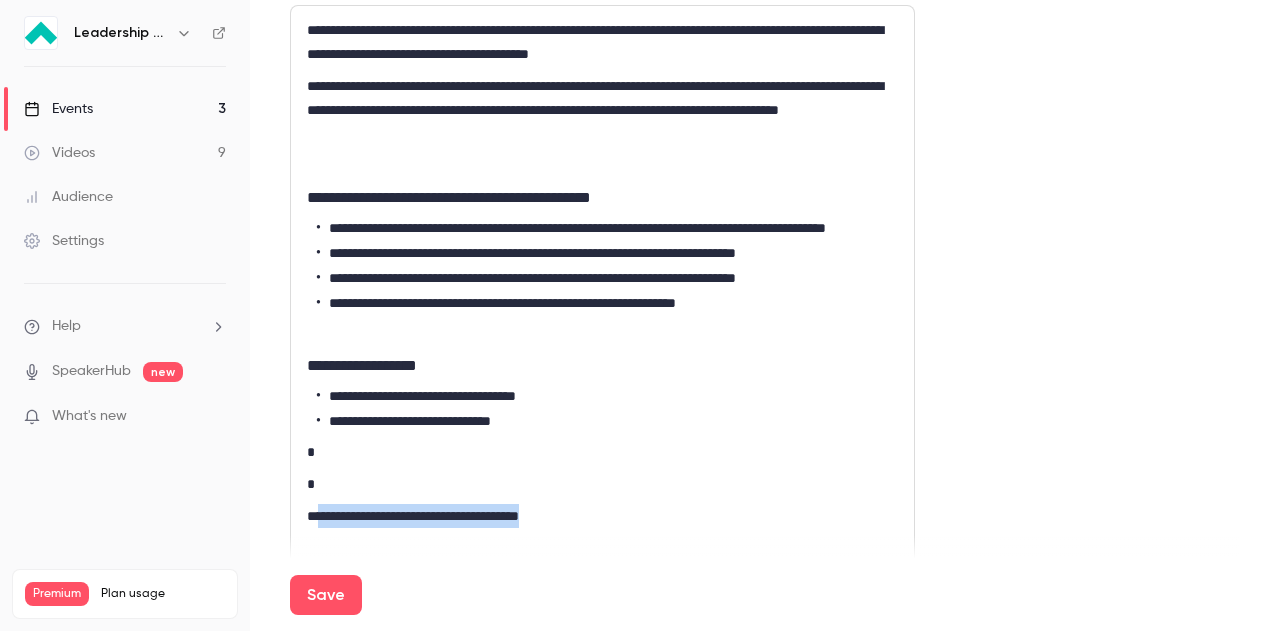 drag, startPoint x: 322, startPoint y: 532, endPoint x: 606, endPoint y: 531, distance: 284.00177 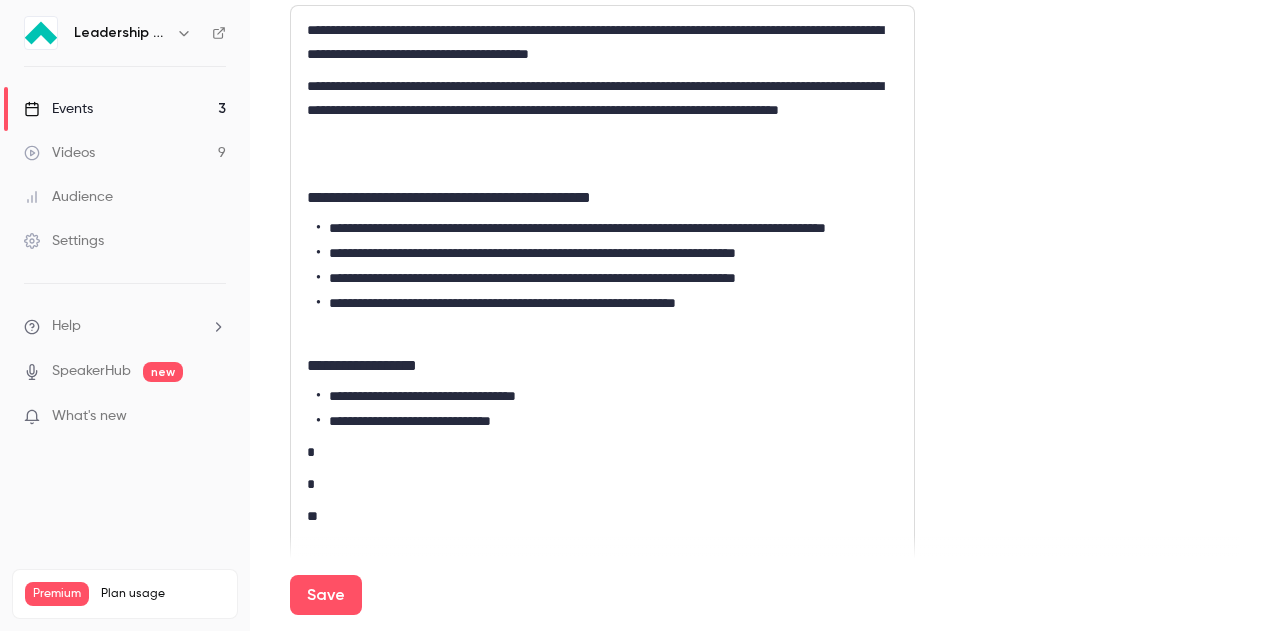 click on "**********" at bounding box center [607, 421] 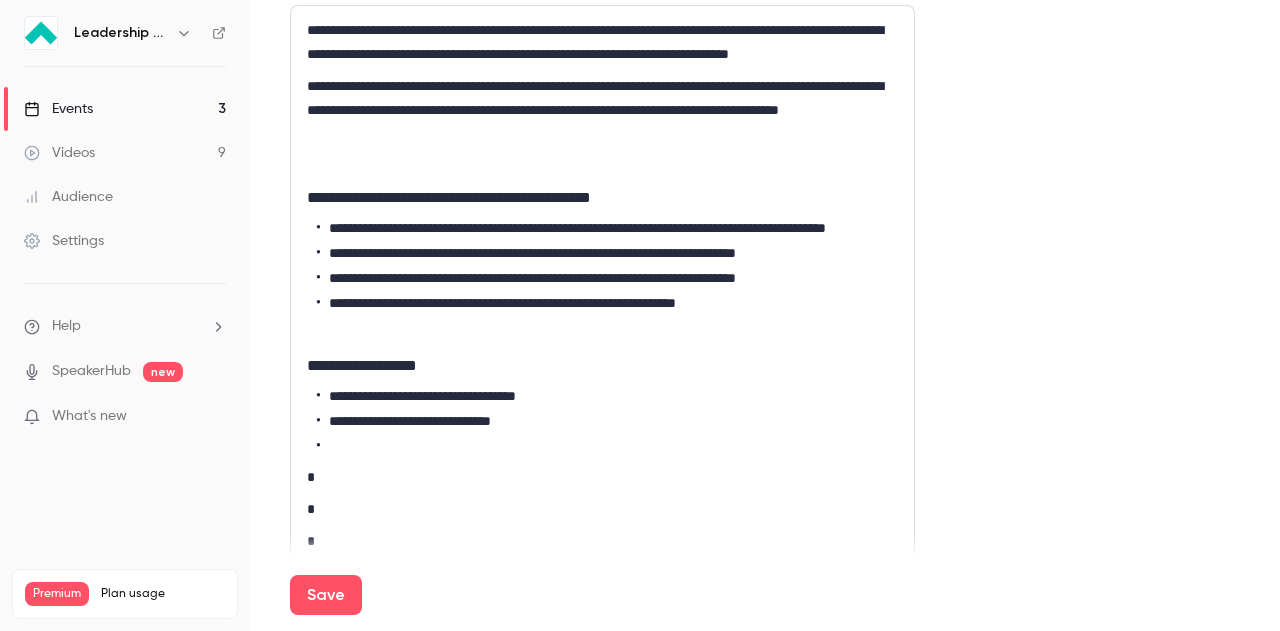 scroll, scrollTop: 0, scrollLeft: 0, axis: both 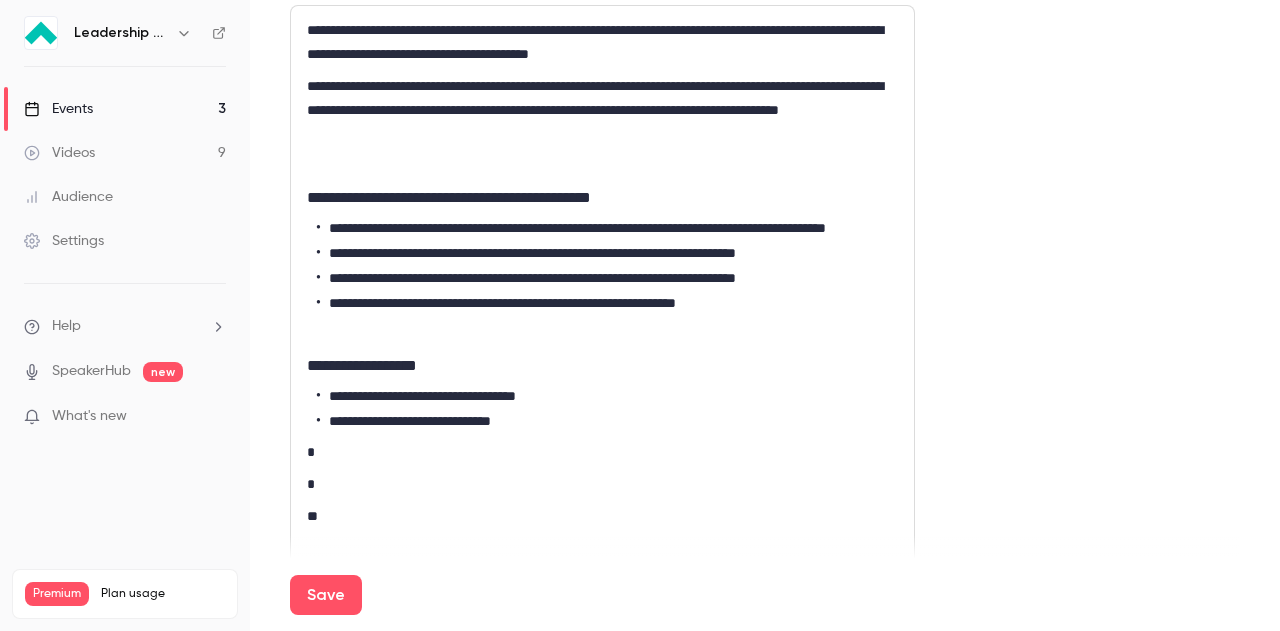 click on "*" at bounding box center [602, 452] 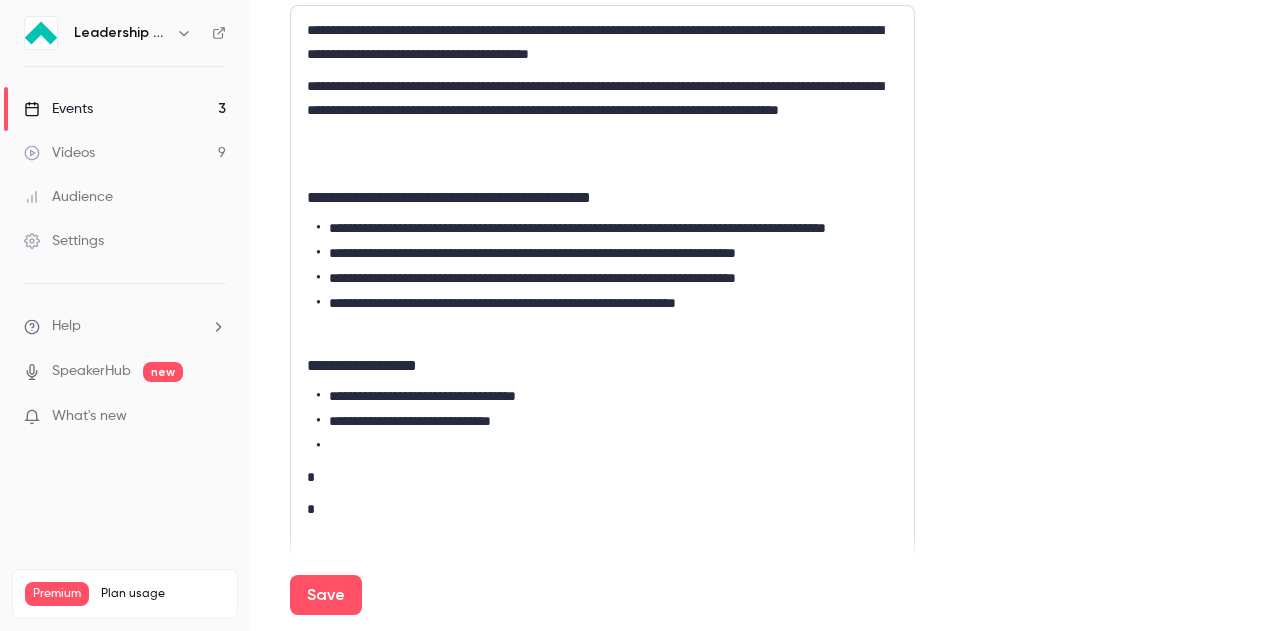 scroll, scrollTop: 0, scrollLeft: 0, axis: both 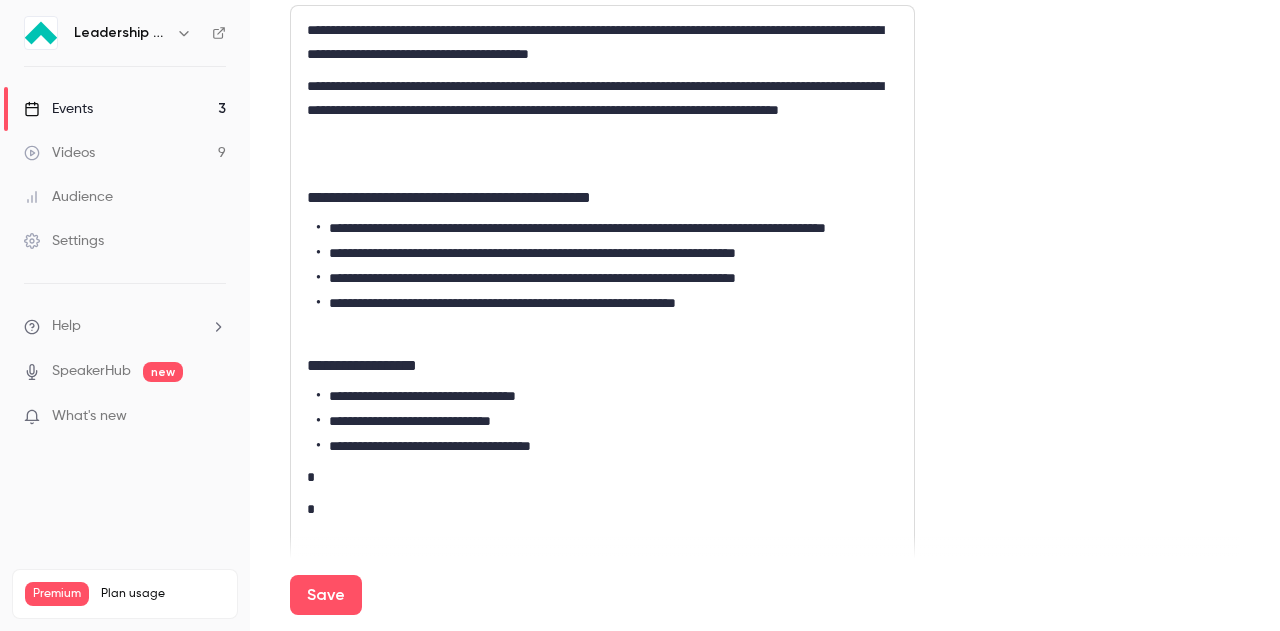 click on "*" at bounding box center (602, 477) 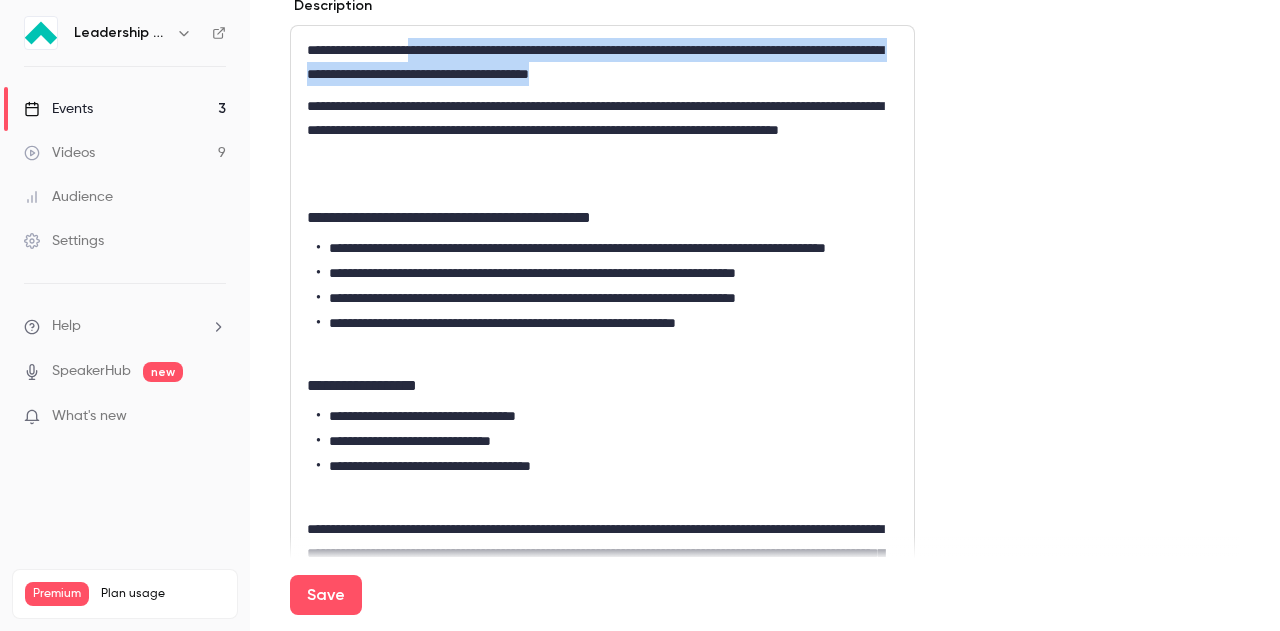 scroll, scrollTop: 690, scrollLeft: 0, axis: vertical 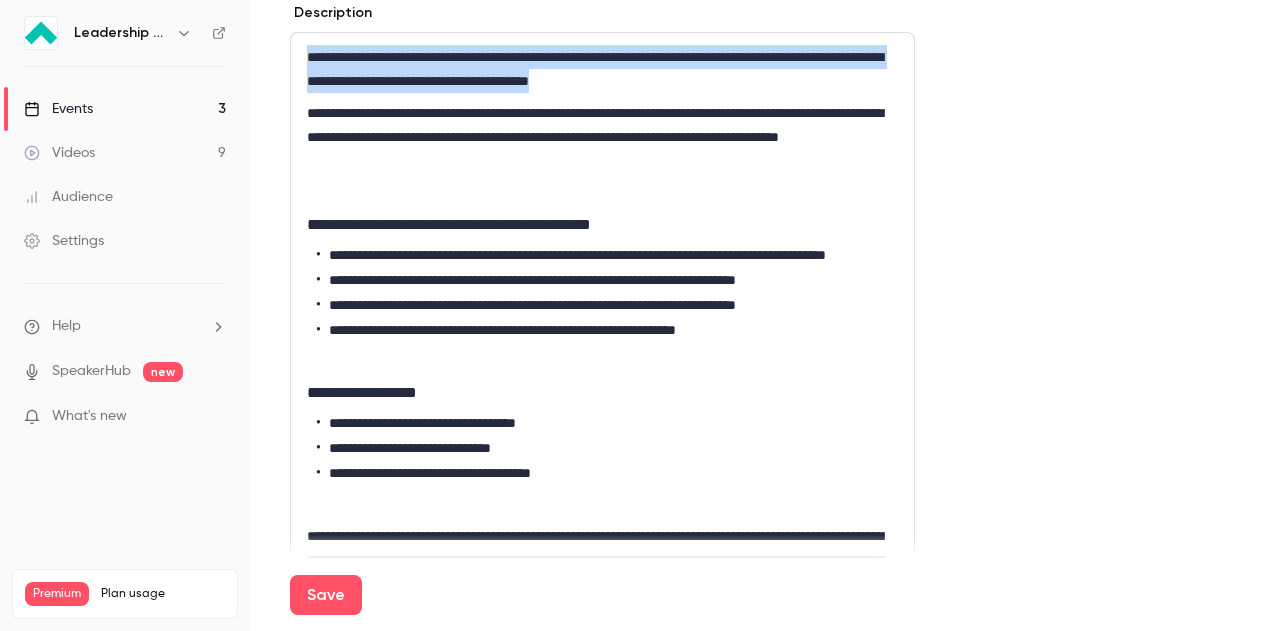 drag, startPoint x: 726, startPoint y: 55, endPoint x: 293, endPoint y: 23, distance: 434.18085 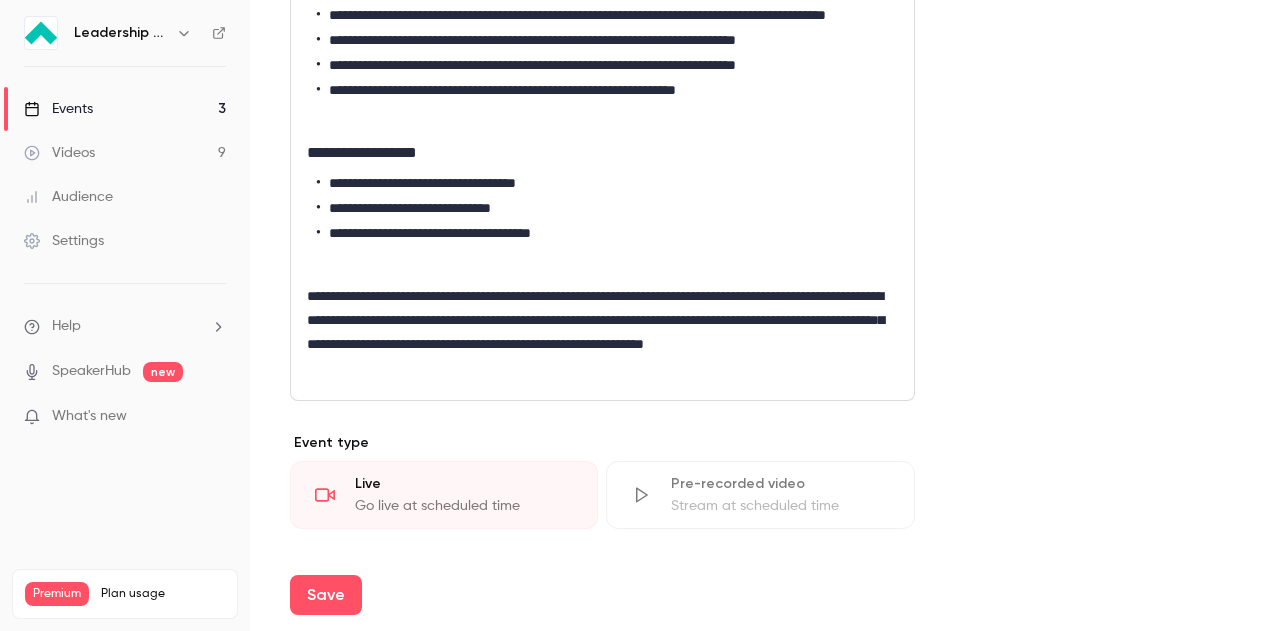 scroll, scrollTop: 921, scrollLeft: 0, axis: vertical 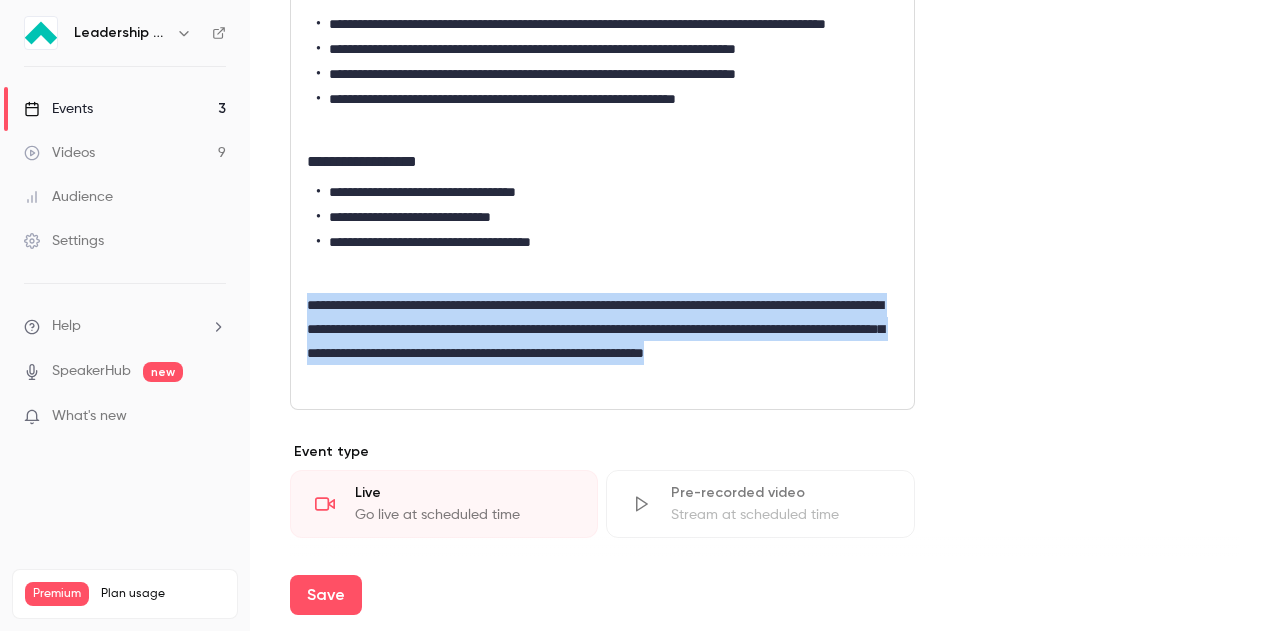 drag, startPoint x: 604, startPoint y: 397, endPoint x: 296, endPoint y: 309, distance: 320.32483 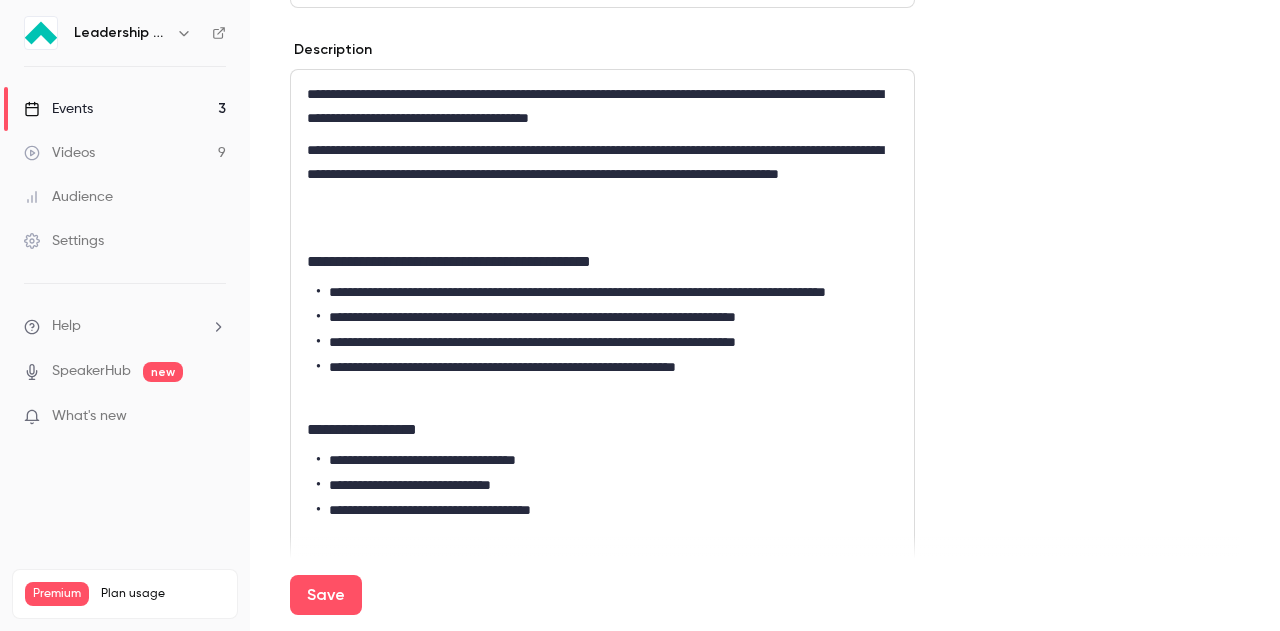 scroll, scrollTop: 588, scrollLeft: 0, axis: vertical 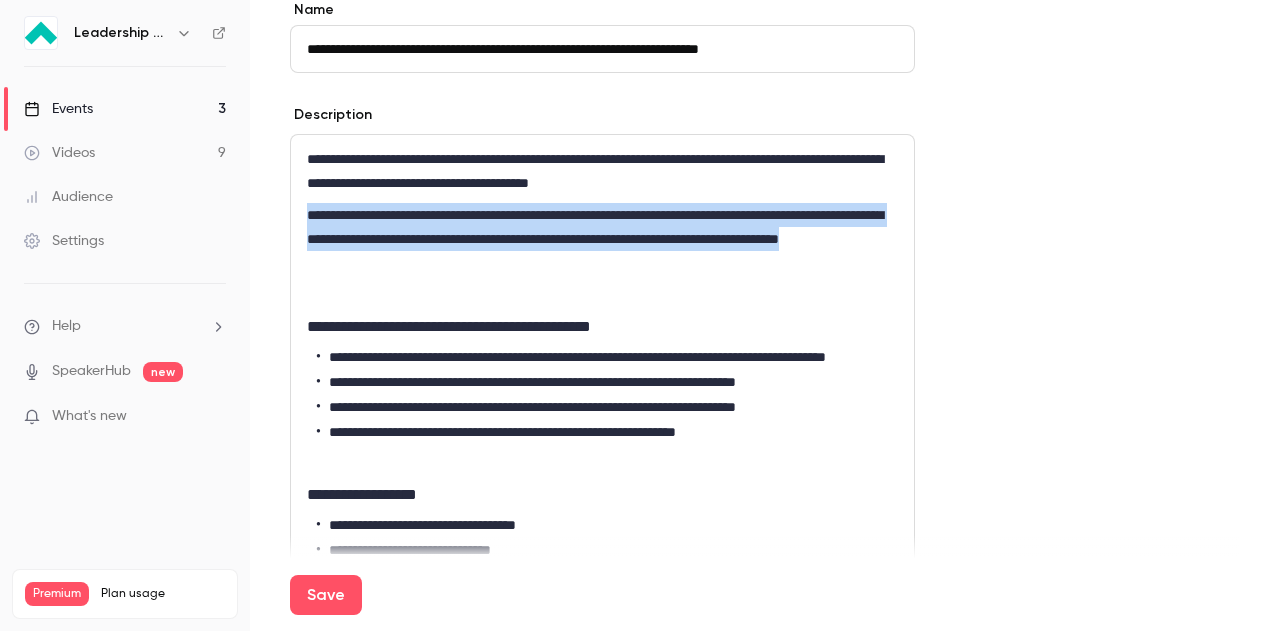 drag, startPoint x: 492, startPoint y: 266, endPoint x: 300, endPoint y: 217, distance: 198.15398 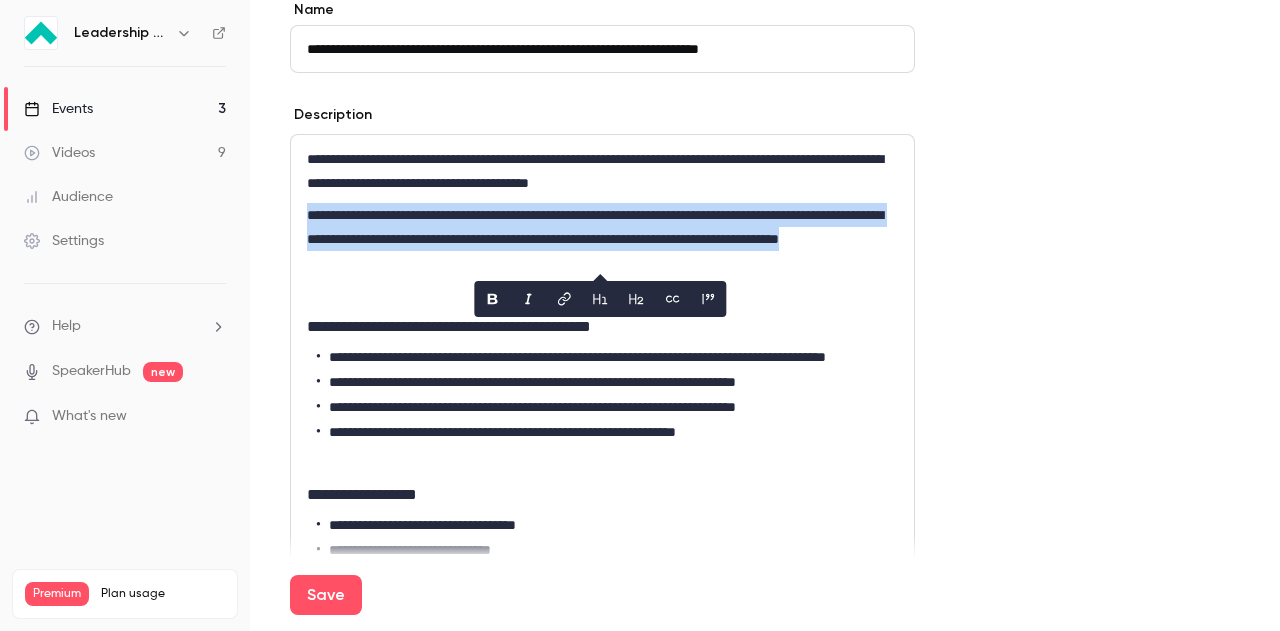 click 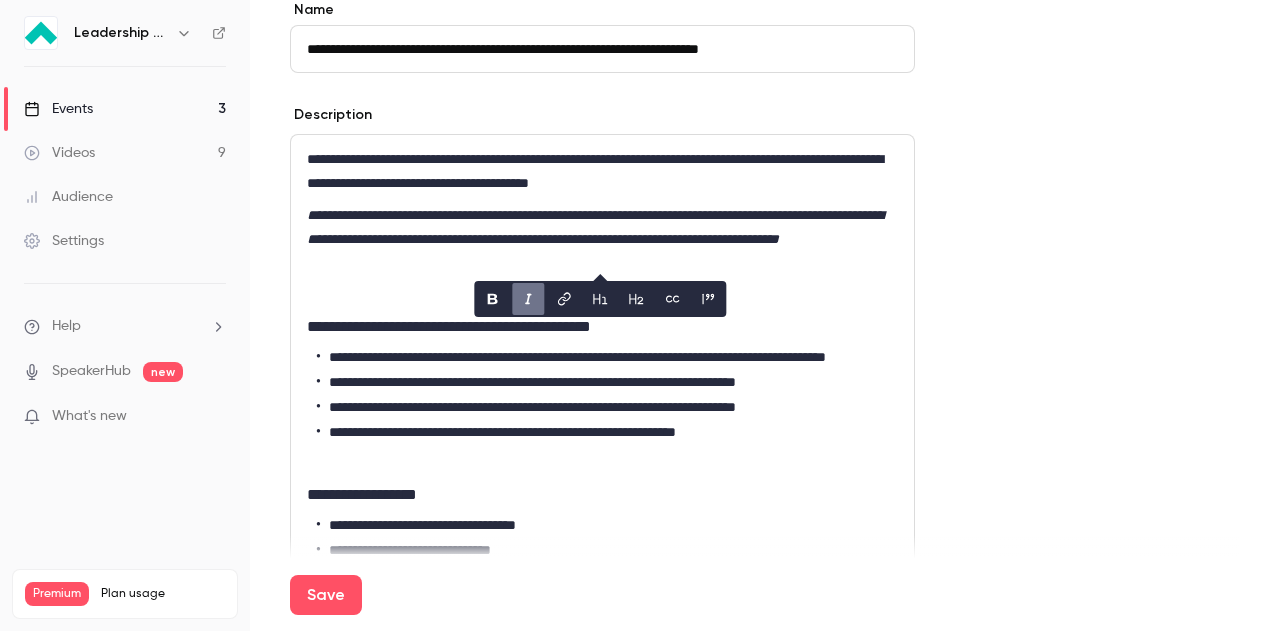 click on "**********" at bounding box center (602, 438) 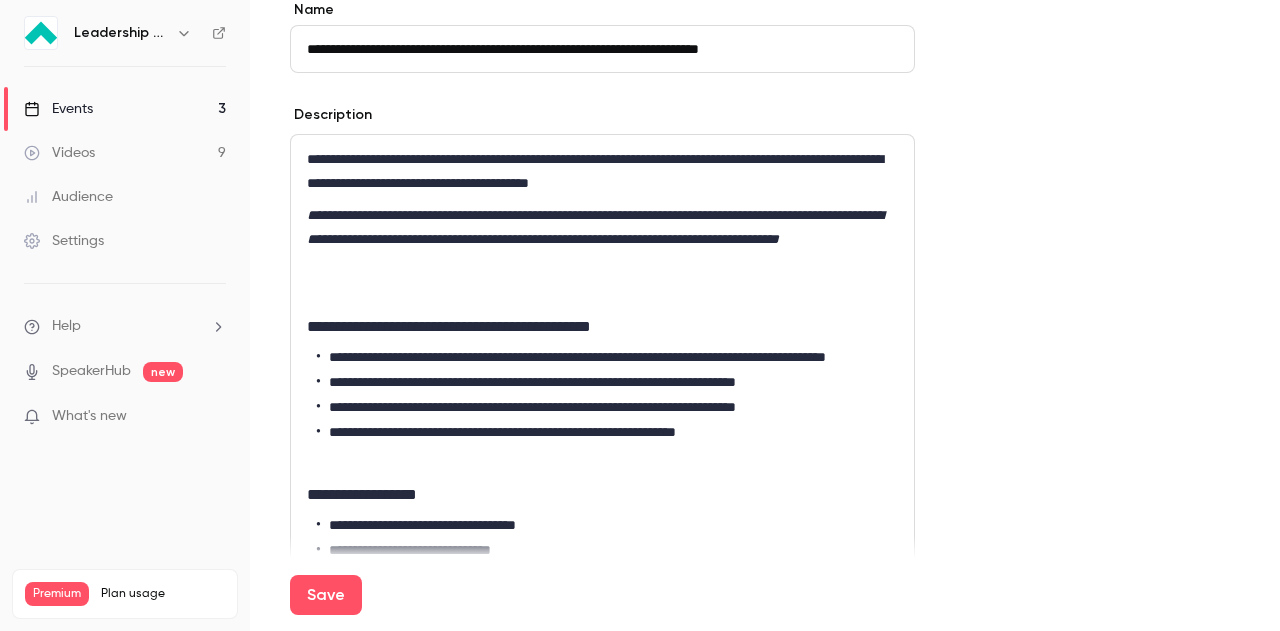 click on "**********" at bounding box center [602, 171] 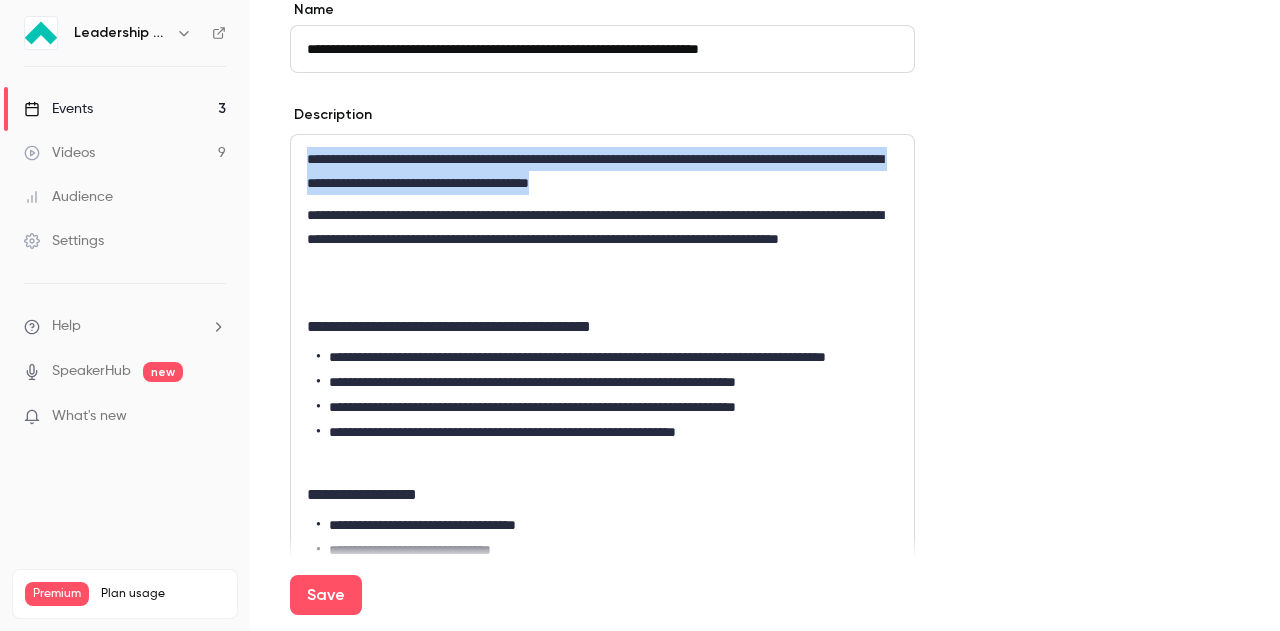 drag, startPoint x: 756, startPoint y: 177, endPoint x: 300, endPoint y: 144, distance: 457.1925 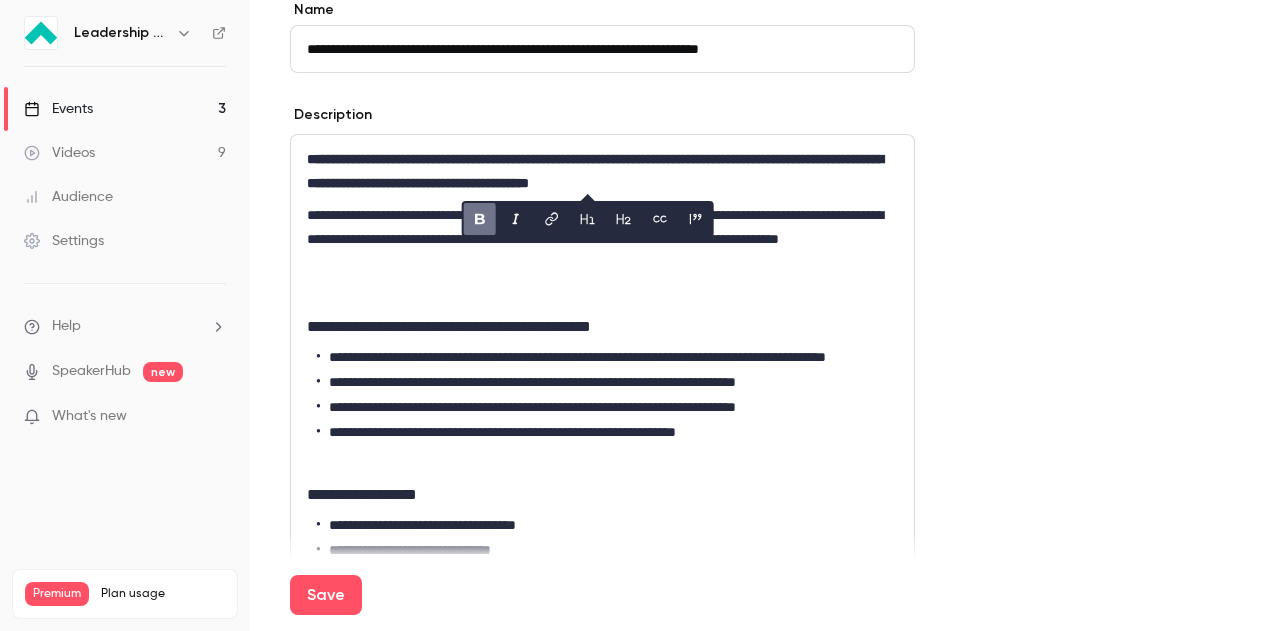 click on "**********" at bounding box center [602, 438] 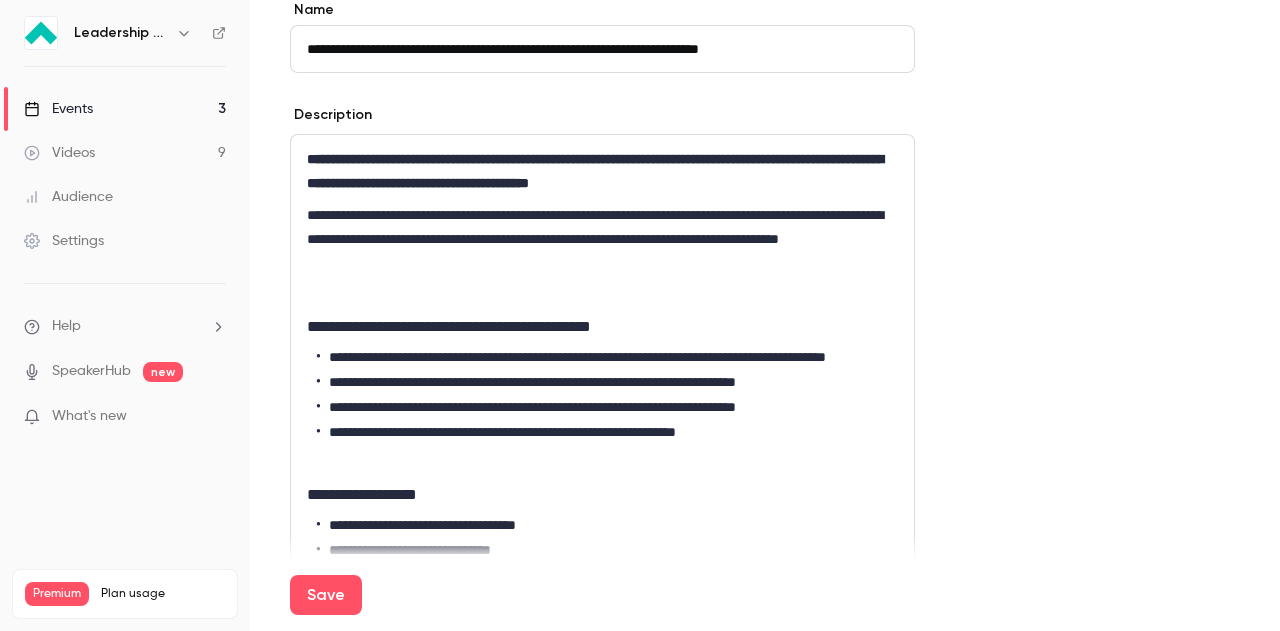 click on "**********" at bounding box center [602, 171] 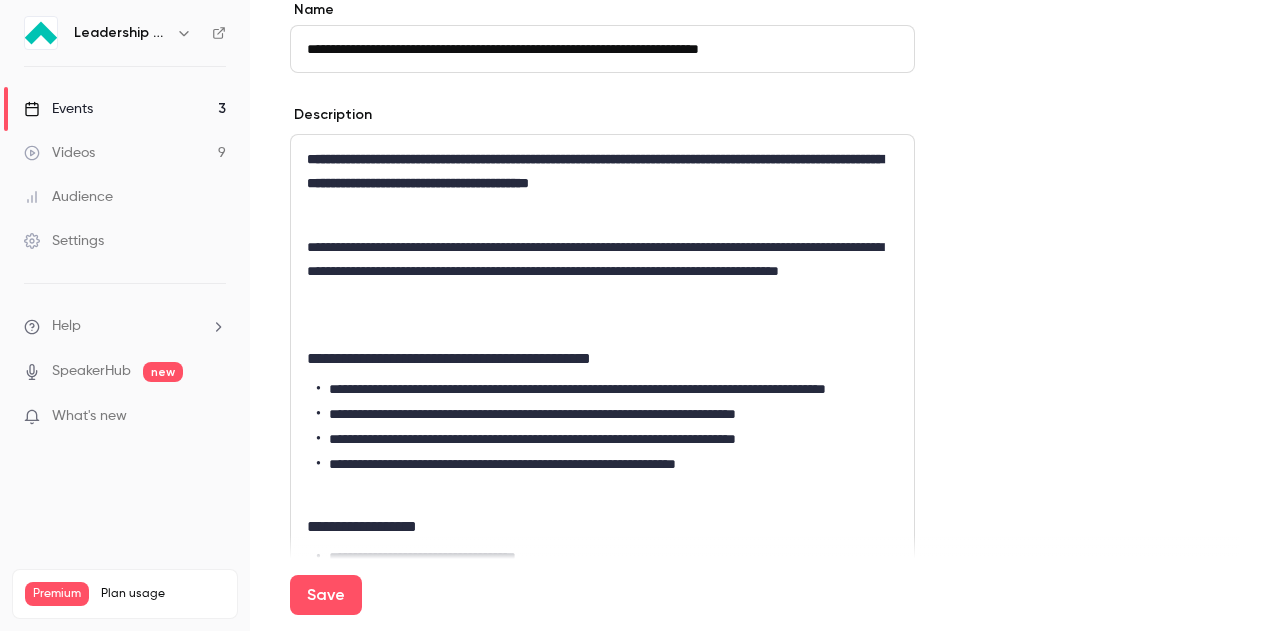 click on "**********" at bounding box center (602, 454) 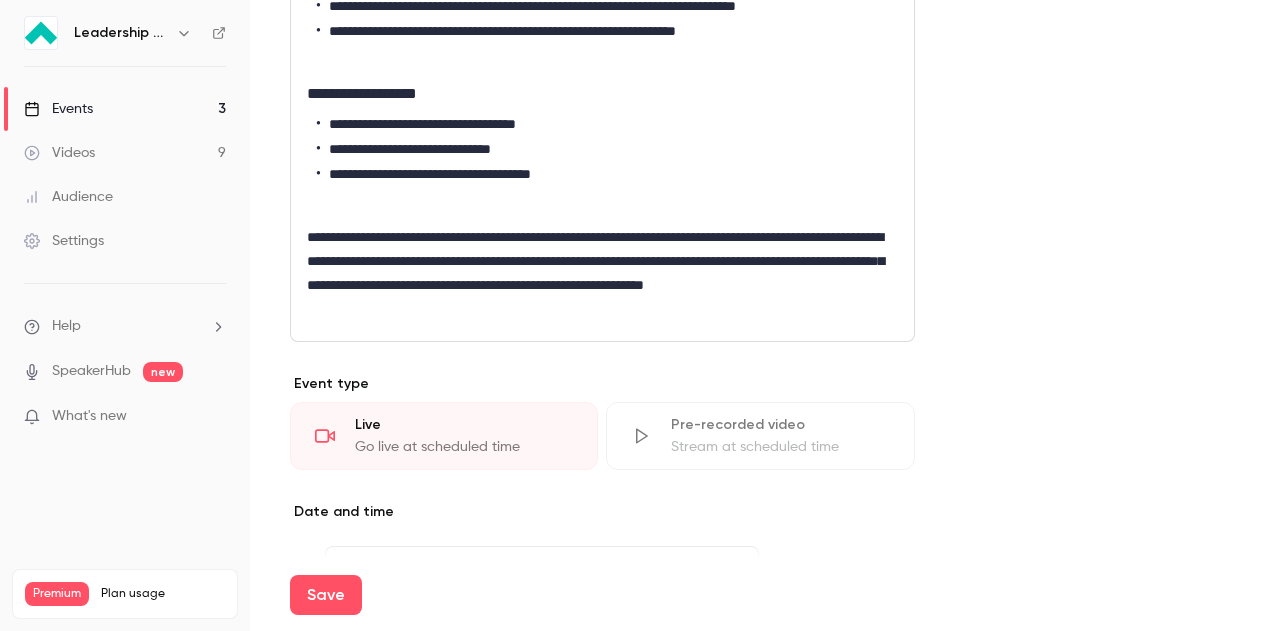scroll, scrollTop: 1041, scrollLeft: 0, axis: vertical 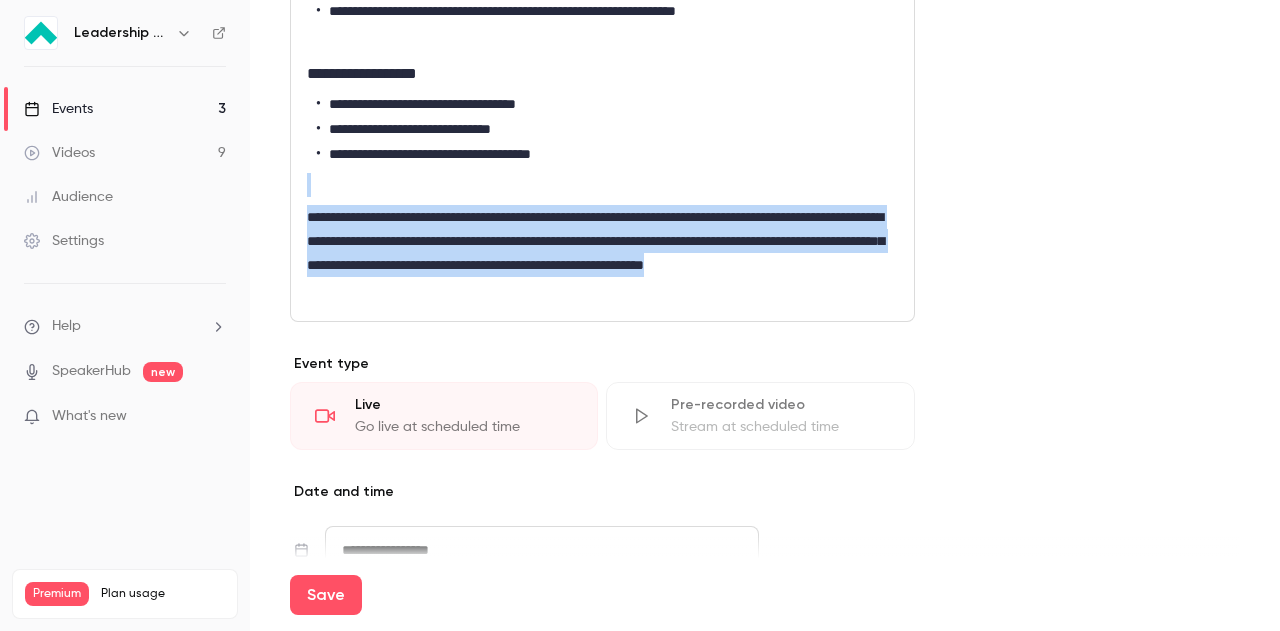 drag, startPoint x: 579, startPoint y: 317, endPoint x: 280, endPoint y: 209, distance: 317.90723 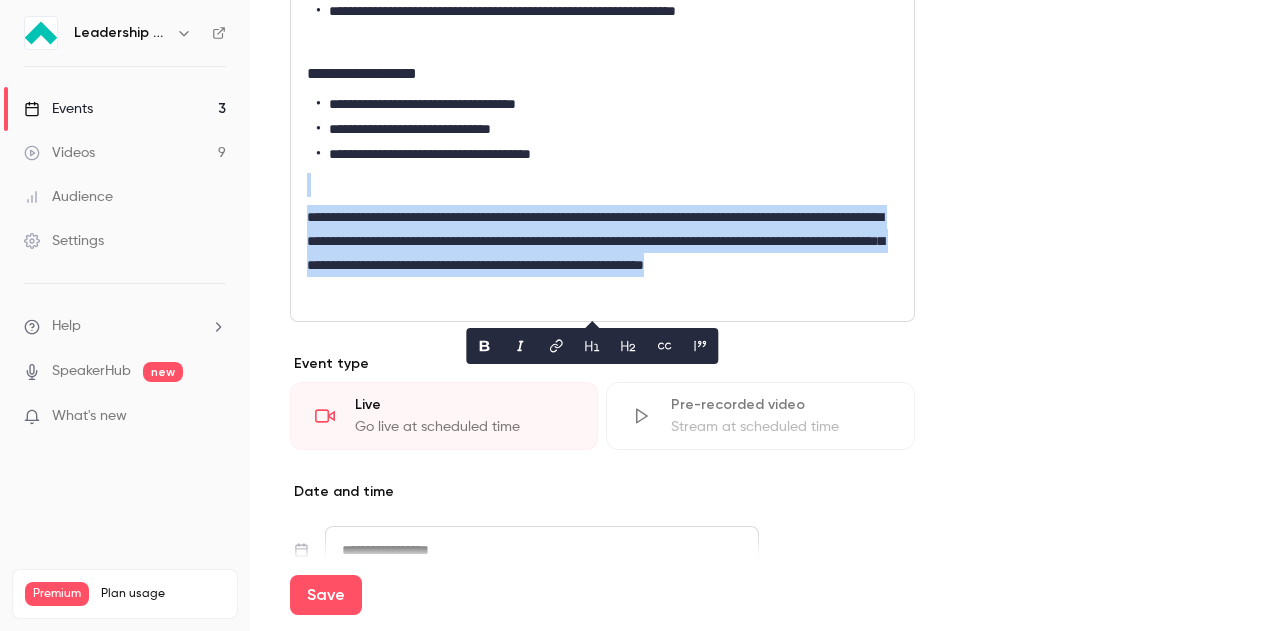 click on "**********" at bounding box center (602, 253) 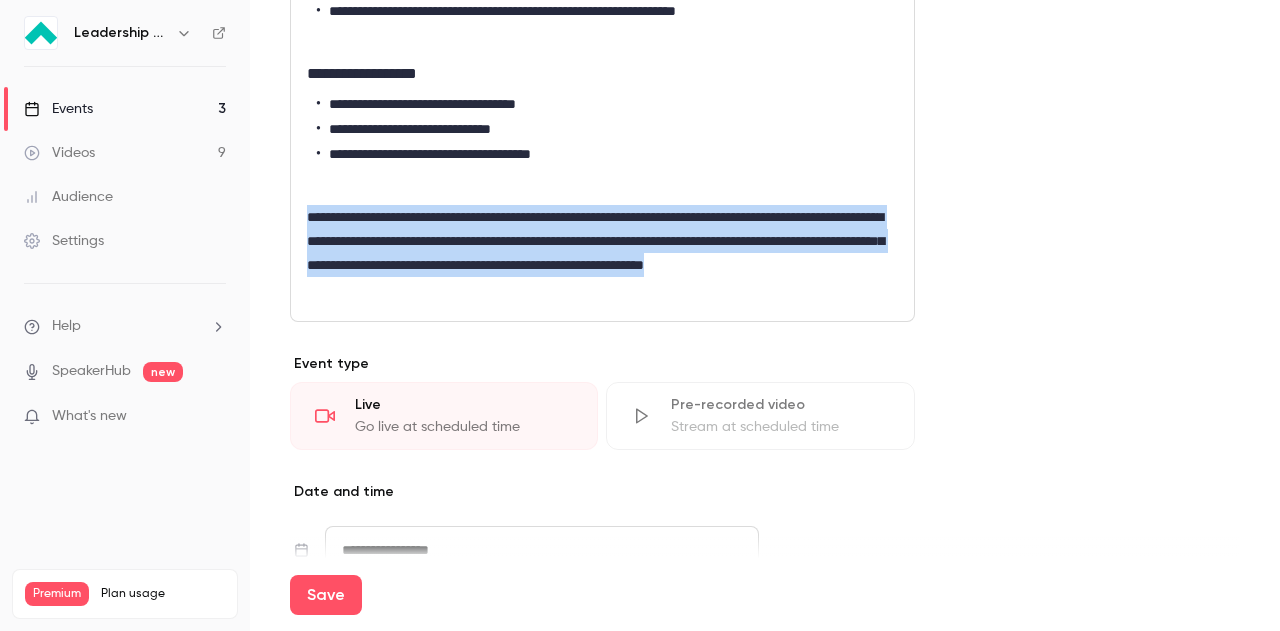 drag, startPoint x: 580, startPoint y: 314, endPoint x: 276, endPoint y: 239, distance: 313.115 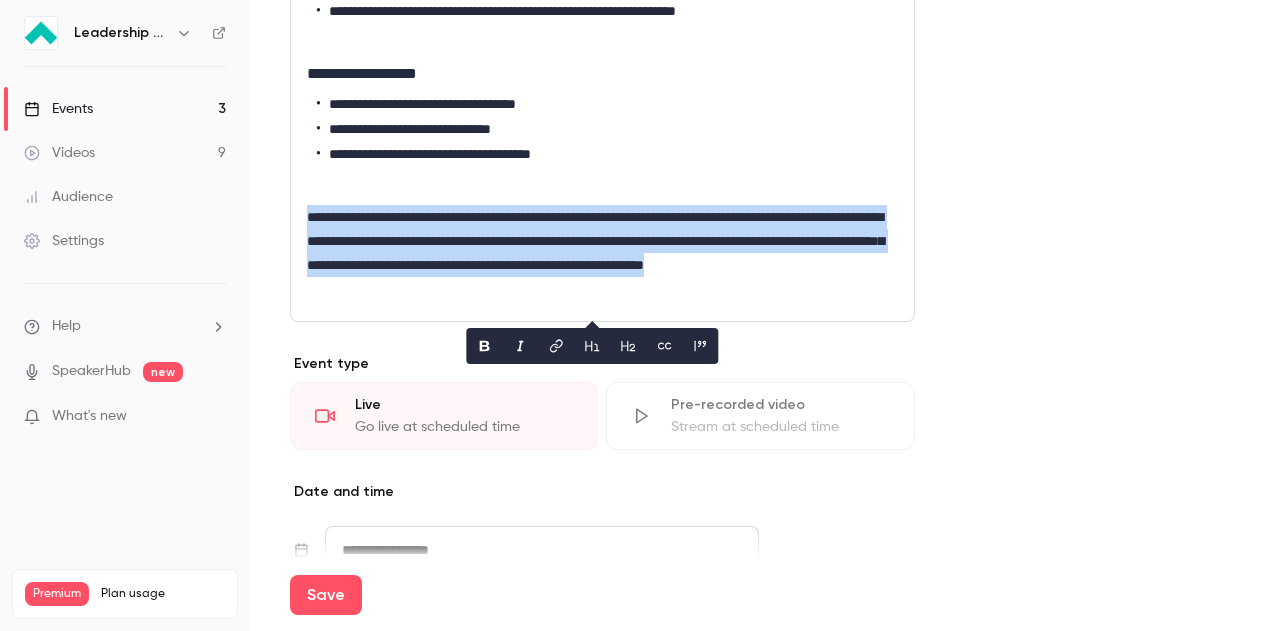 click at bounding box center [664, 346] 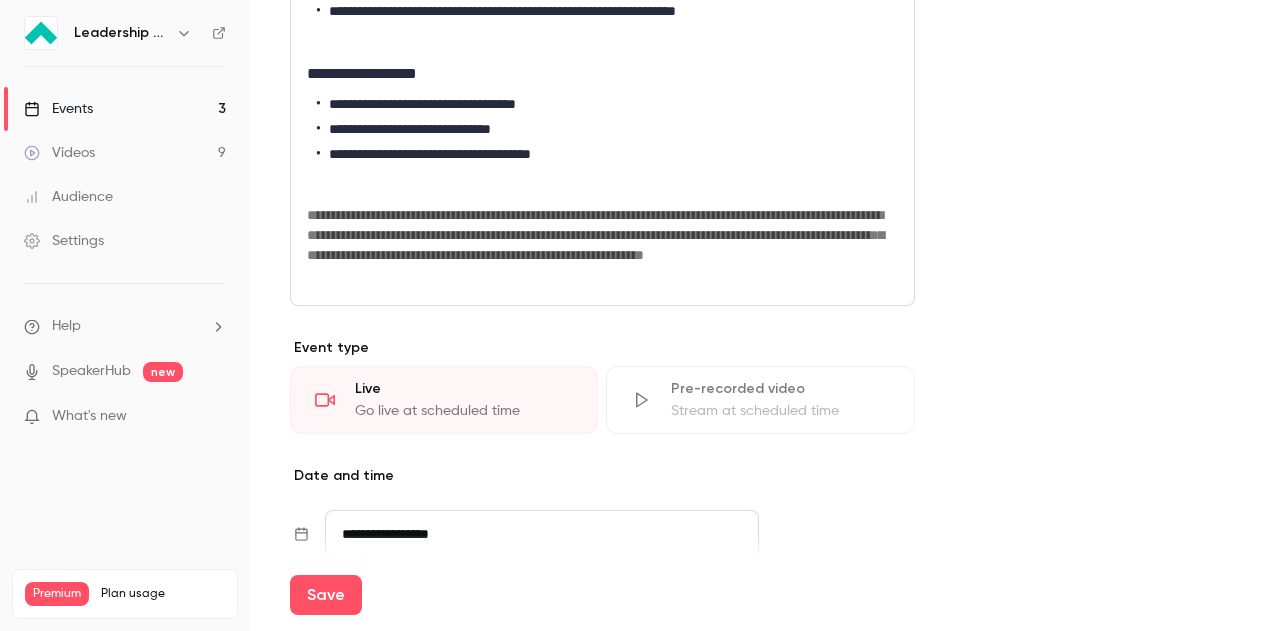 click at bounding box center (602, 185) 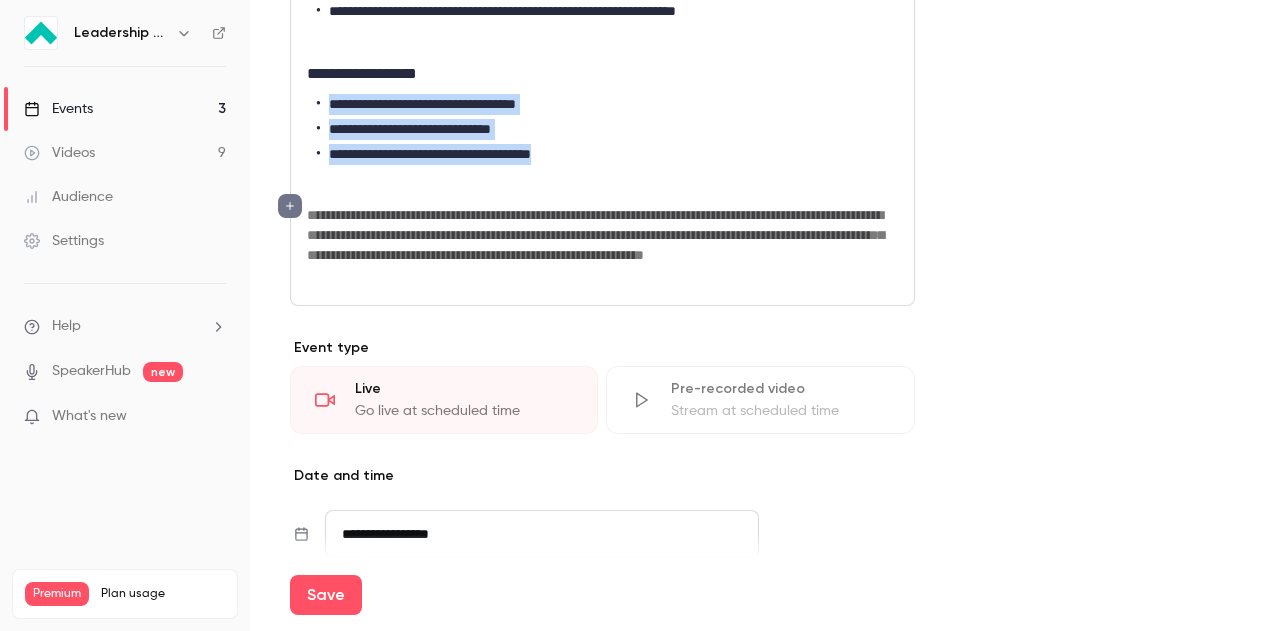 drag, startPoint x: 620, startPoint y: 180, endPoint x: 324, endPoint y: 124, distance: 301.25073 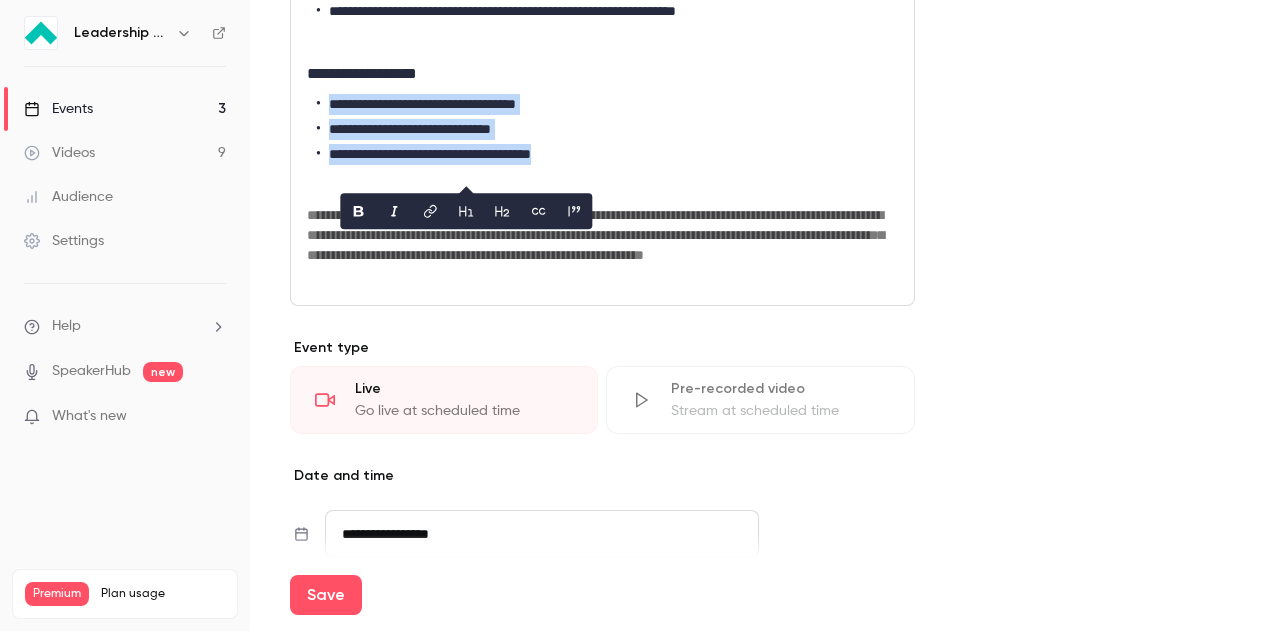 click 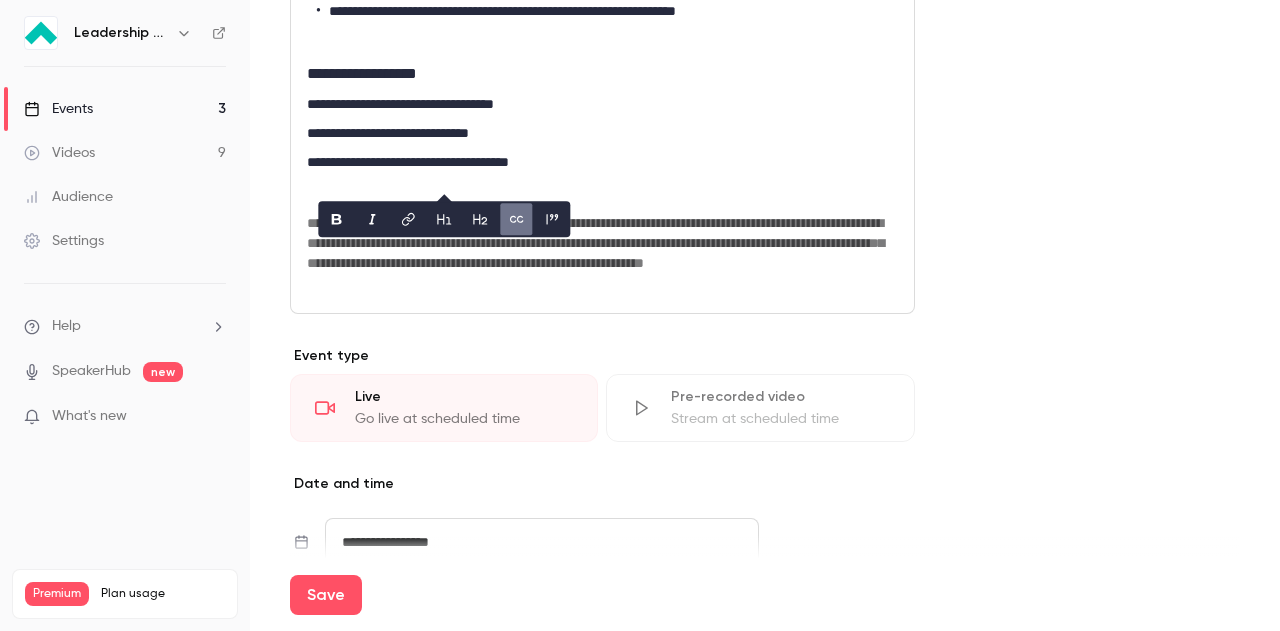 click at bounding box center (602, 193) 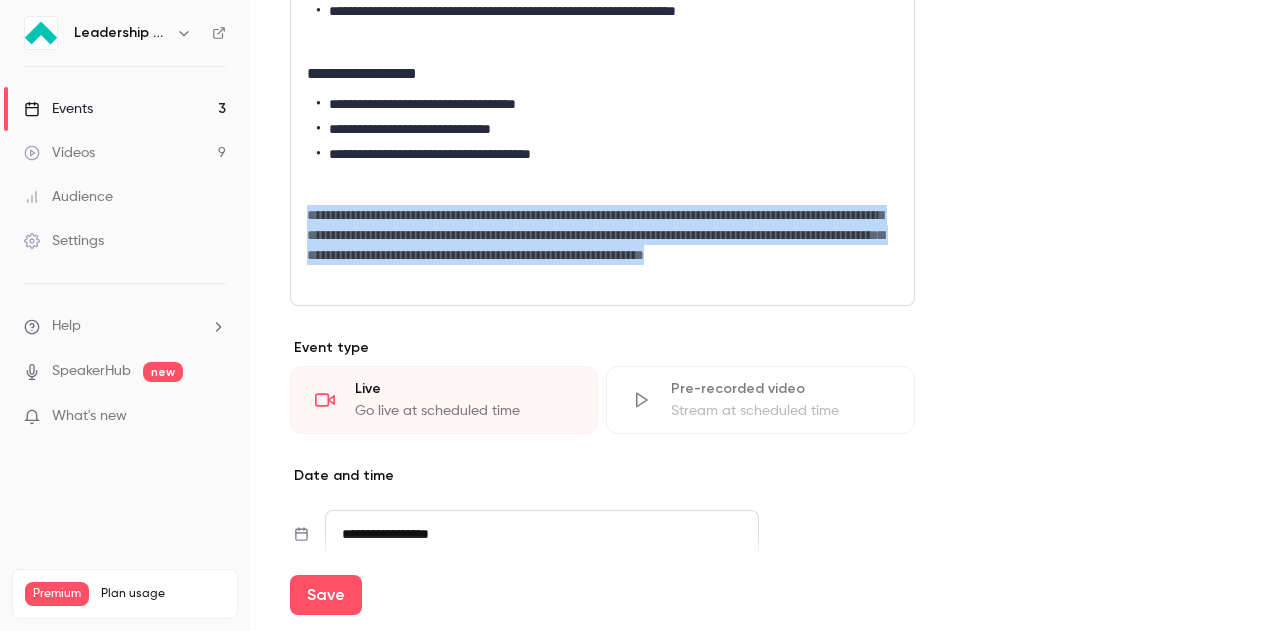 drag, startPoint x: 576, startPoint y: 293, endPoint x: 277, endPoint y: 218, distance: 308.26288 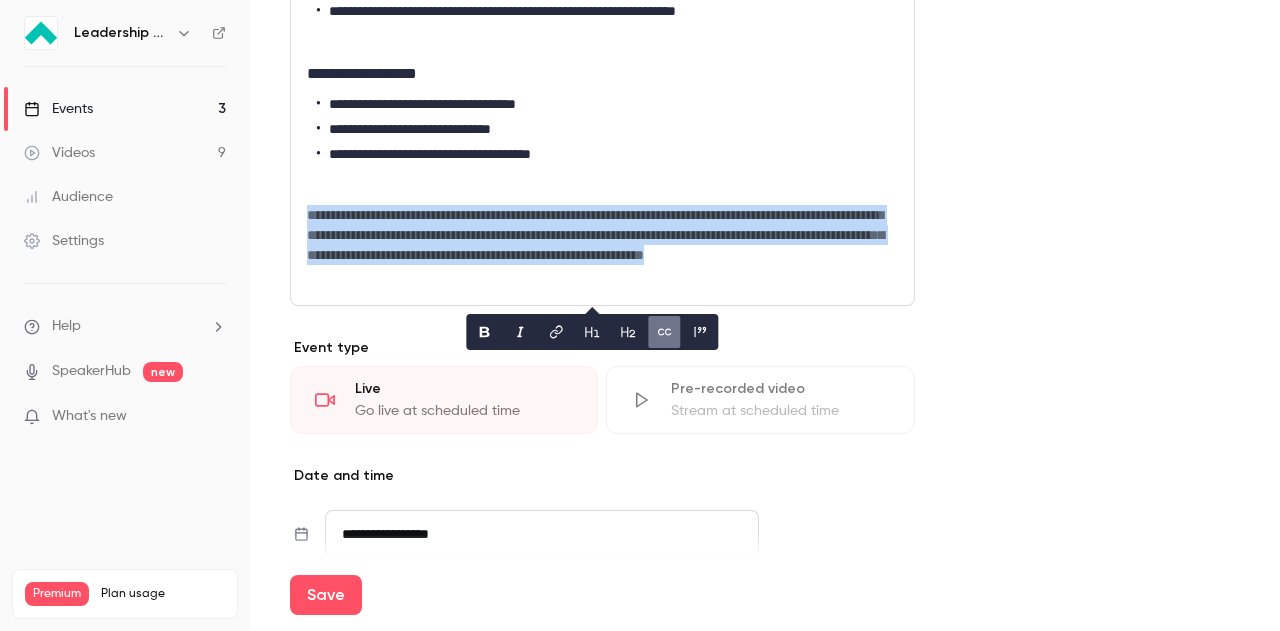 click 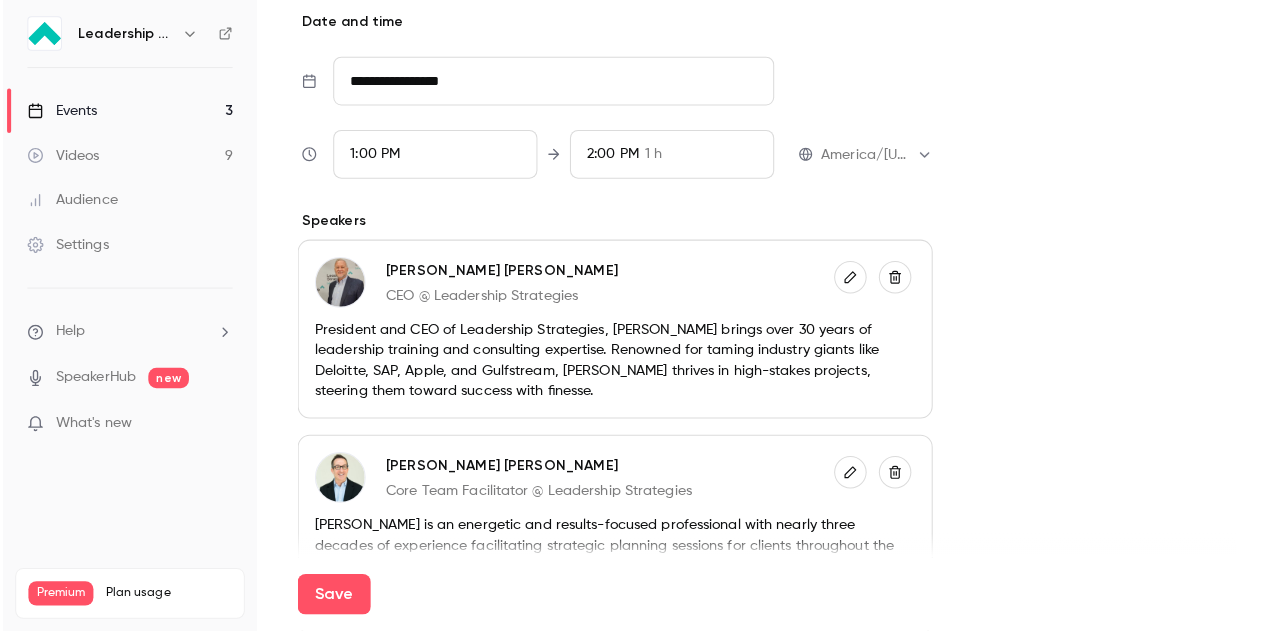 scroll, scrollTop: 1686, scrollLeft: 0, axis: vertical 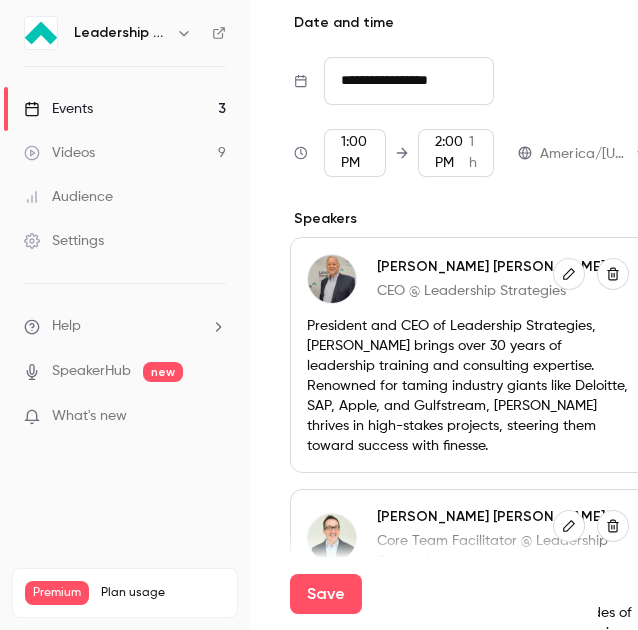click on "**********" at bounding box center (470, -19) 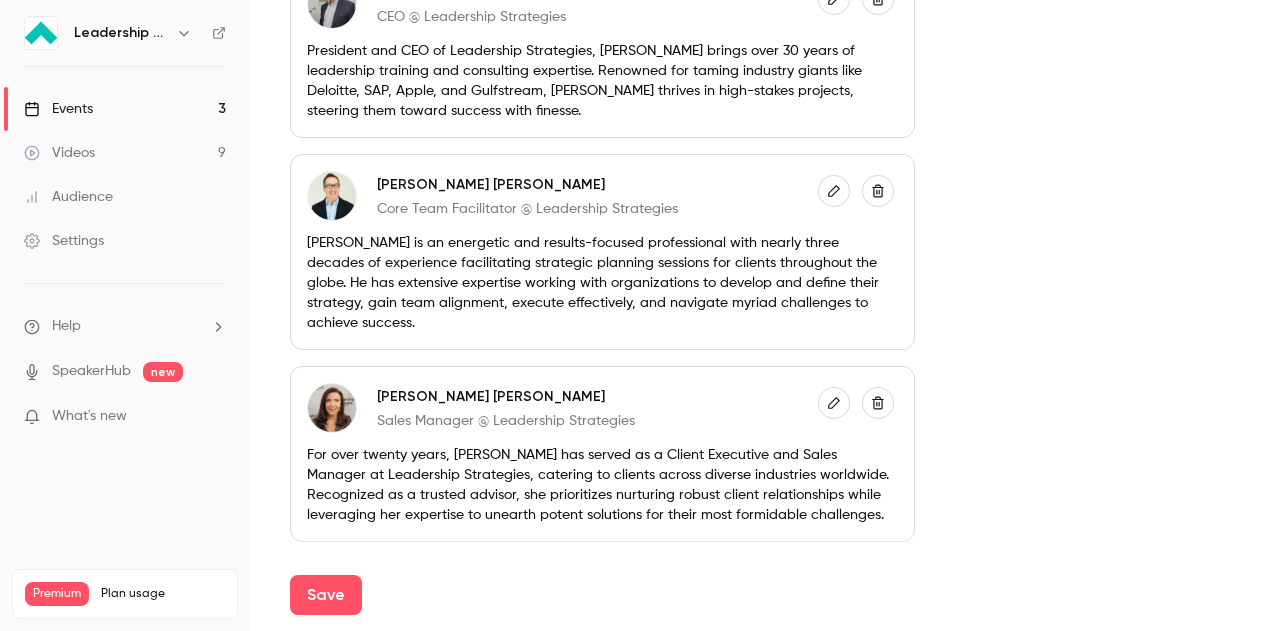 scroll, scrollTop: 1756, scrollLeft: 0, axis: vertical 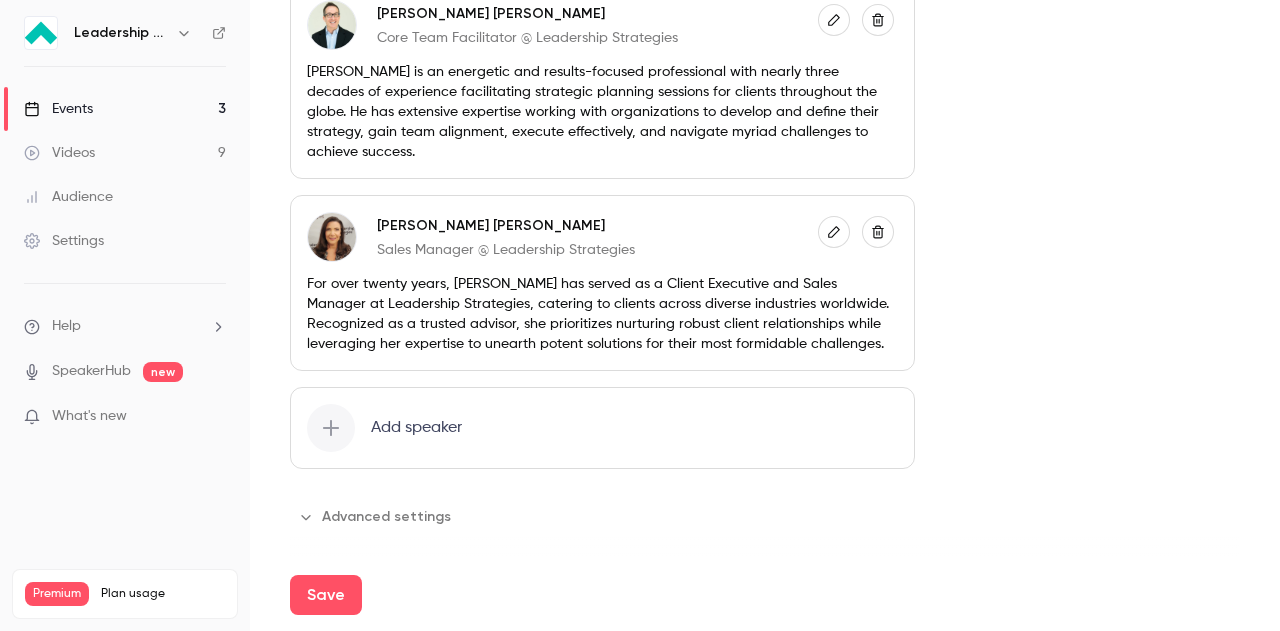 click 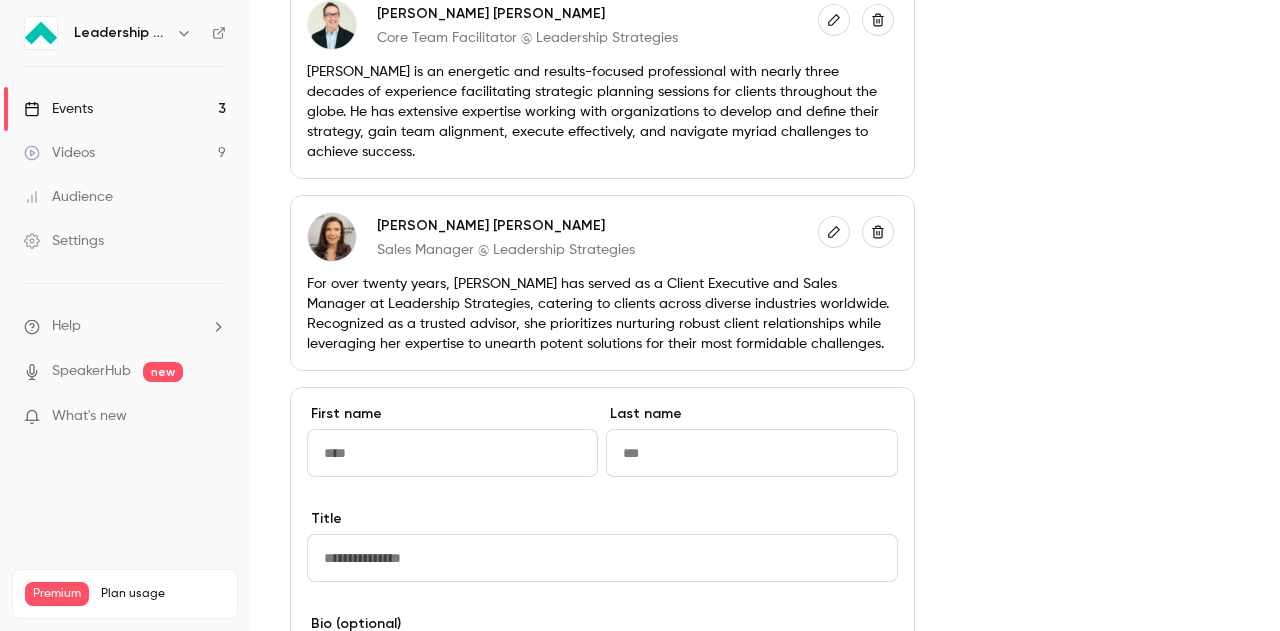 click at bounding box center (452, 453) 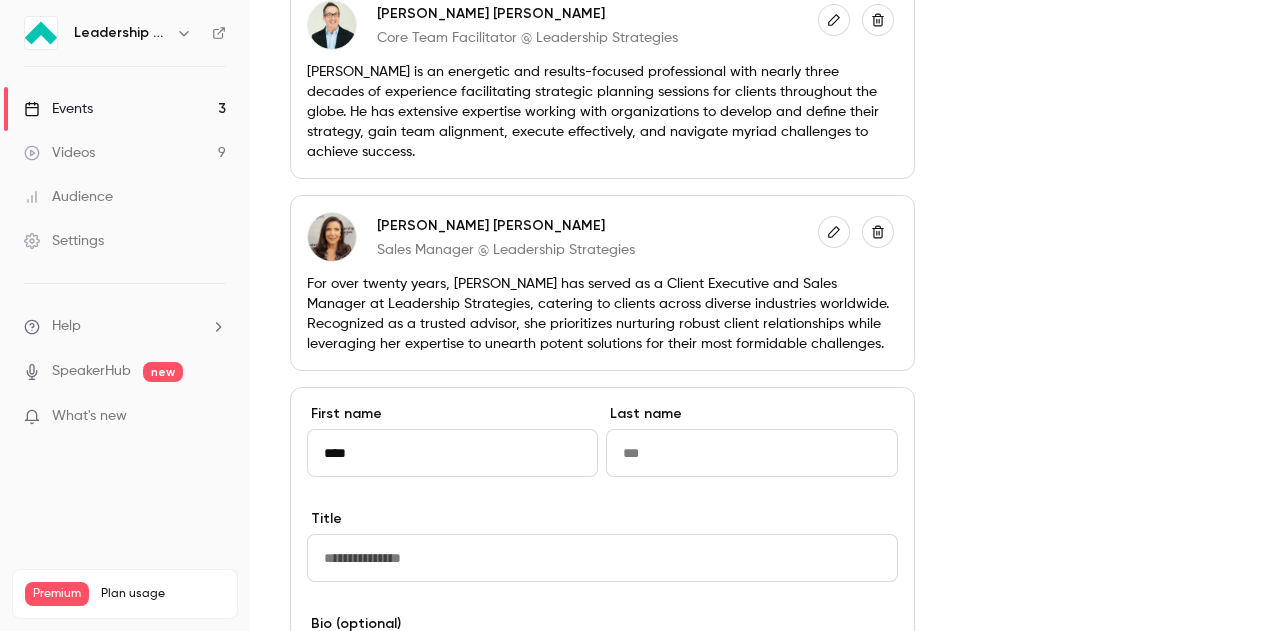 type on "****" 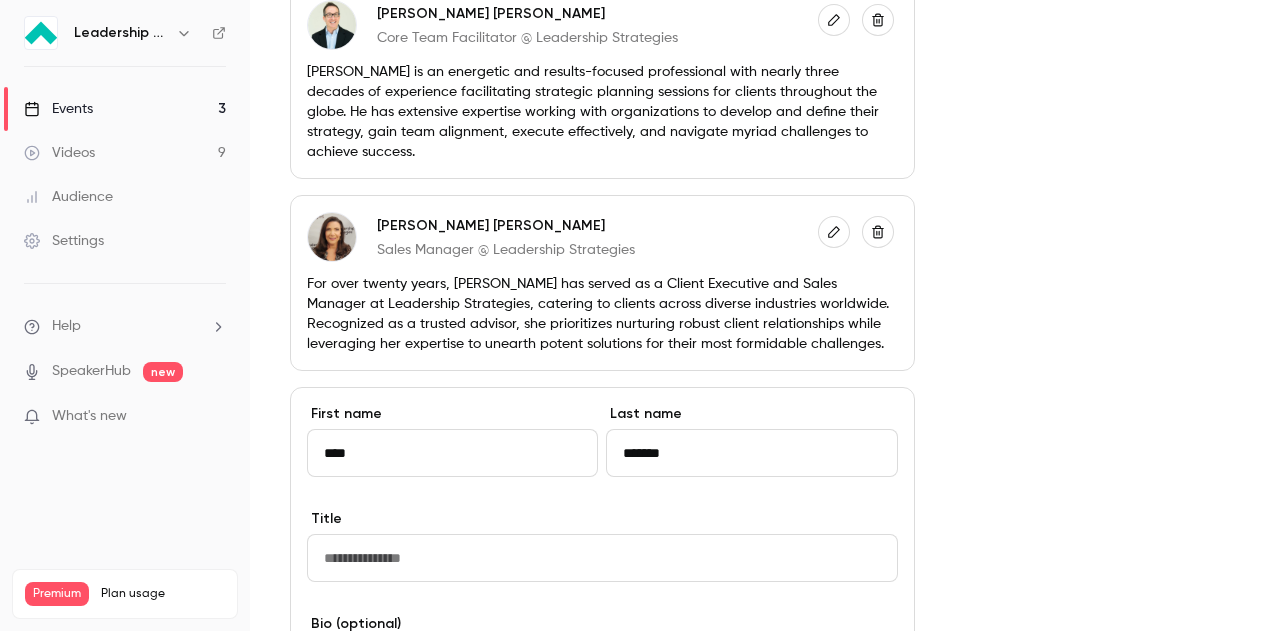 type on "*******" 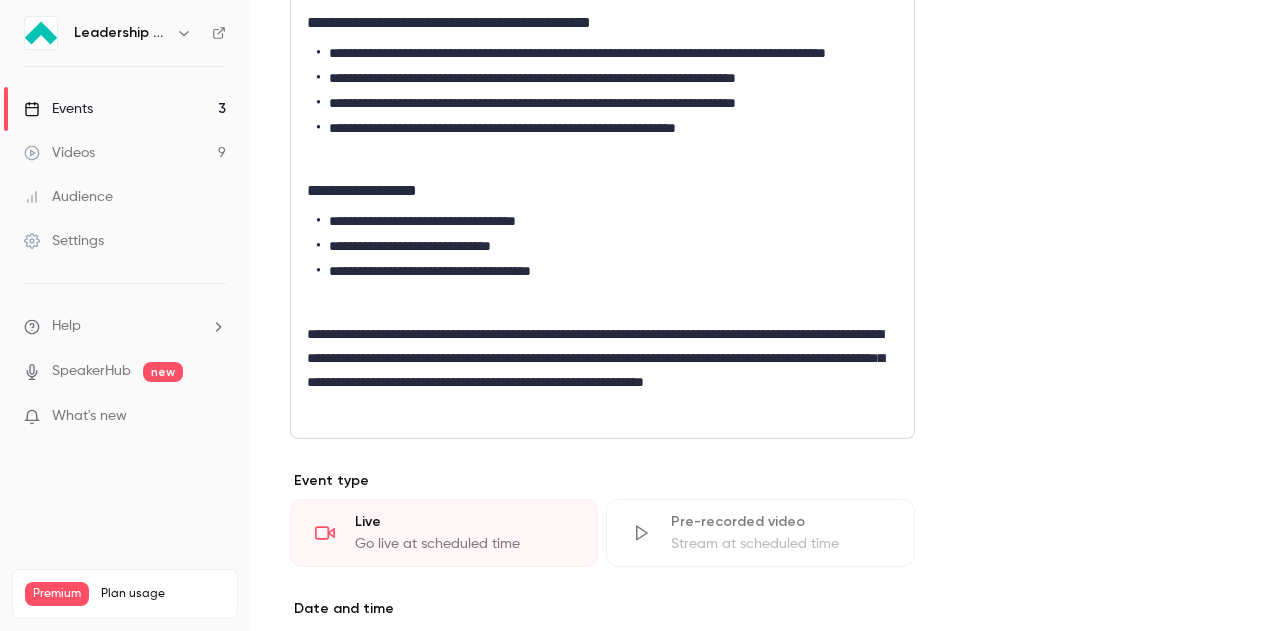 scroll, scrollTop: 896, scrollLeft: 0, axis: vertical 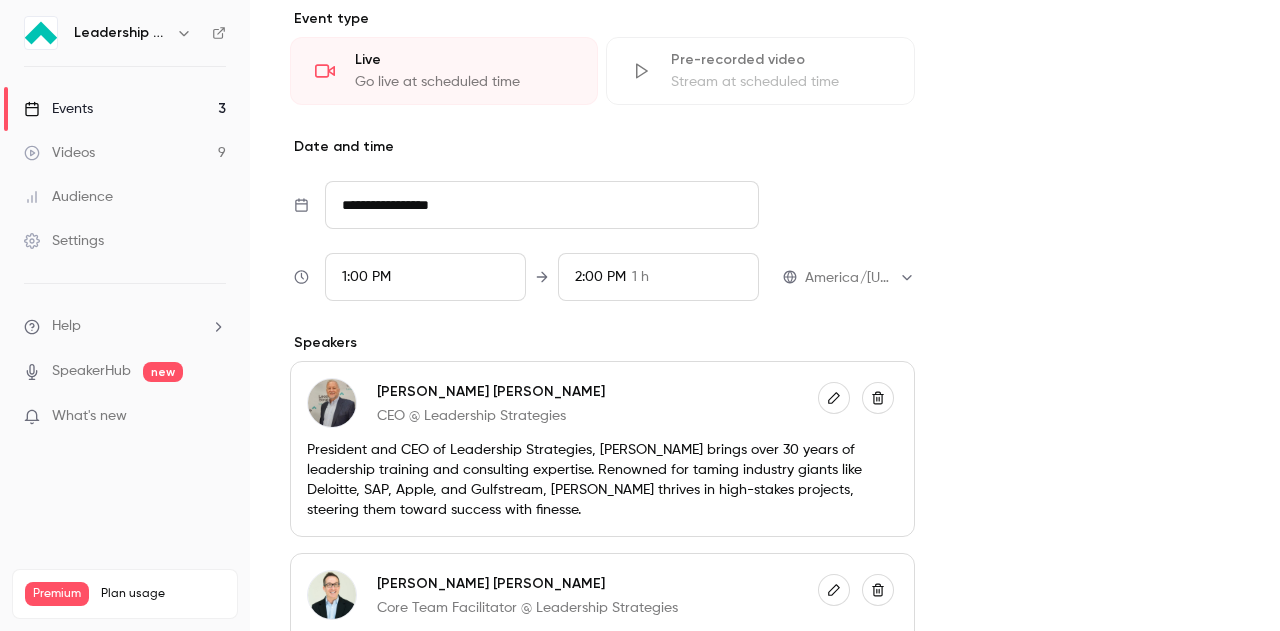click on "**********" at bounding box center [542, 205] 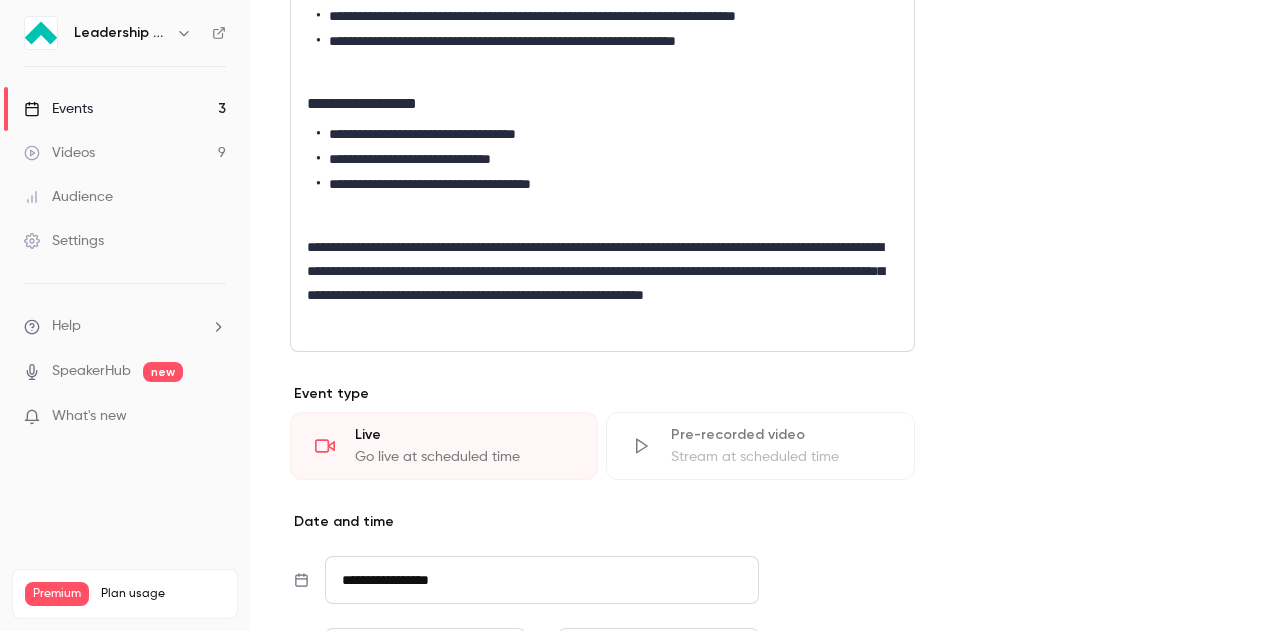 scroll, scrollTop: 993, scrollLeft: 0, axis: vertical 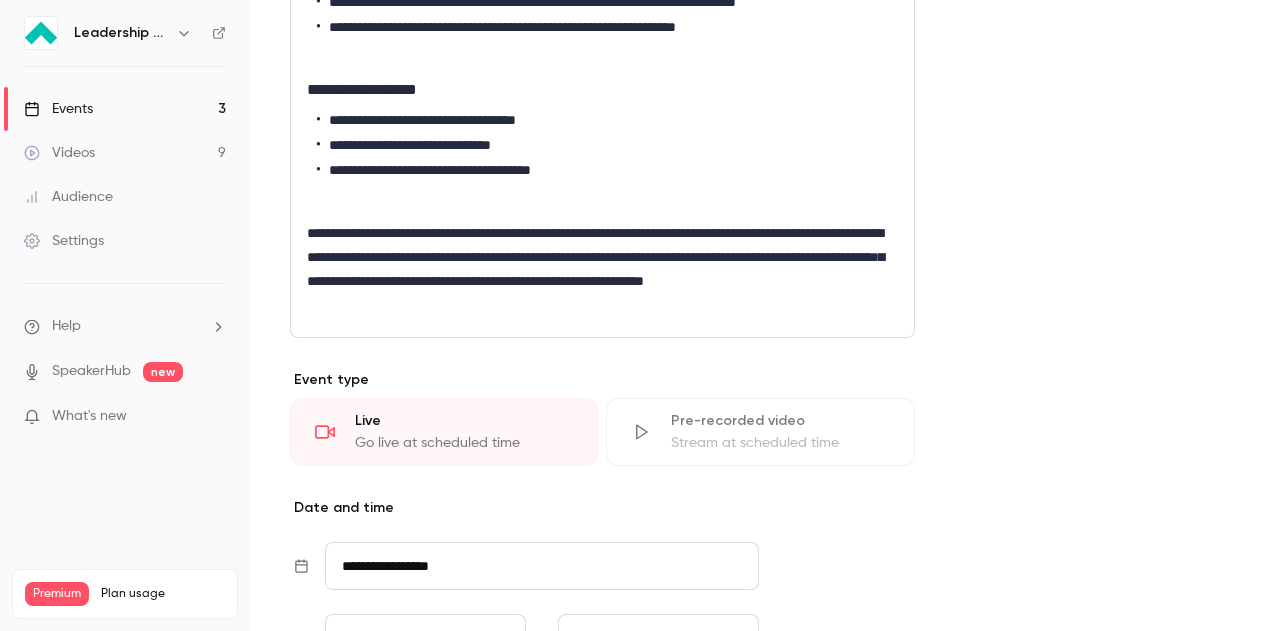 click on "**********" at bounding box center (542, 566) 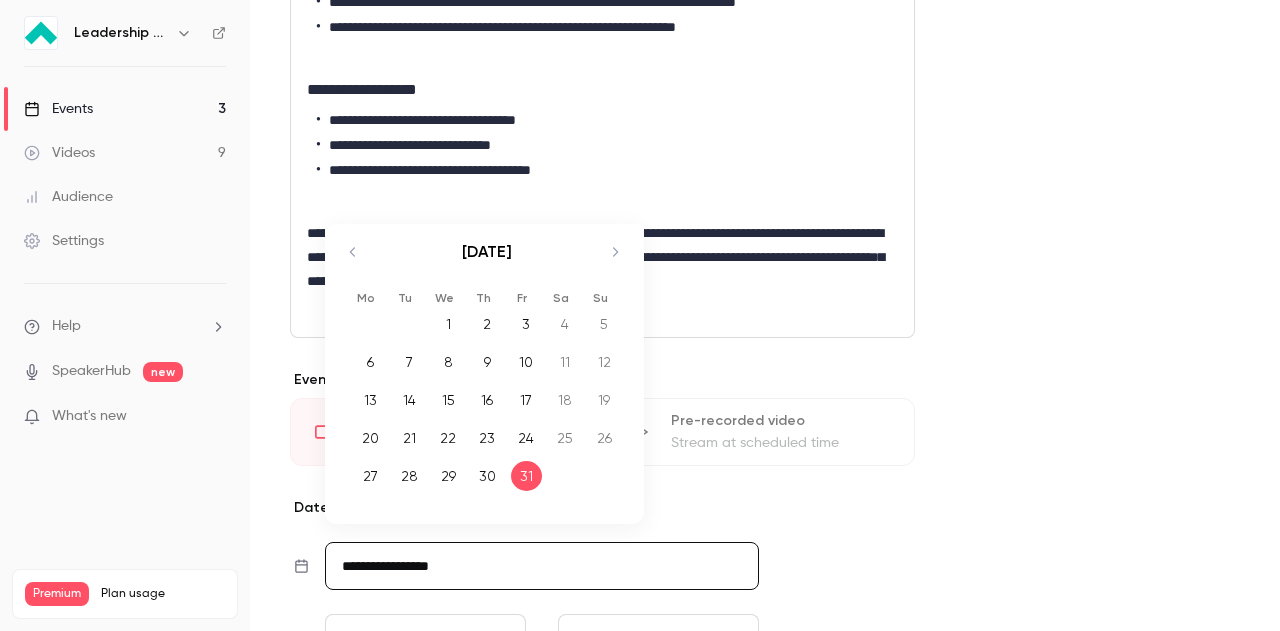 click 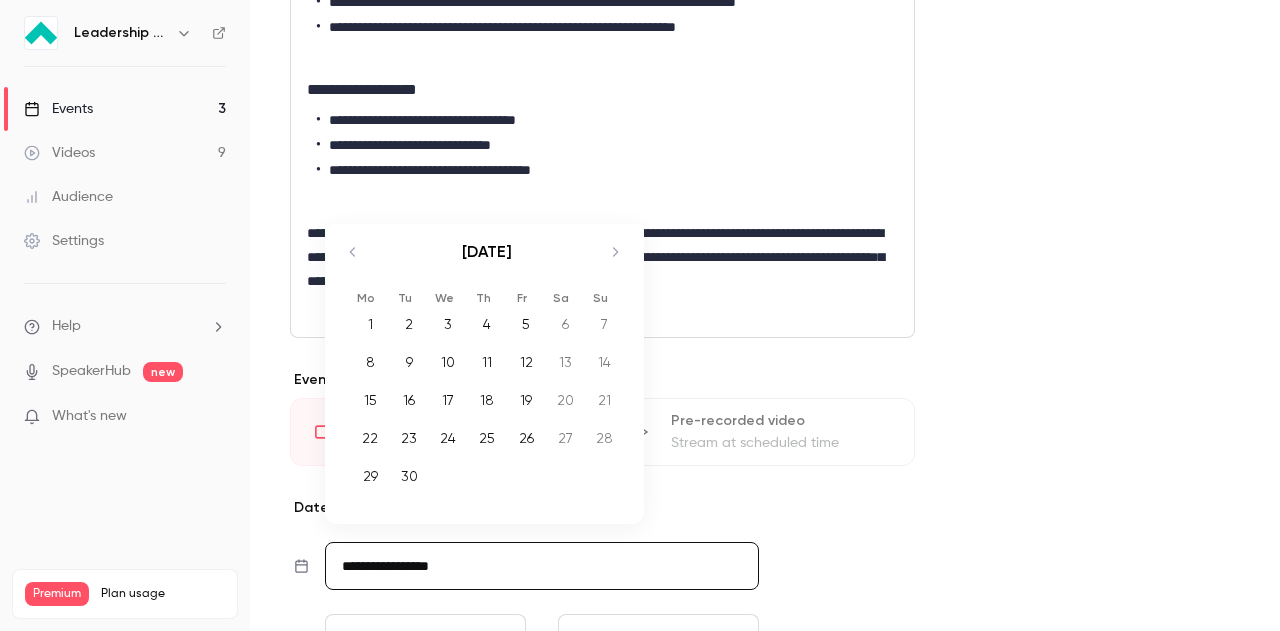 click 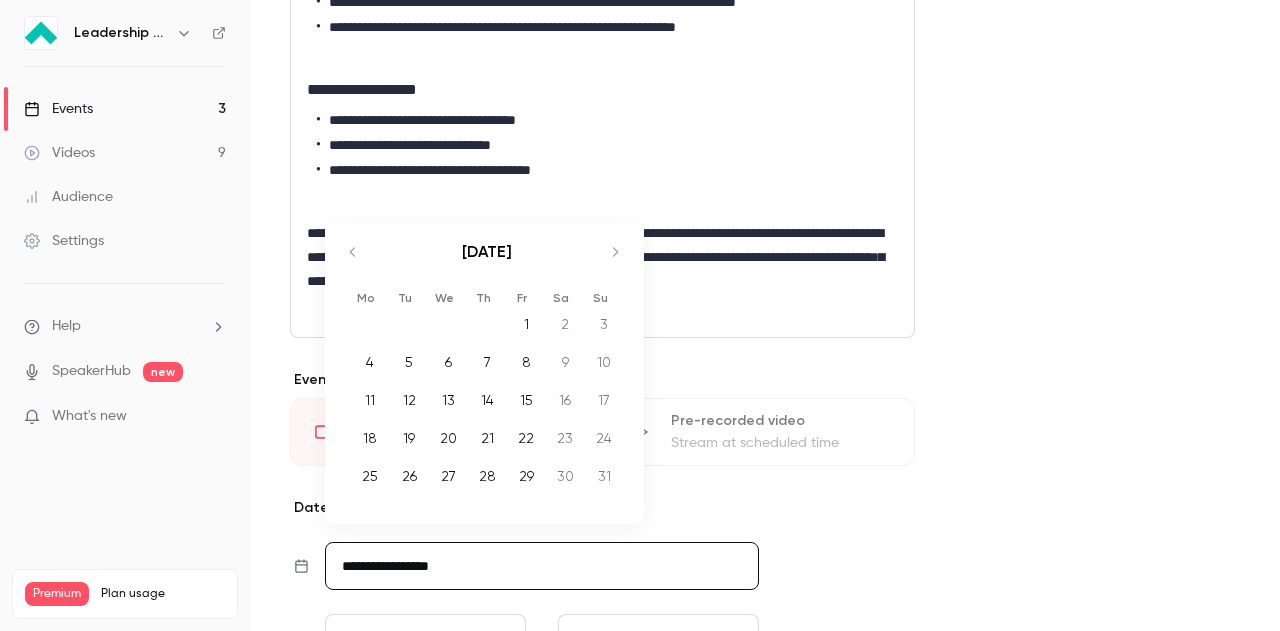 click on "5" at bounding box center [409, 362] 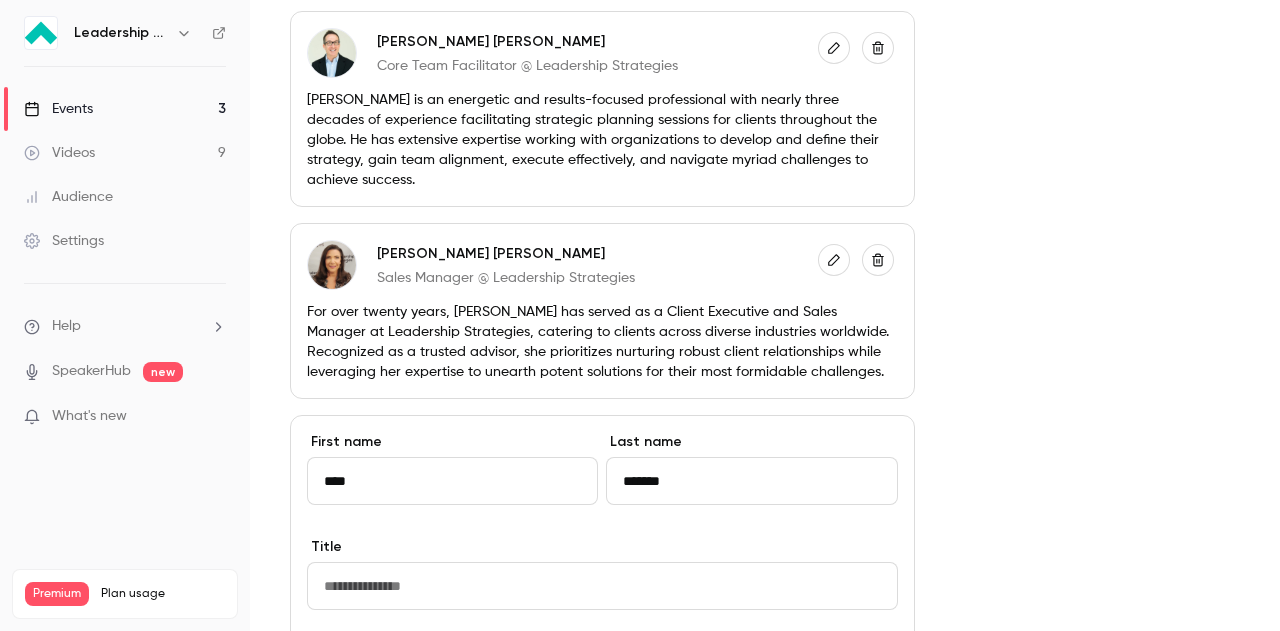 scroll, scrollTop: 1914, scrollLeft: 0, axis: vertical 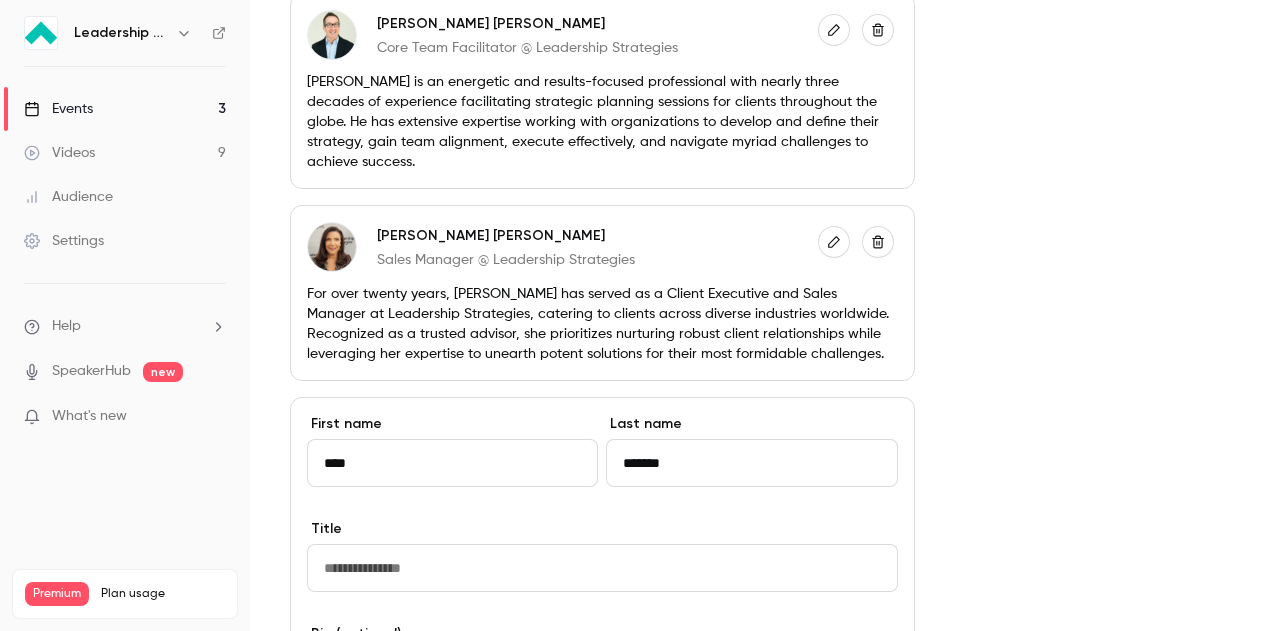 click at bounding box center [602, 568] 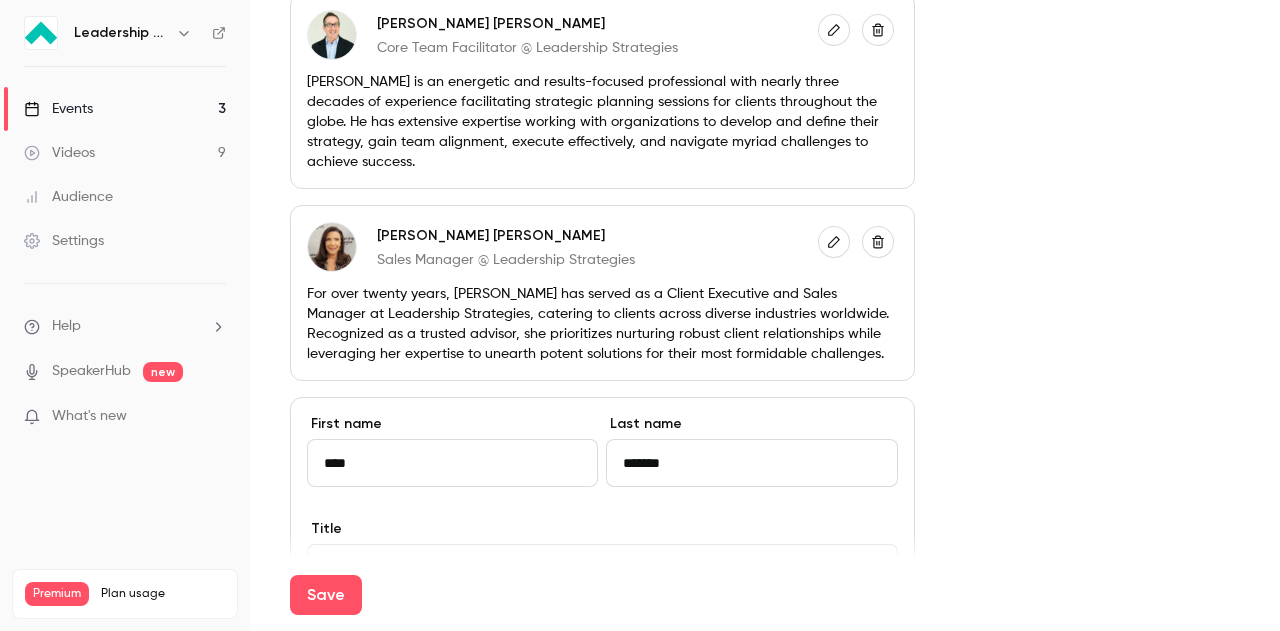 type on "**********" 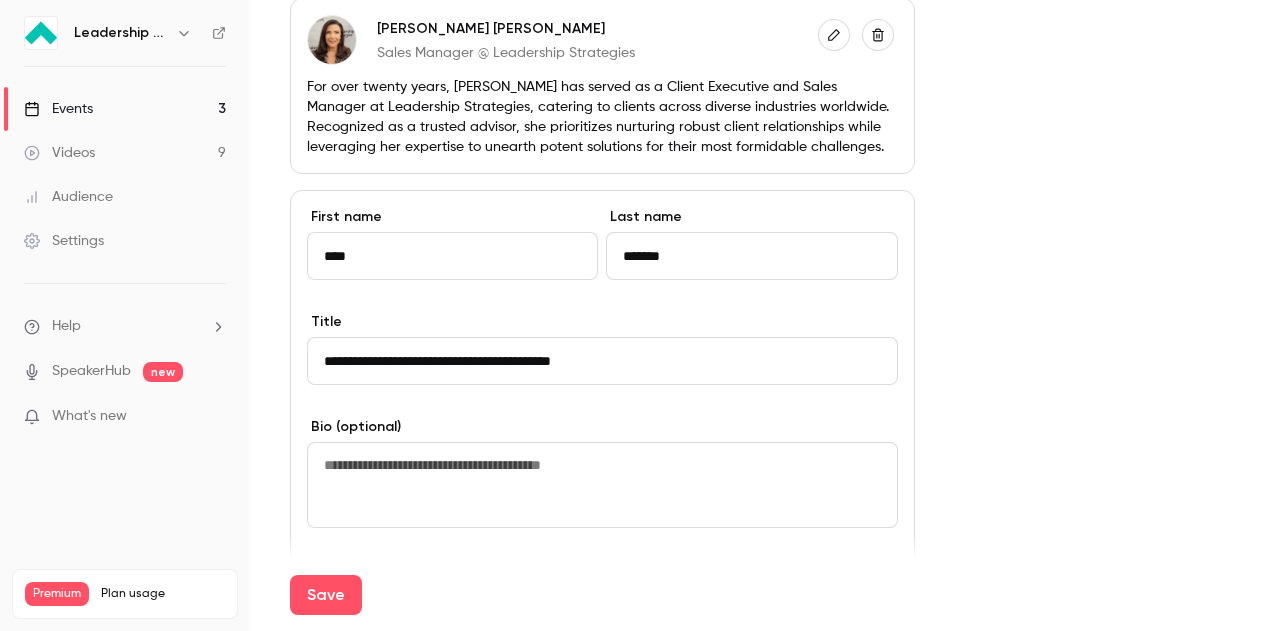 scroll, scrollTop: 2128, scrollLeft: 0, axis: vertical 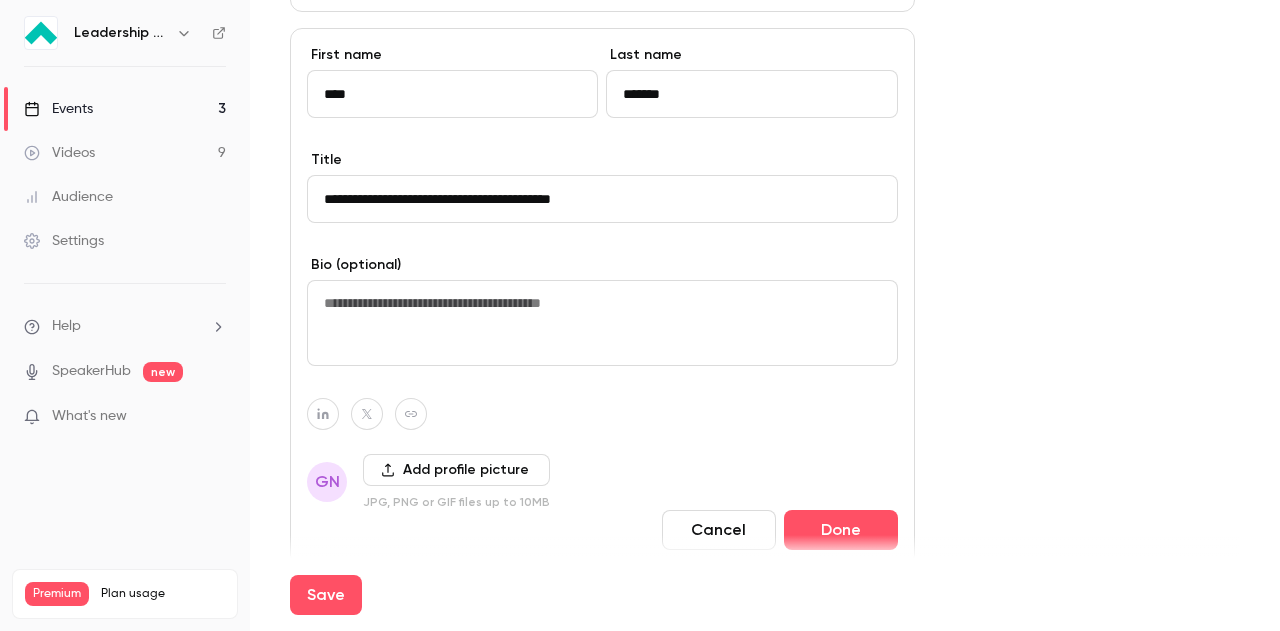 click 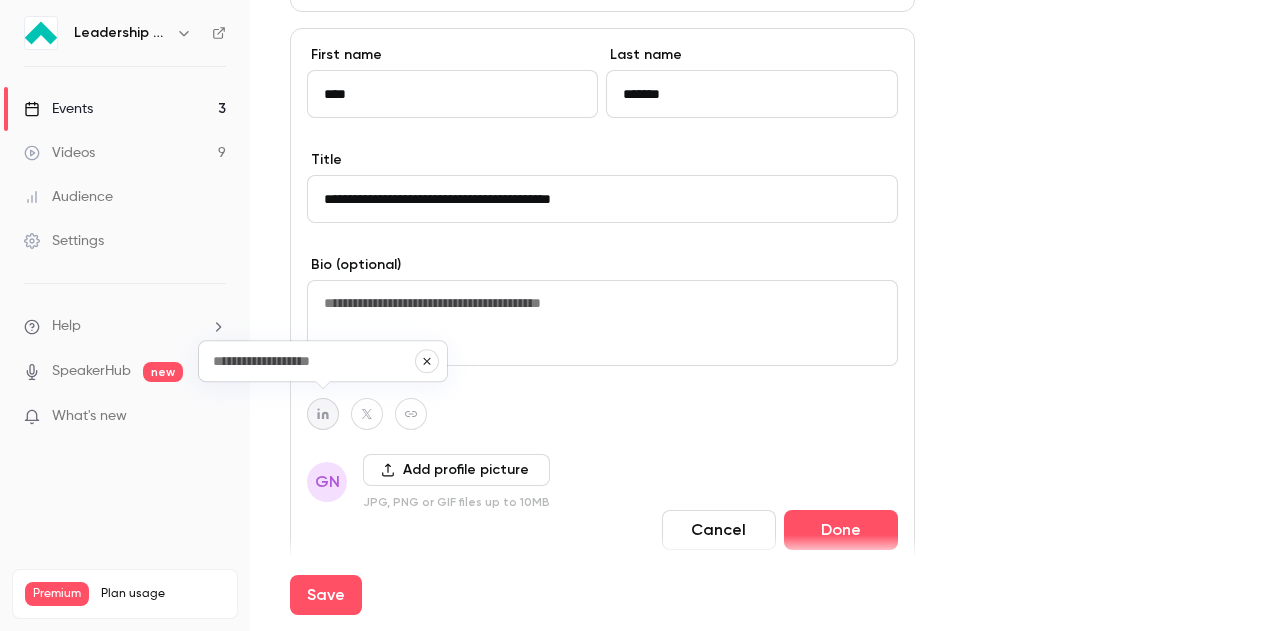 click on "*******" at bounding box center (751, 94) 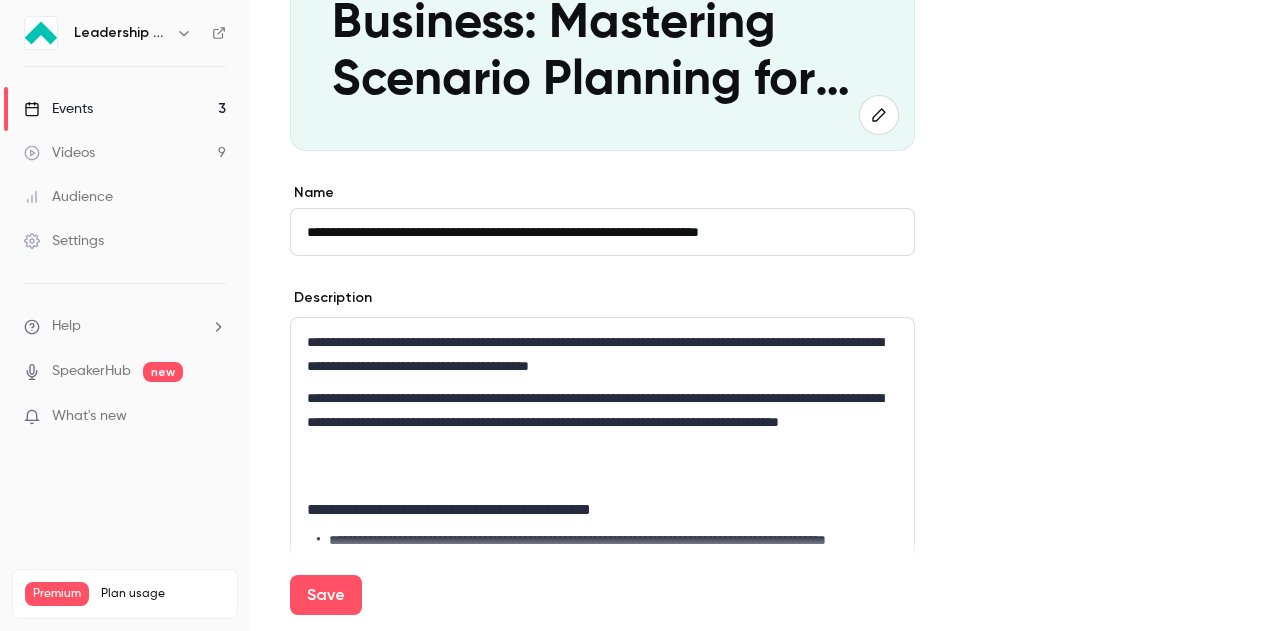 scroll, scrollTop: 419, scrollLeft: 0, axis: vertical 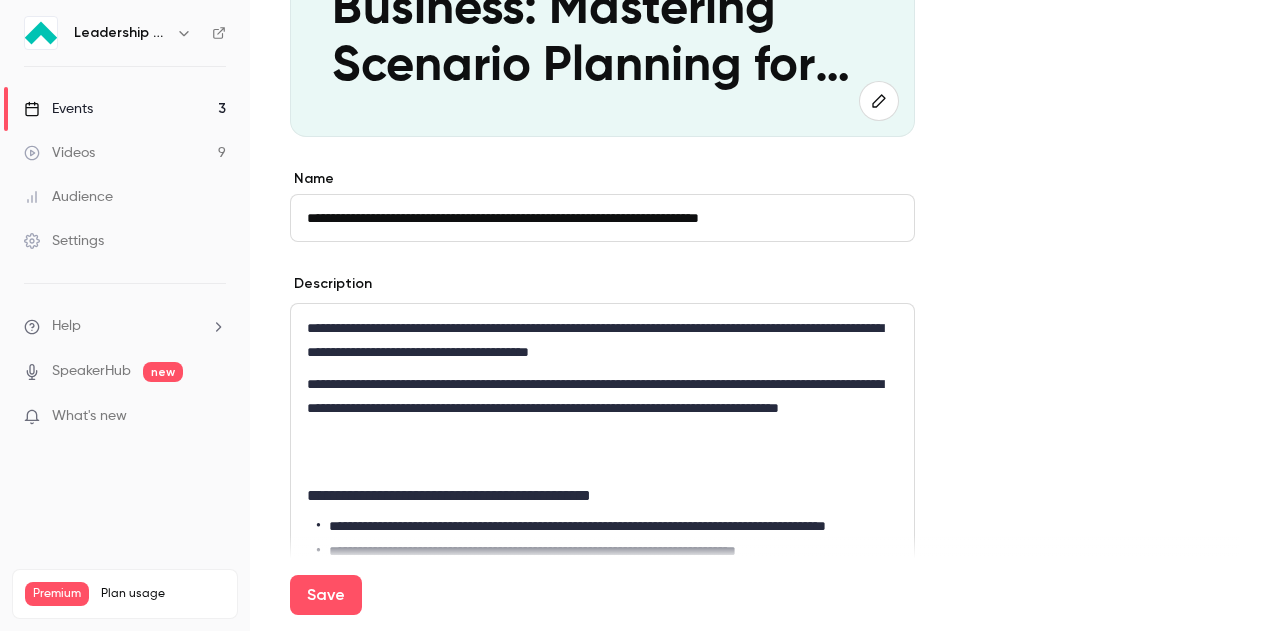 type on "*******" 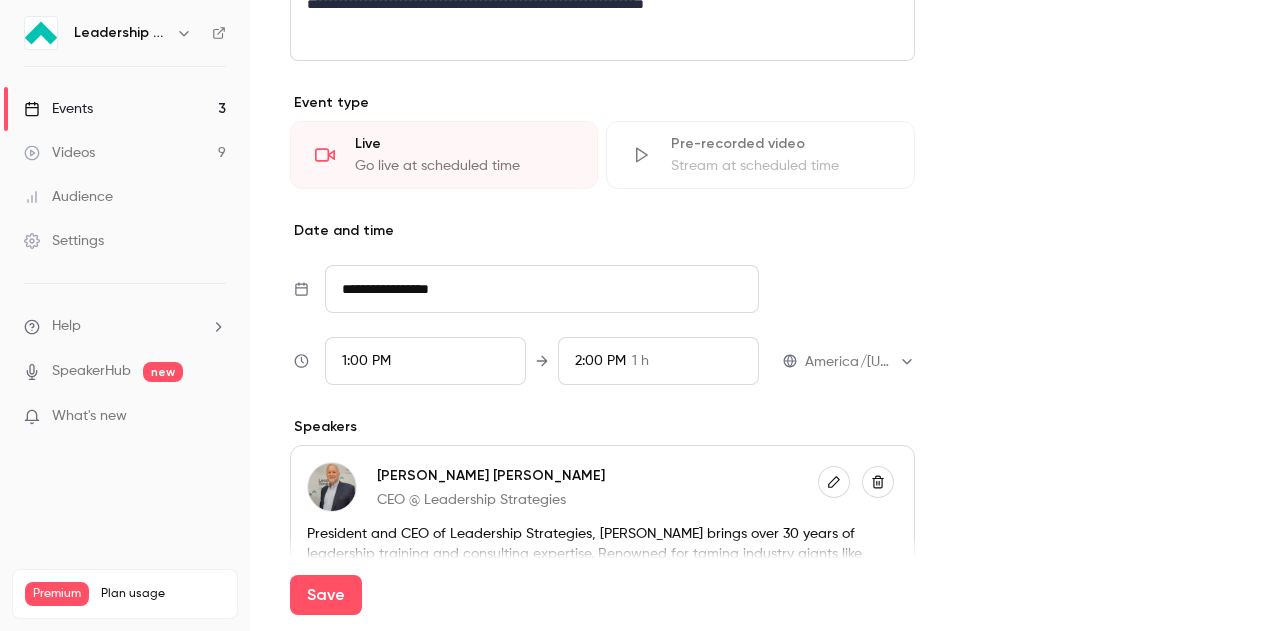 scroll, scrollTop: 1274, scrollLeft: 0, axis: vertical 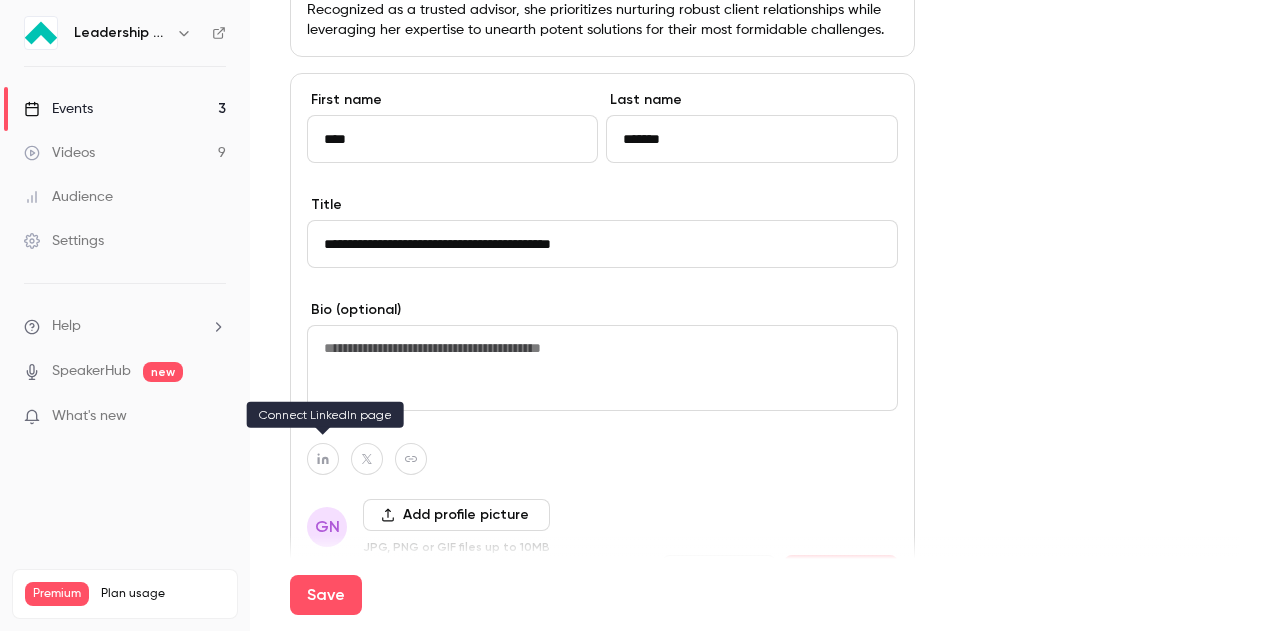 click 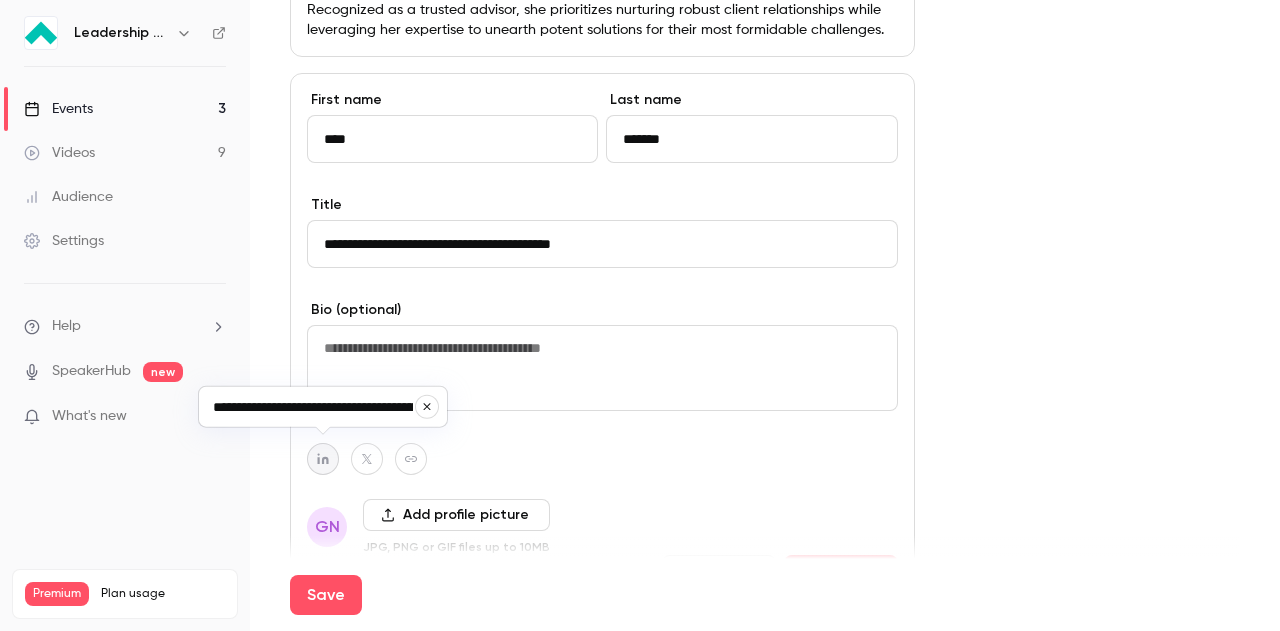 scroll, scrollTop: 0, scrollLeft: 135, axis: horizontal 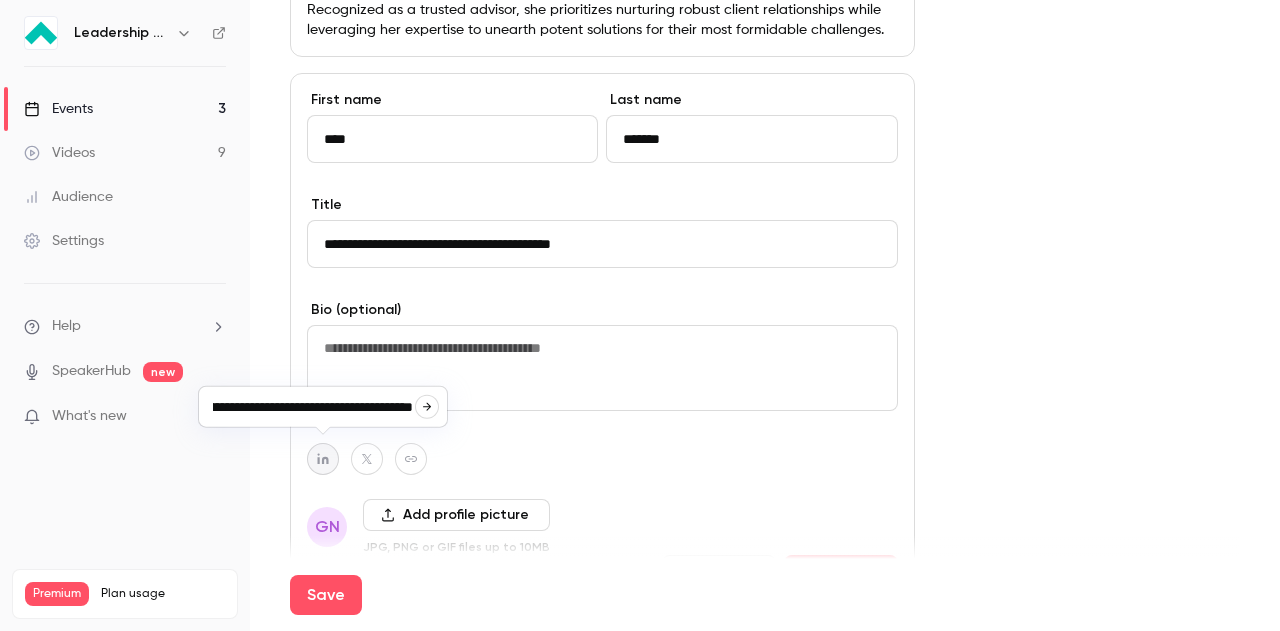 type on "**********" 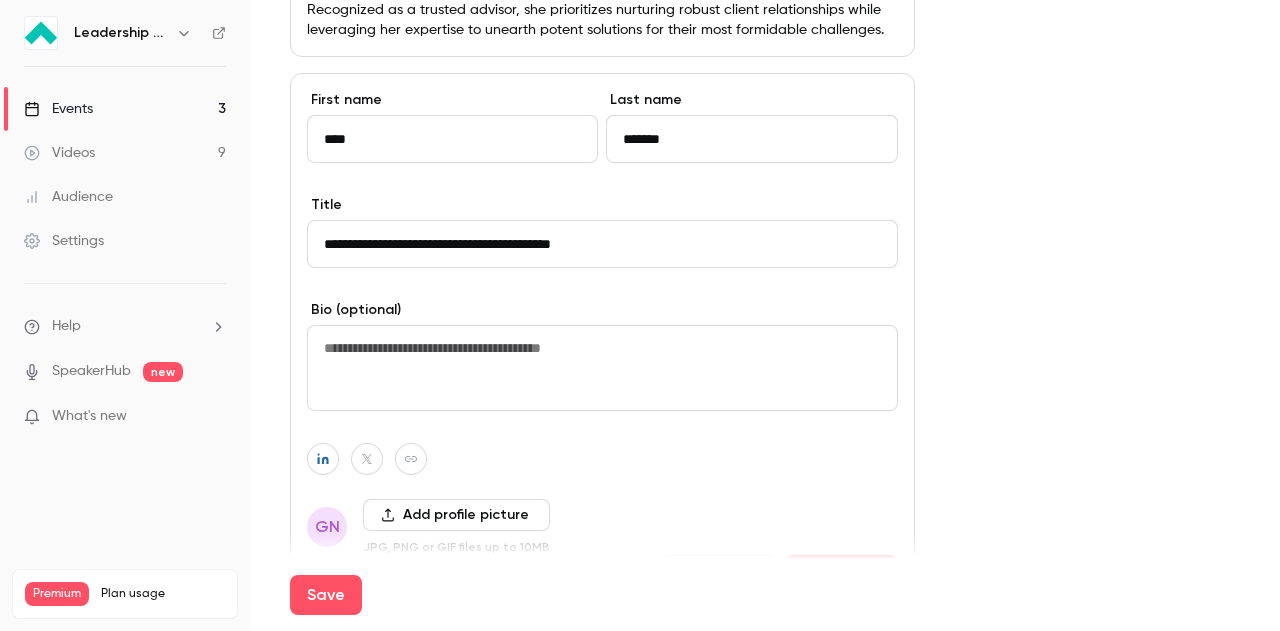 scroll, scrollTop: 0, scrollLeft: 0, axis: both 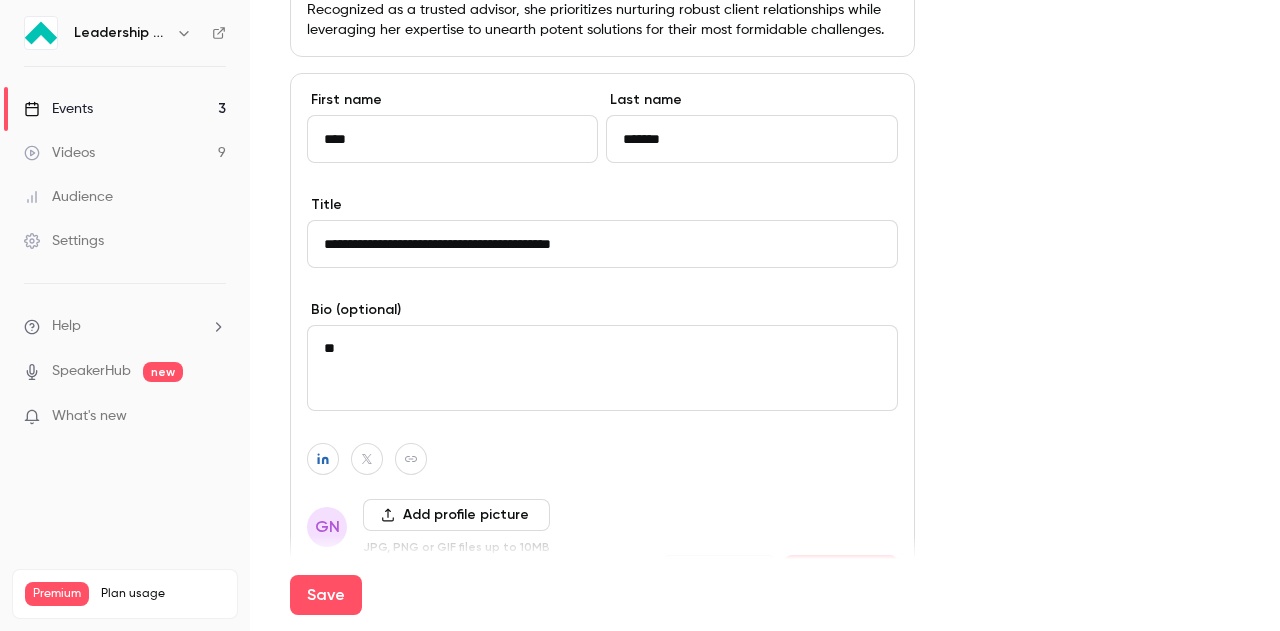 type on "*" 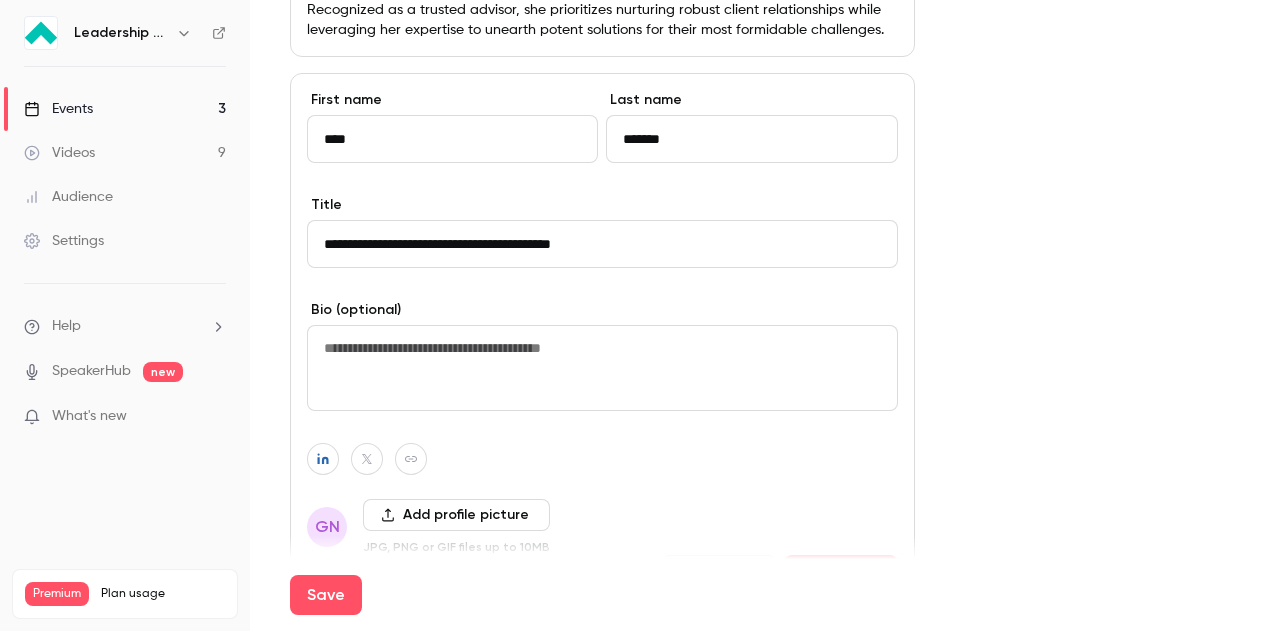 click at bounding box center (602, 367) 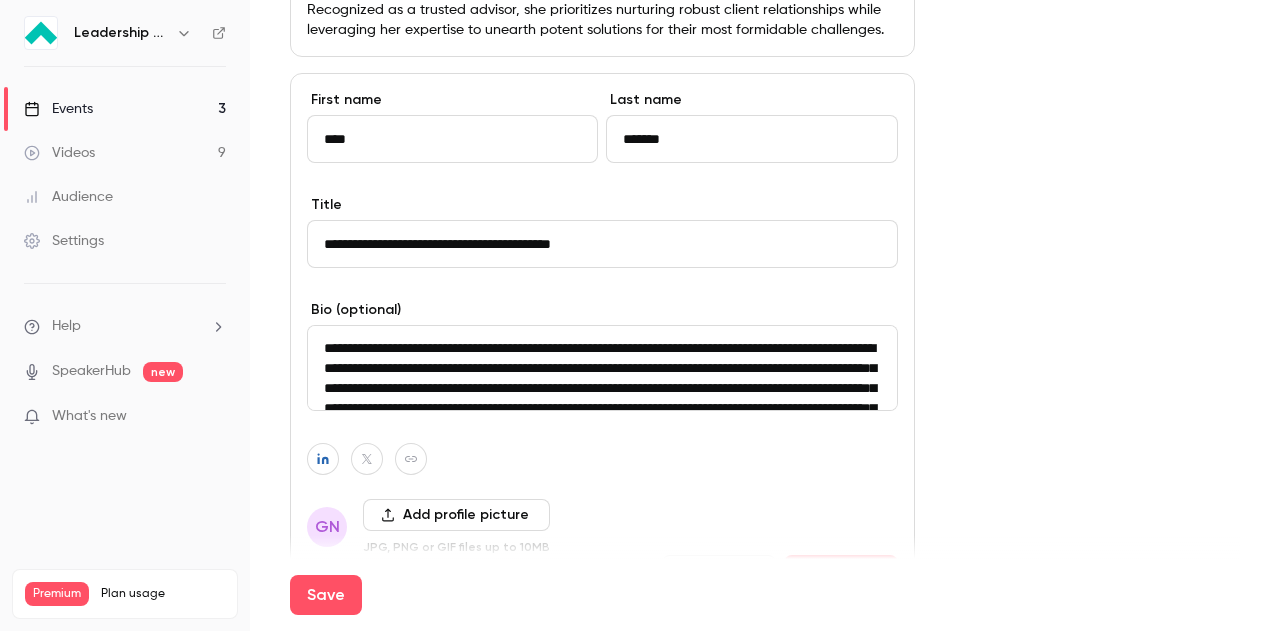 scroll, scrollTop: 66, scrollLeft: 0, axis: vertical 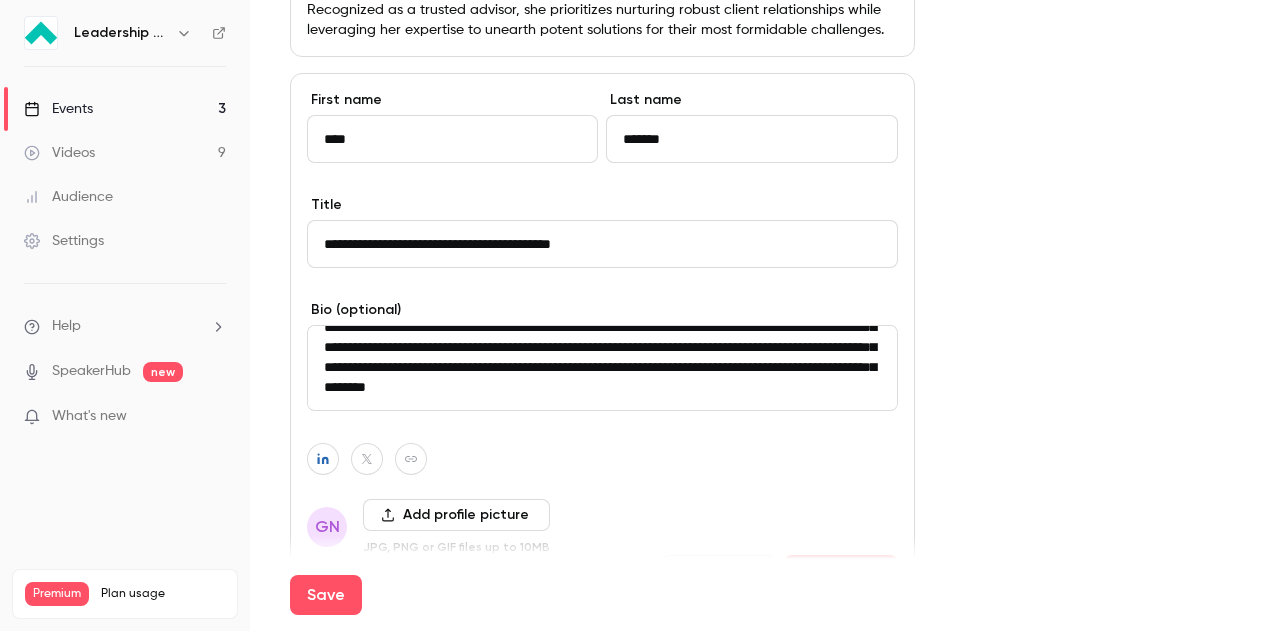 type on "**********" 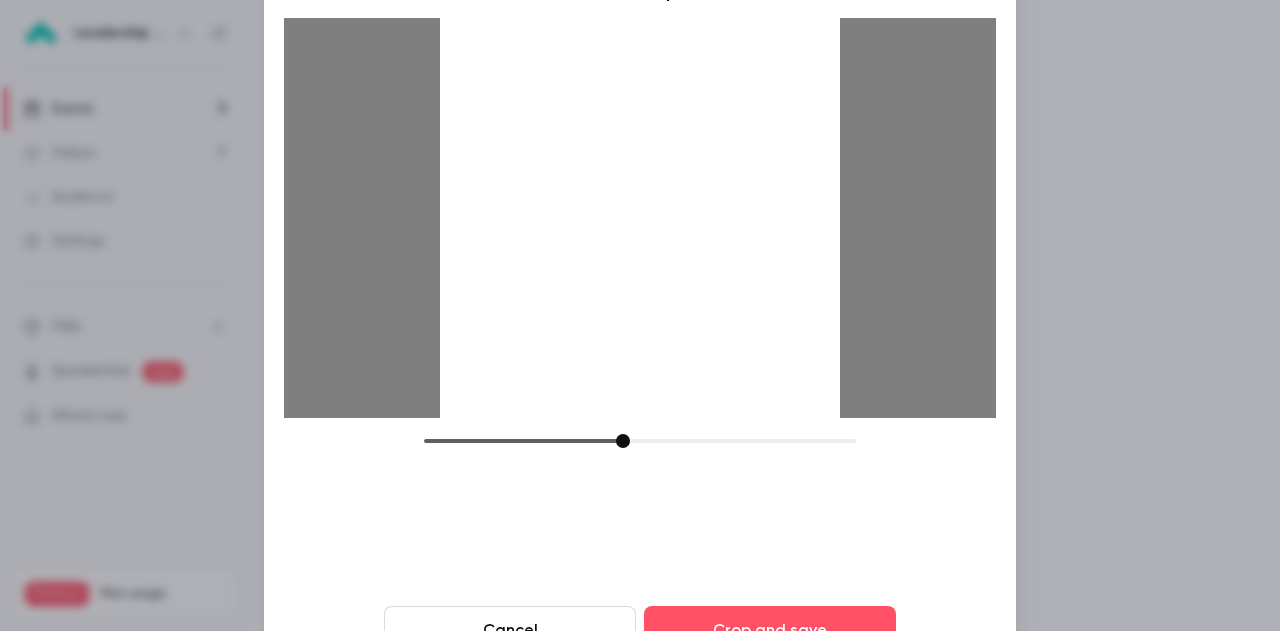 drag, startPoint x: 567, startPoint y: 439, endPoint x: 624, endPoint y: 439, distance: 57 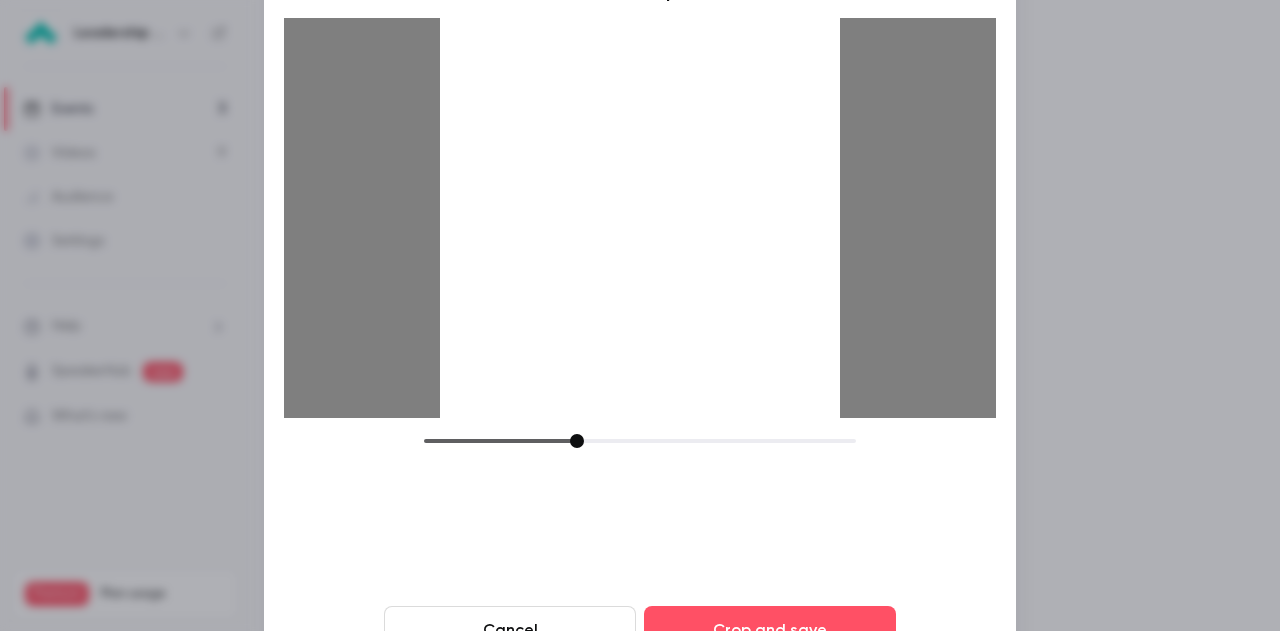 drag, startPoint x: 589, startPoint y: 441, endPoint x: 576, endPoint y: 443, distance: 13.152946 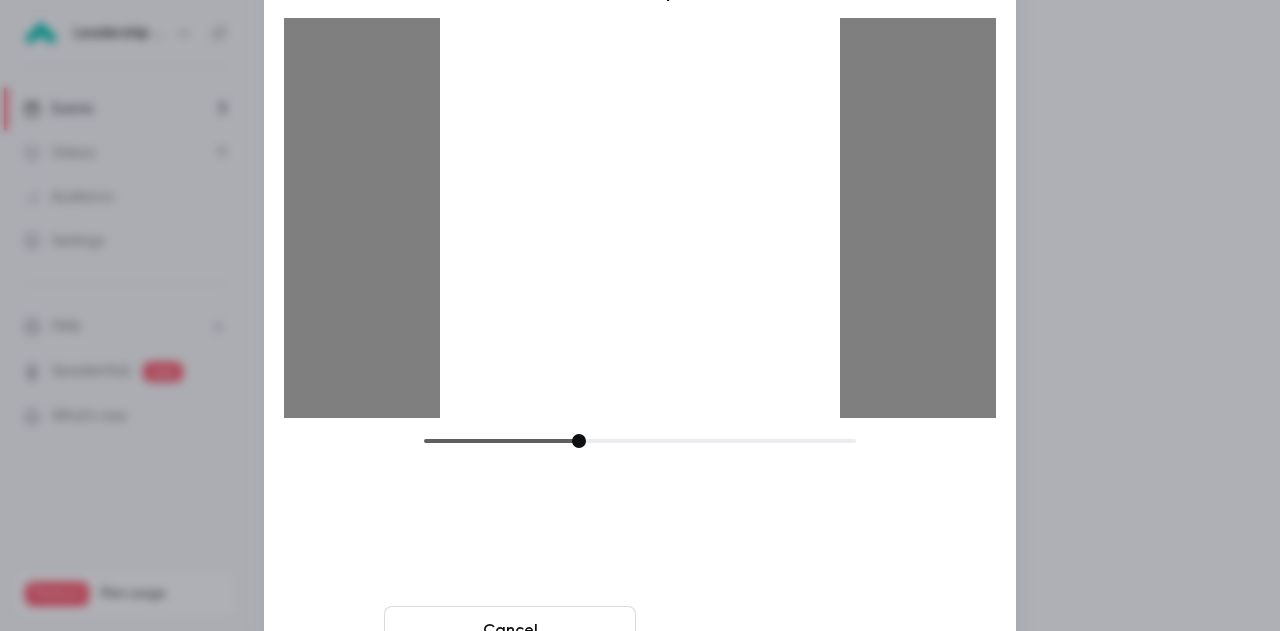 drag, startPoint x: 825, startPoint y: 609, endPoint x: 836, endPoint y: 609, distance: 11 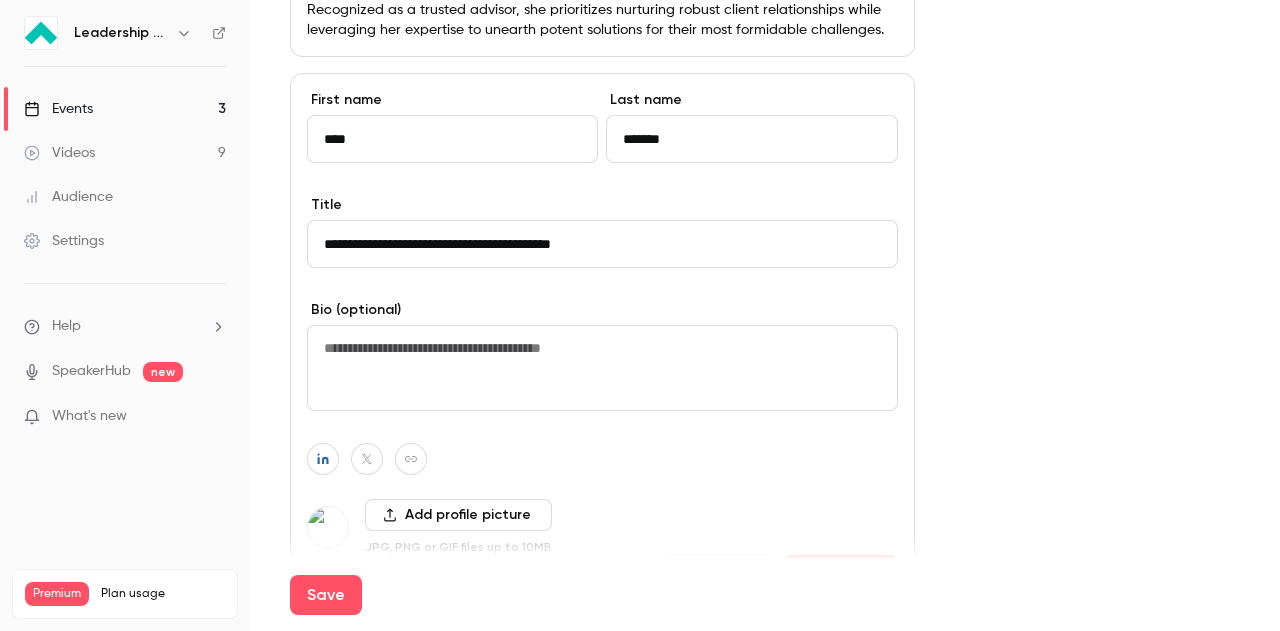 click at bounding box center (602, 367) 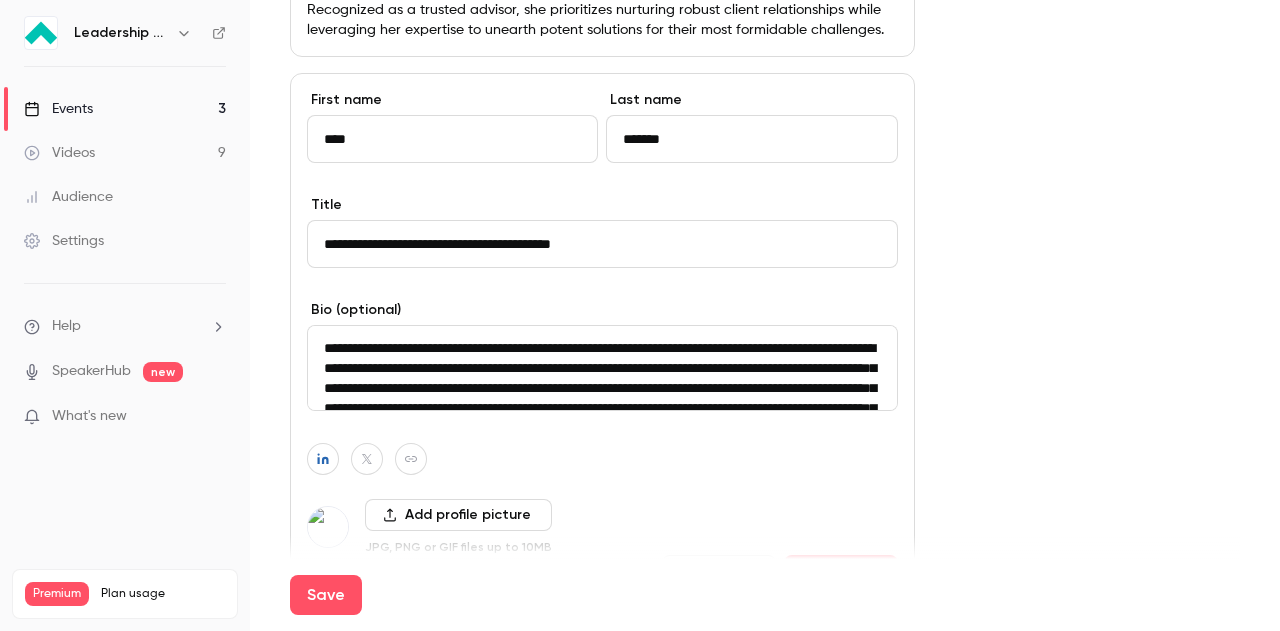 scroll, scrollTop: 66, scrollLeft: 0, axis: vertical 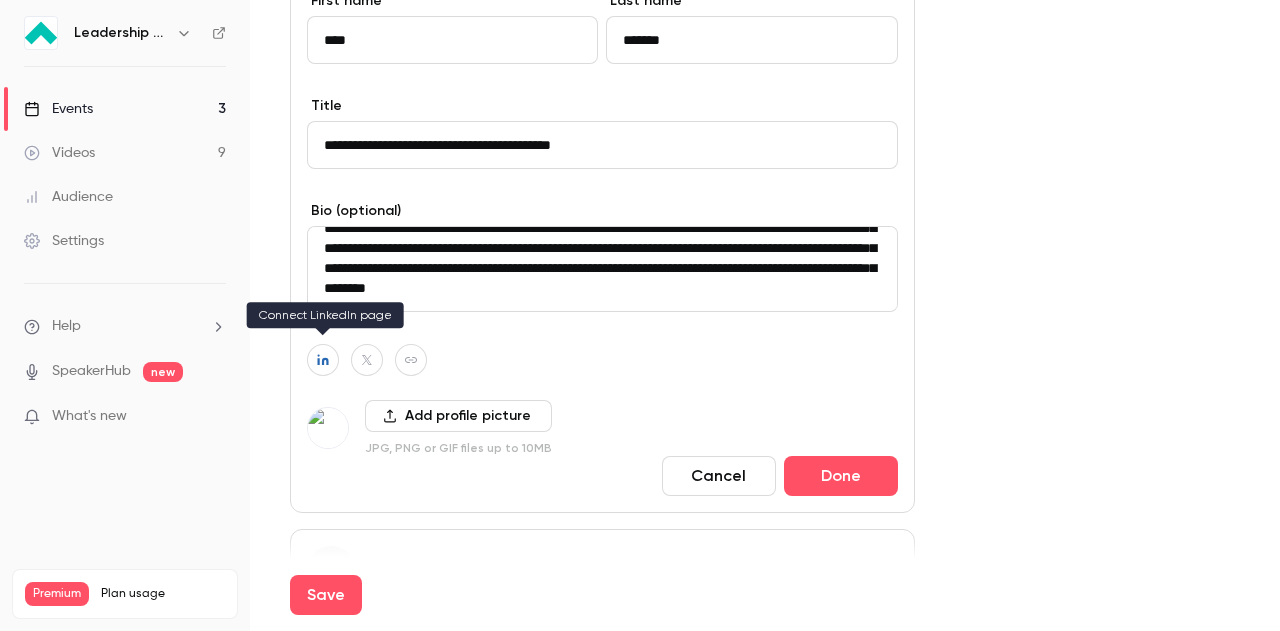click 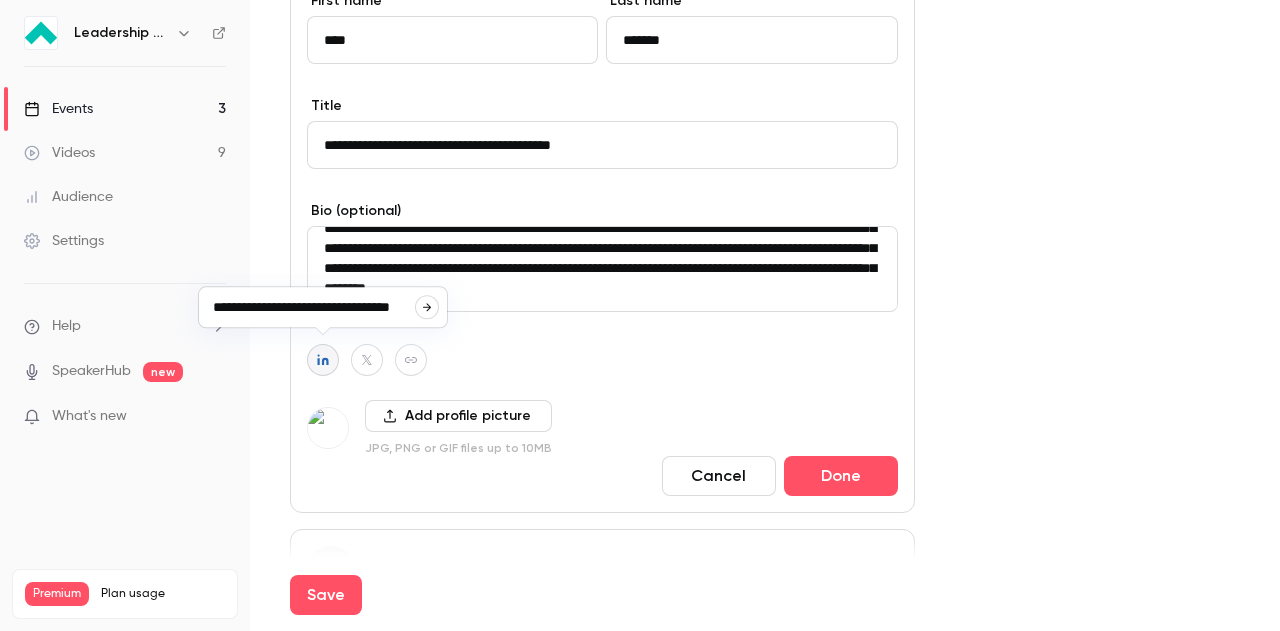 scroll, scrollTop: 0, scrollLeft: 0, axis: both 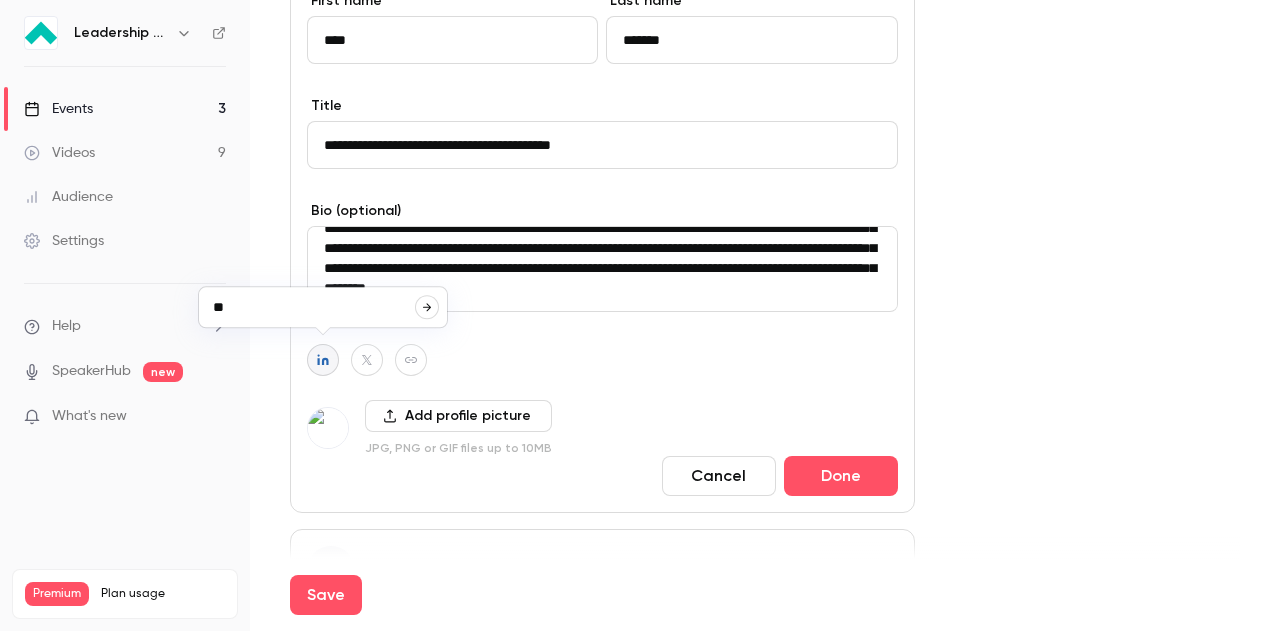 type on "*" 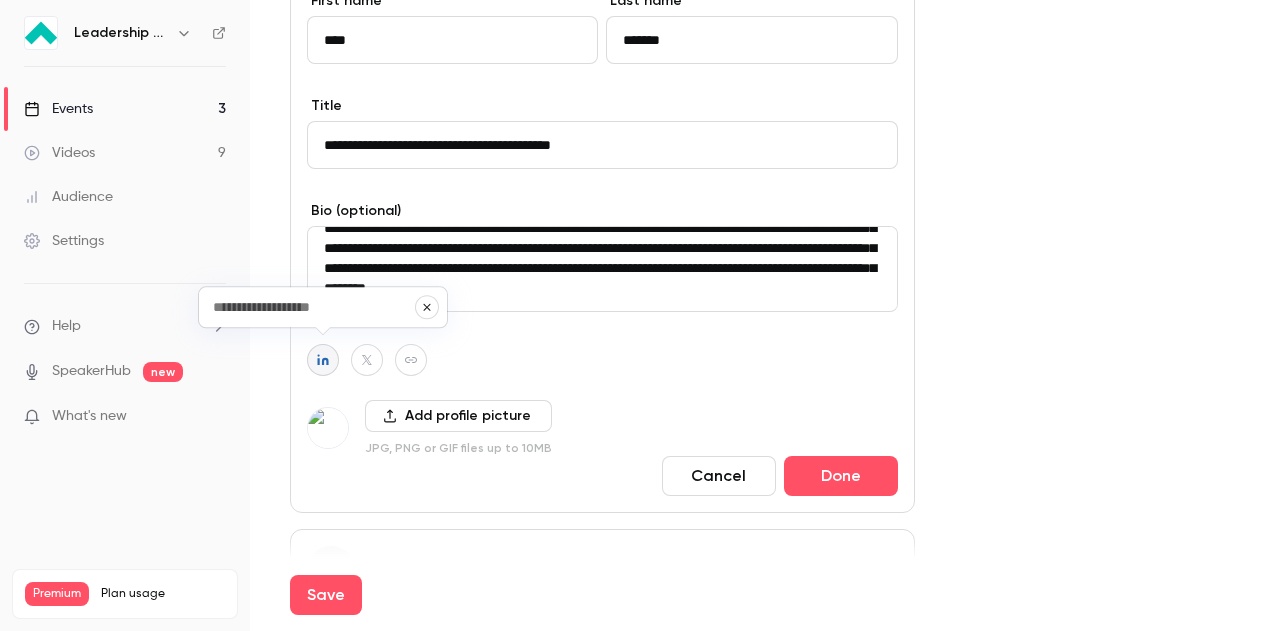 click on "**********" at bounding box center (602, 243) 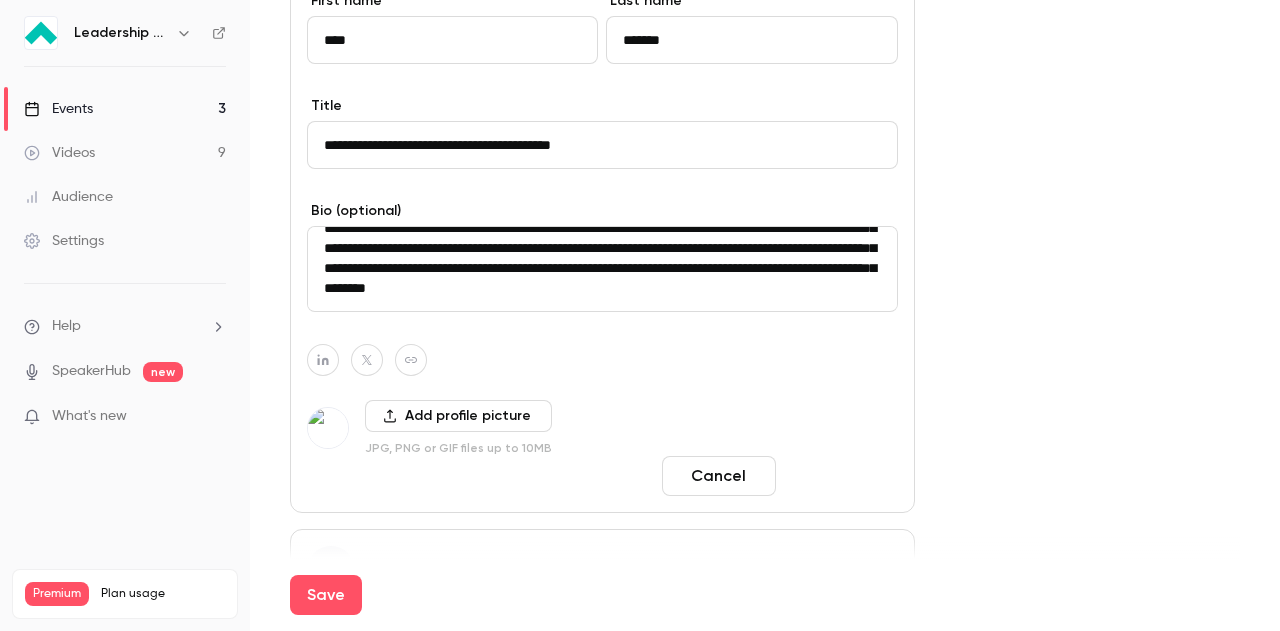 click on "Done" at bounding box center [841, 476] 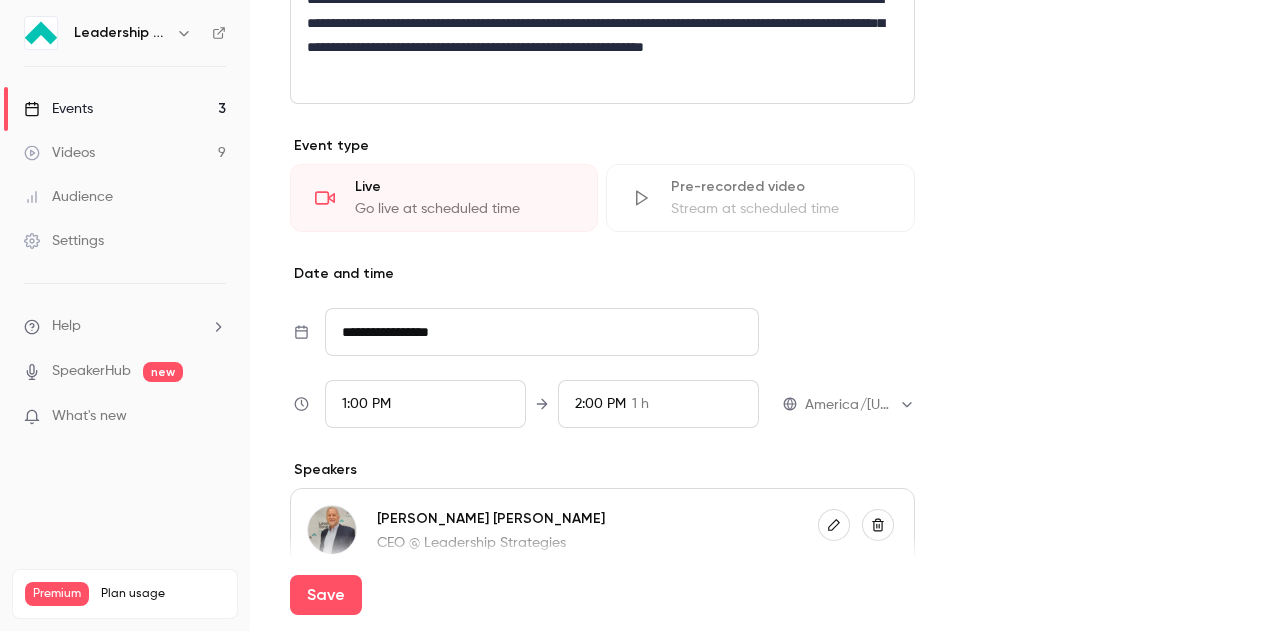 scroll, scrollTop: 1214, scrollLeft: 0, axis: vertical 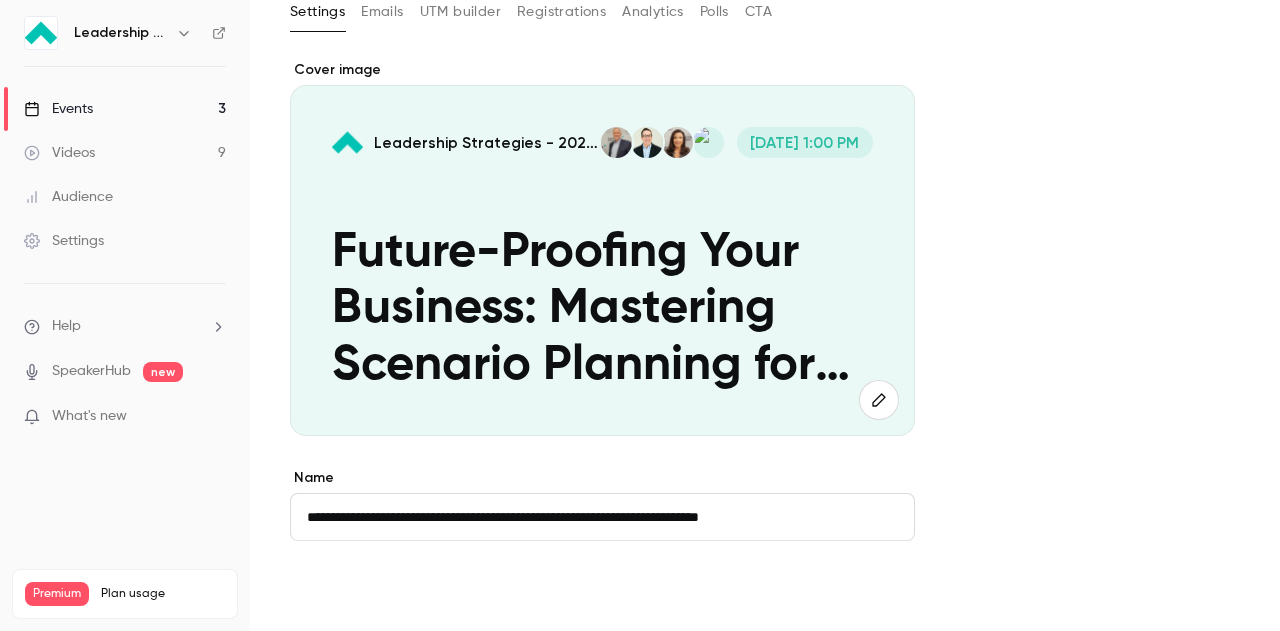click on "Save" at bounding box center [326, 595] 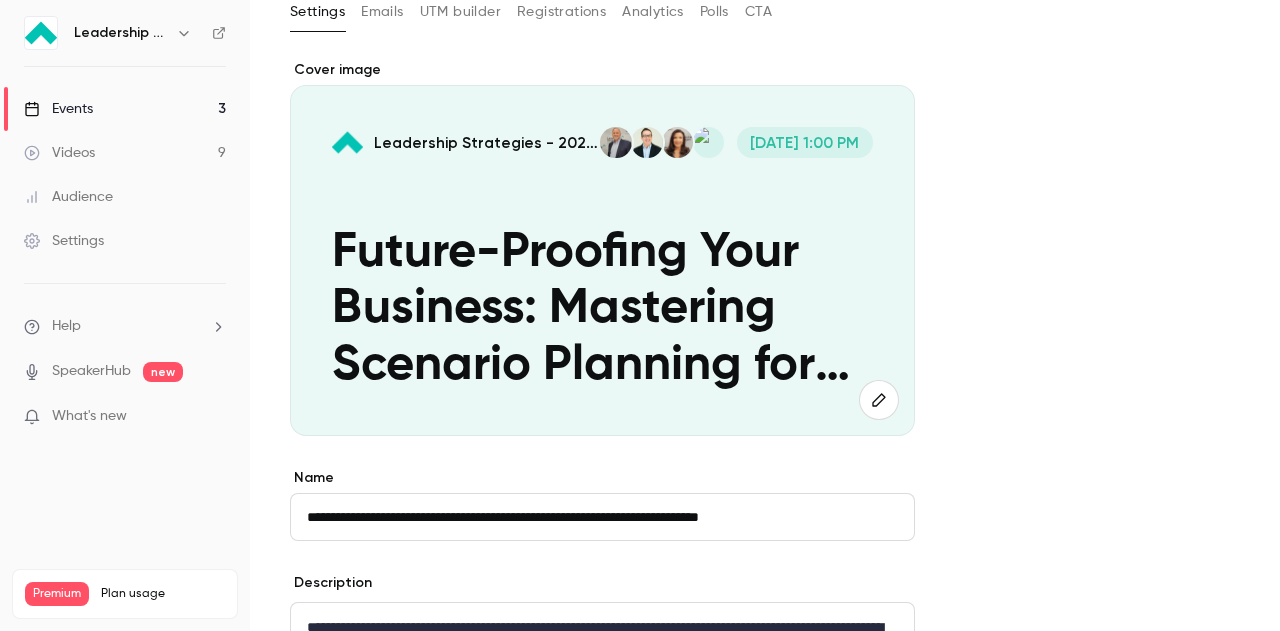 type on "**********" 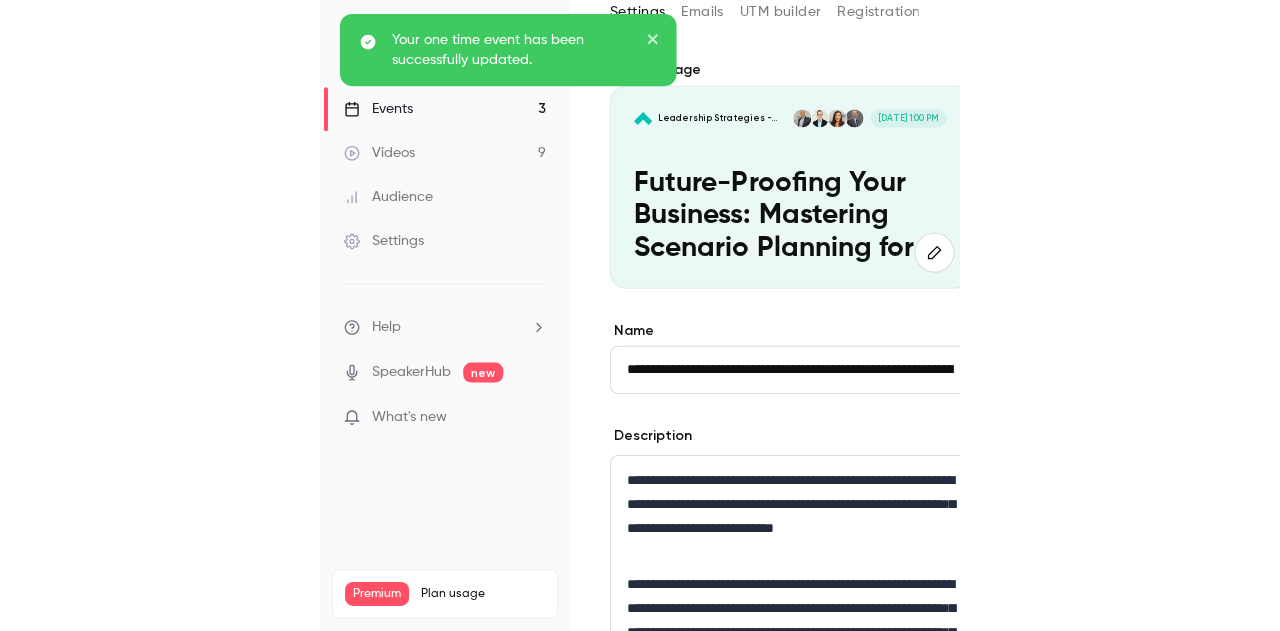 scroll, scrollTop: 120, scrollLeft: 0, axis: vertical 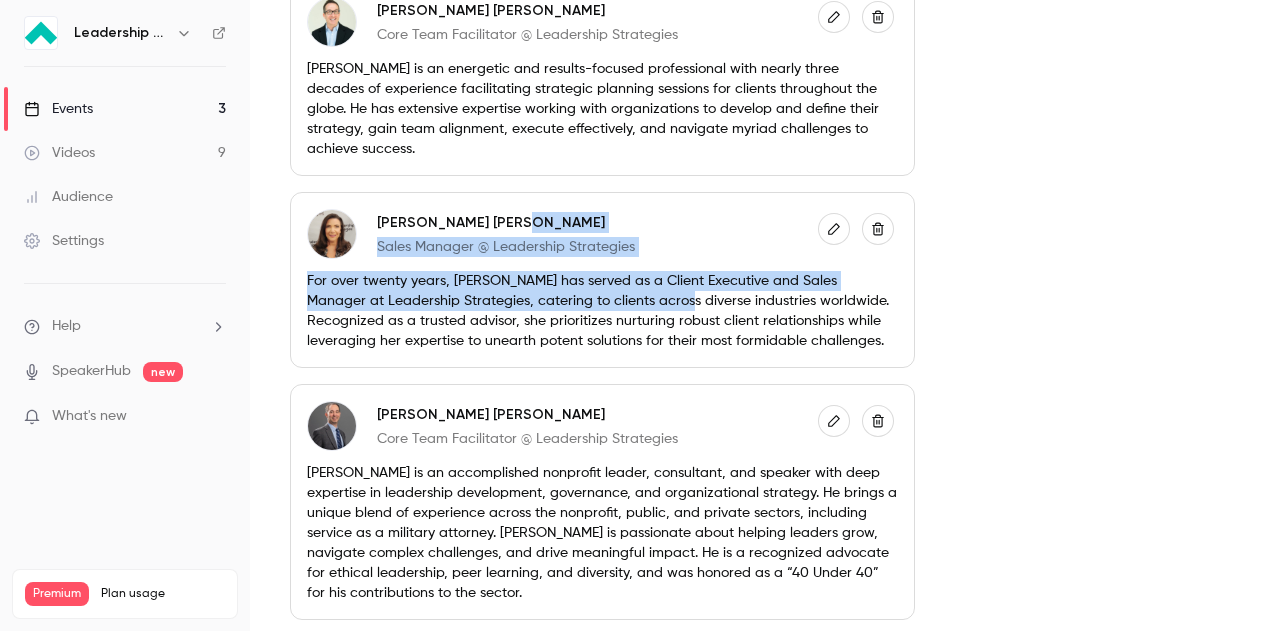 drag, startPoint x: 631, startPoint y: 185, endPoint x: 656, endPoint y: 270, distance: 88.60023 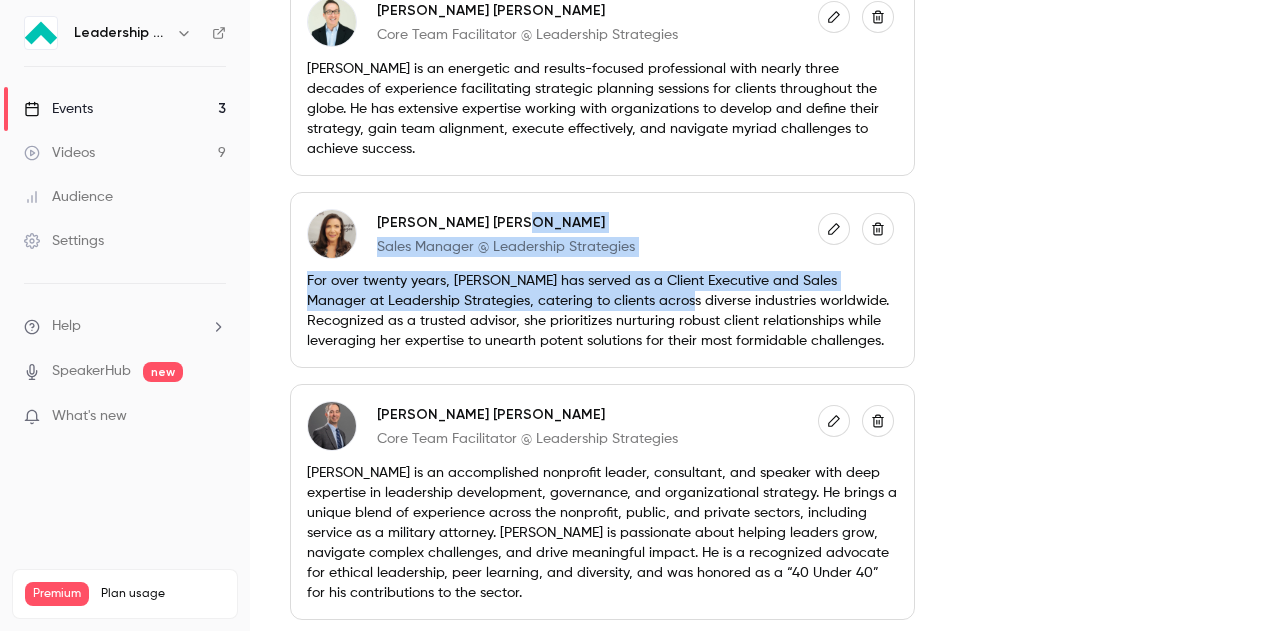 click on "[PERSON_NAME] Sales Manager @ Leadership Strategies" at bounding box center (602, 234) 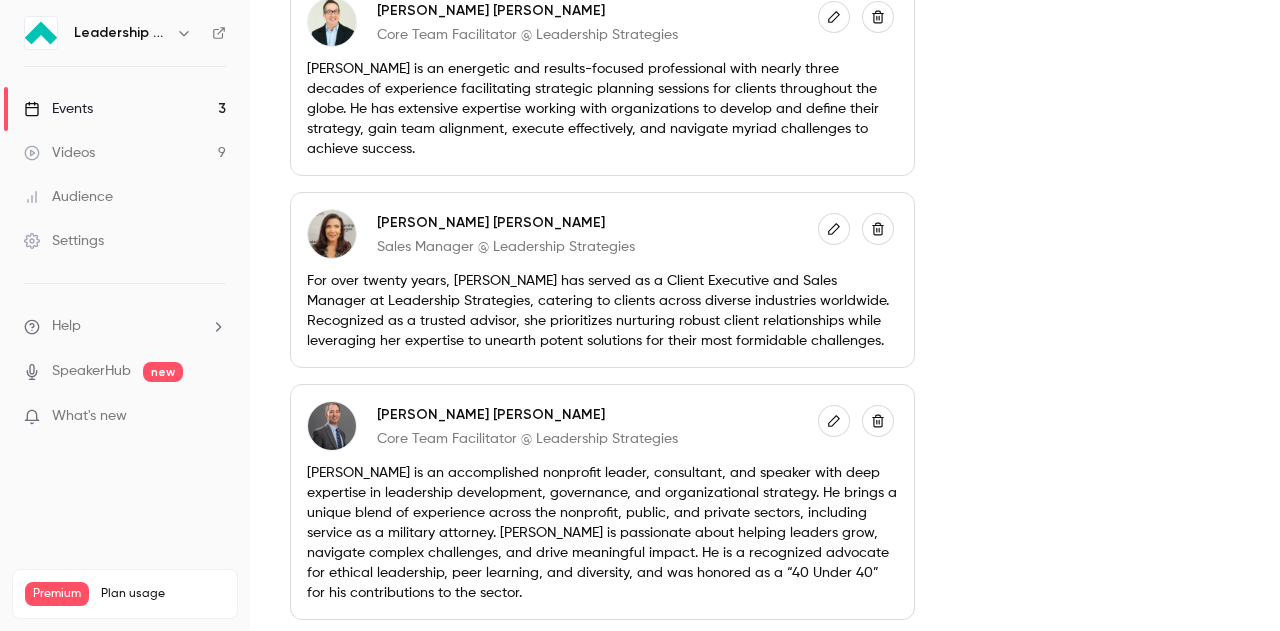 click 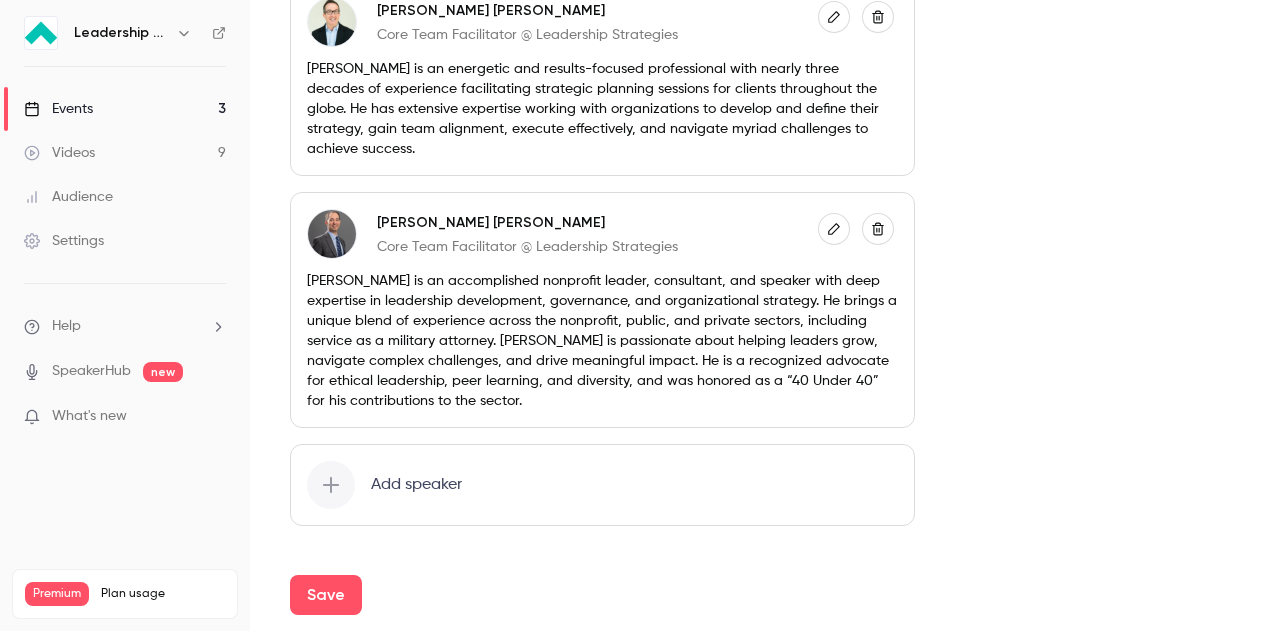 click on "Add speaker" at bounding box center [416, 485] 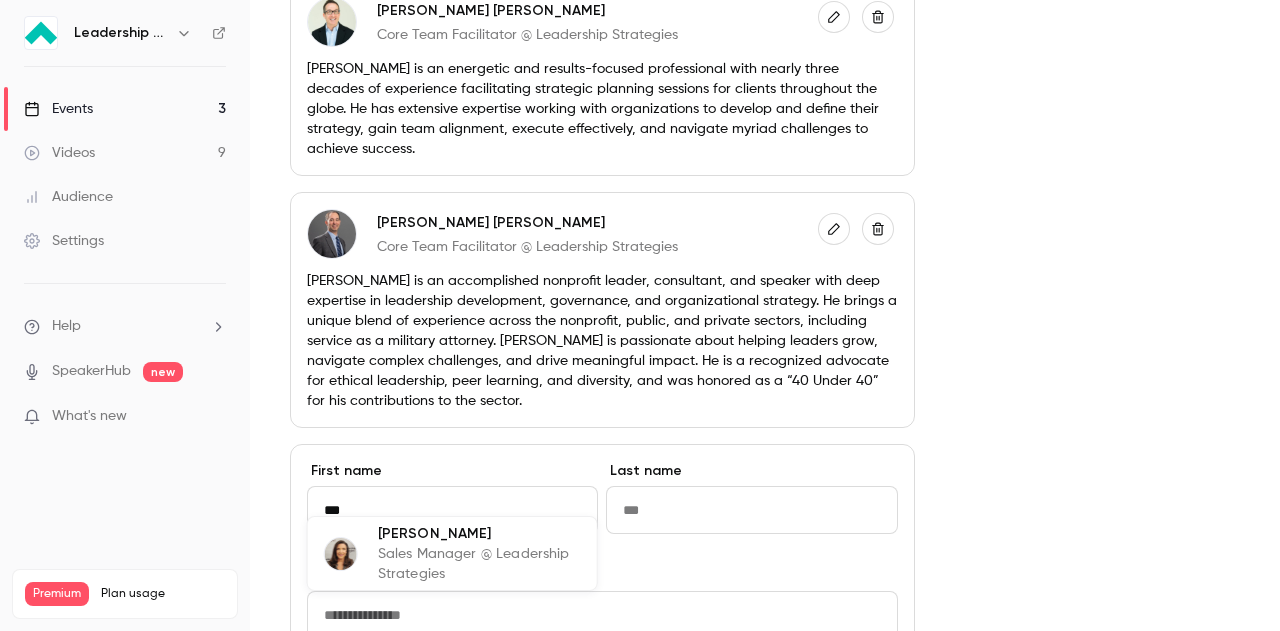 drag, startPoint x: 404, startPoint y: 537, endPoint x: 416, endPoint y: 539, distance: 12.165525 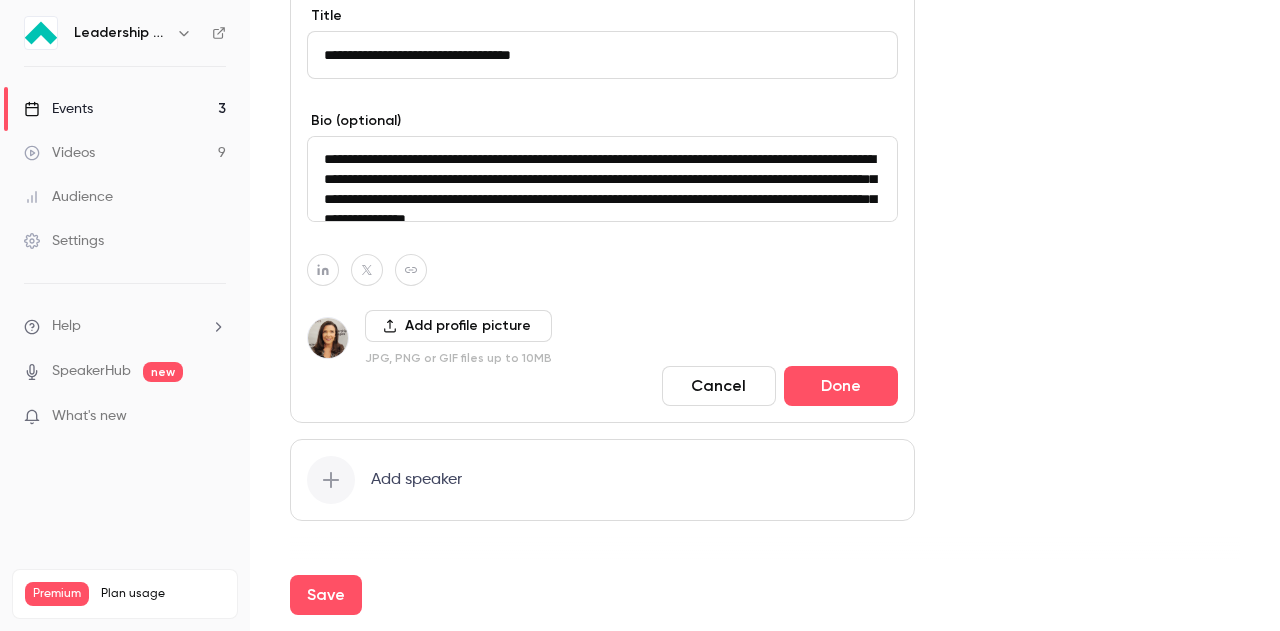scroll, scrollTop: 2418, scrollLeft: 0, axis: vertical 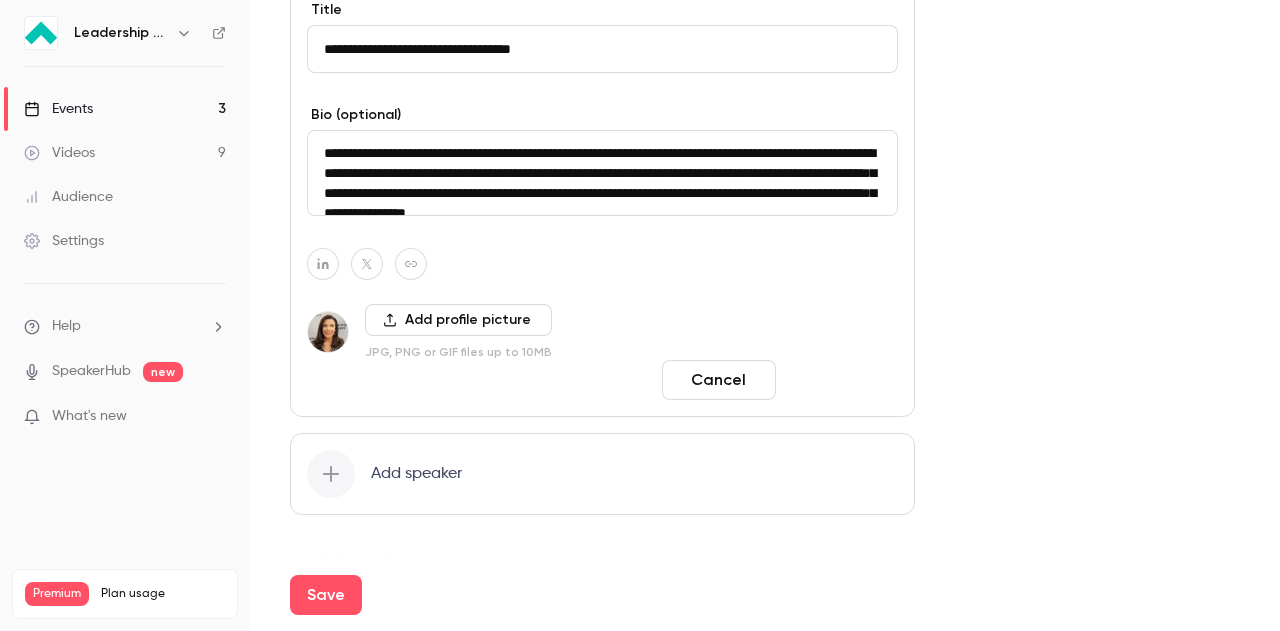 type on "*****" 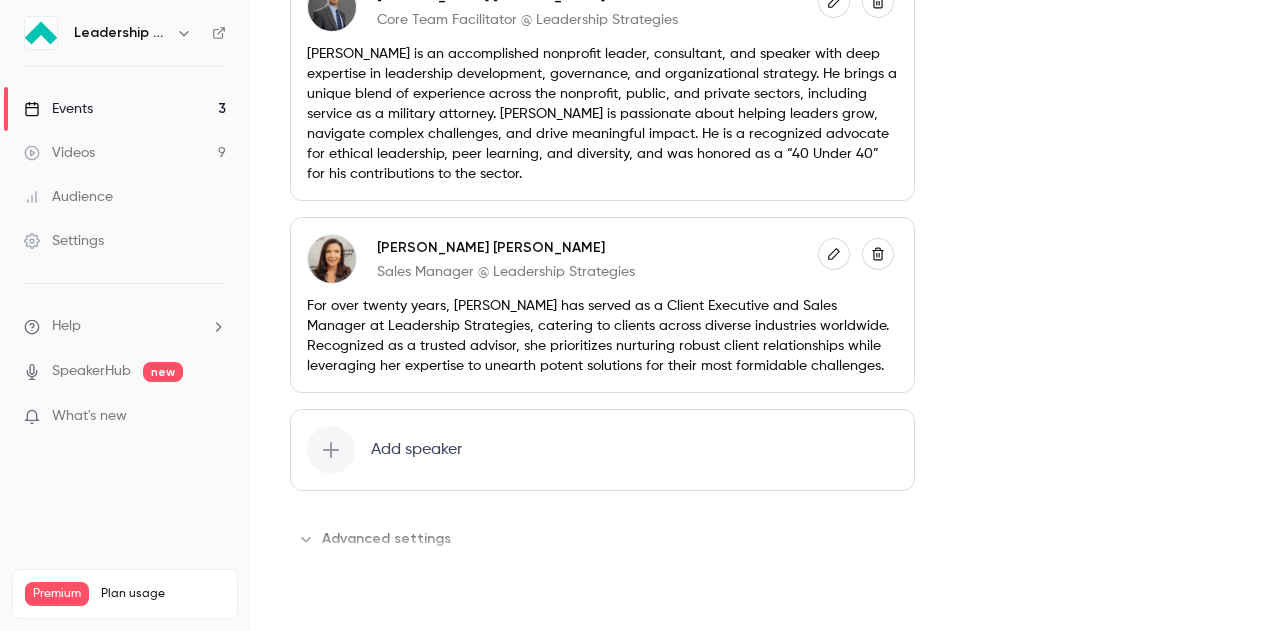 click on "Save" at bounding box center (326, 595) 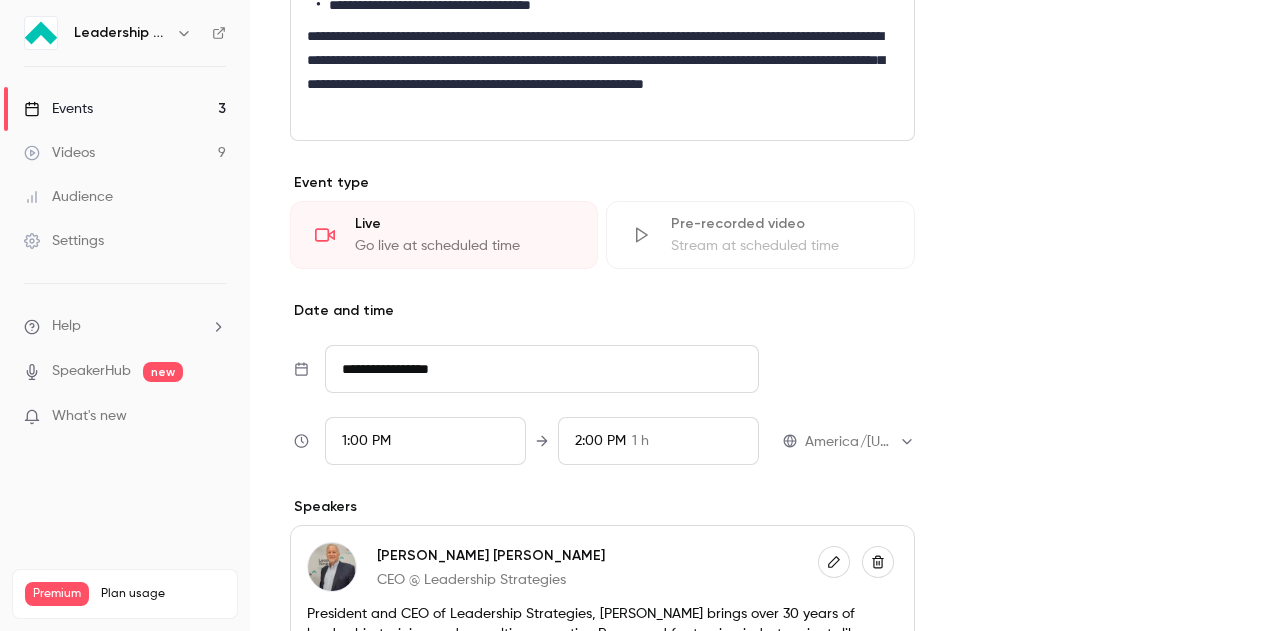 scroll, scrollTop: 0, scrollLeft: 0, axis: both 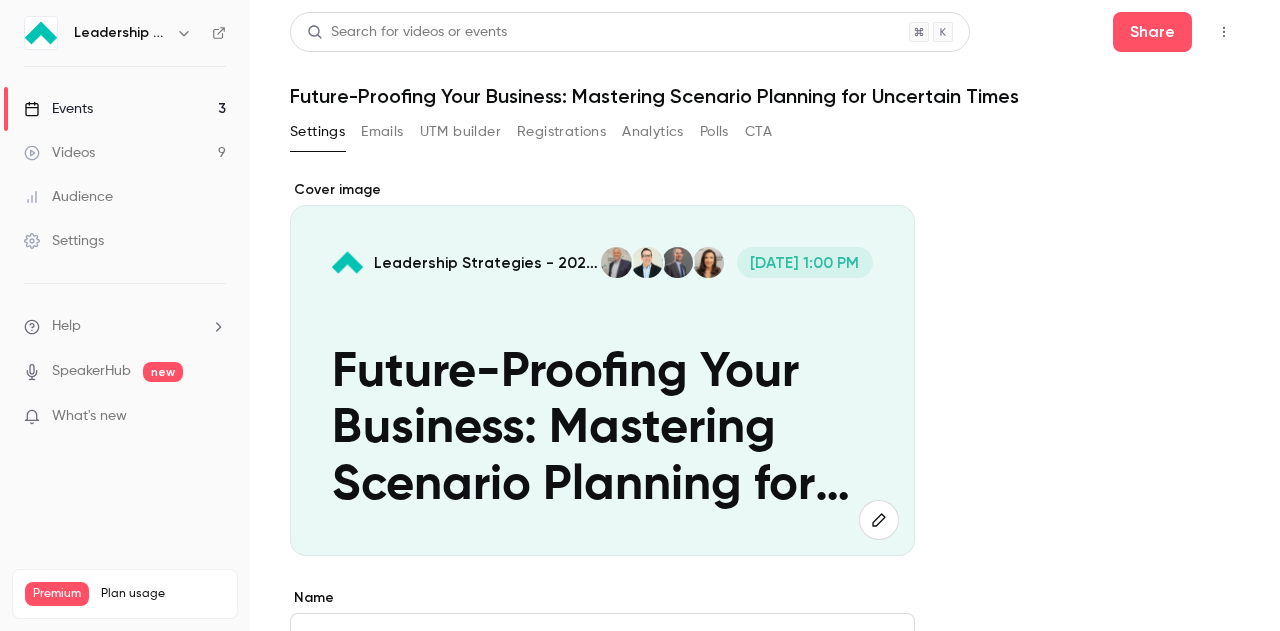 click at bounding box center [1224, 32] 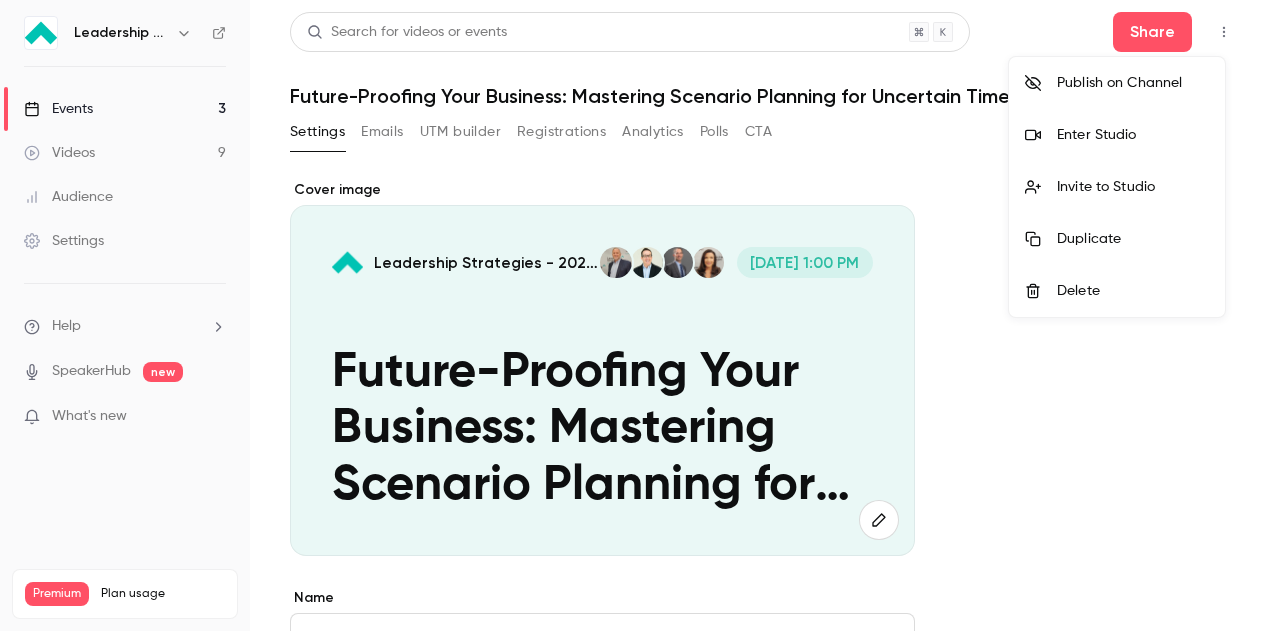 click on "Invite to Studio" at bounding box center [1133, 187] 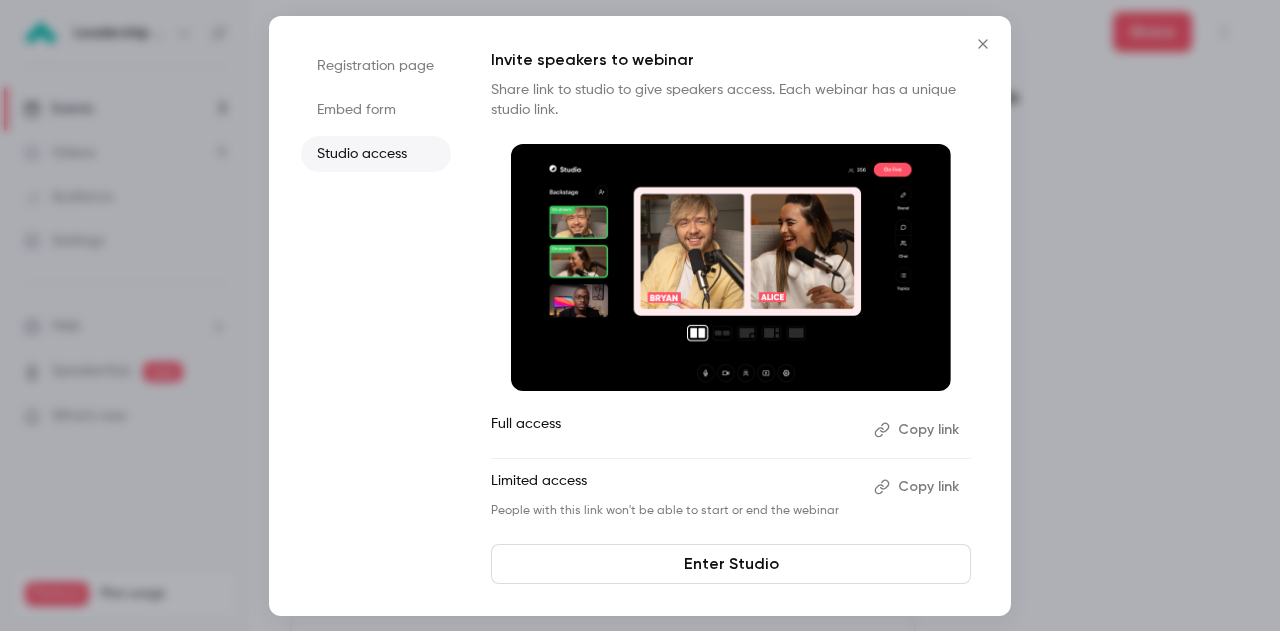 click on "Copy link" at bounding box center [918, 430] 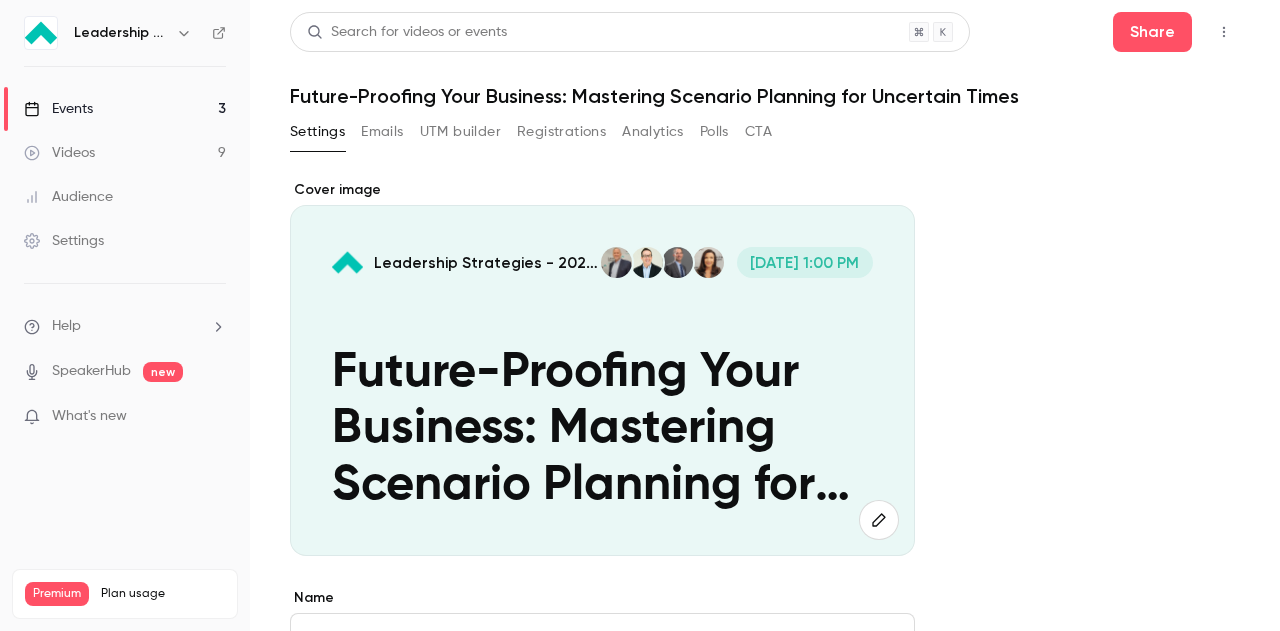 click on "Events 3" at bounding box center (125, 109) 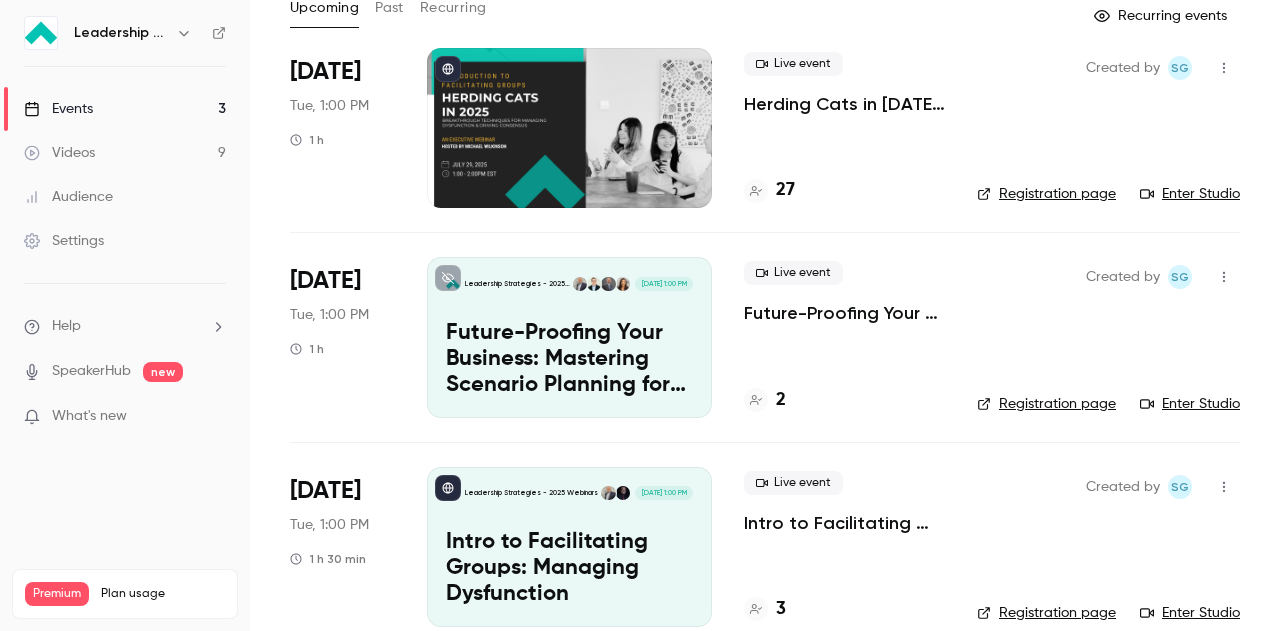 scroll, scrollTop: 154, scrollLeft: 0, axis: vertical 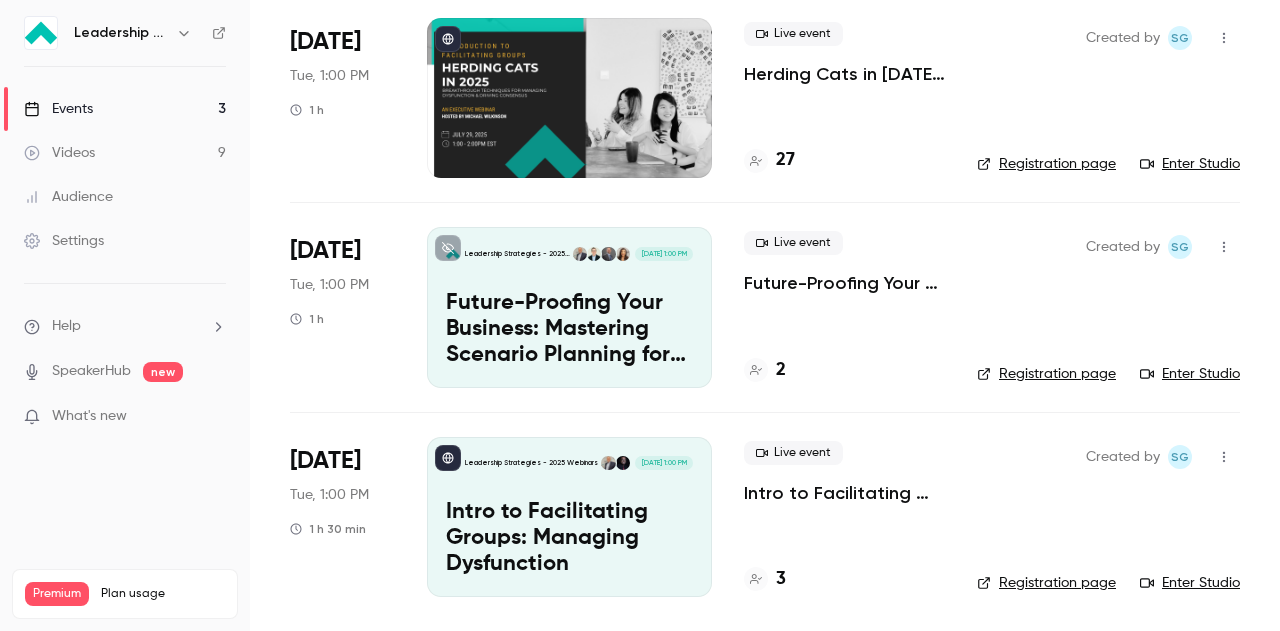 click on "Future-Proofing Your Business: Mastering Scenario Planning for Uncertain Times" at bounding box center (569, 329) 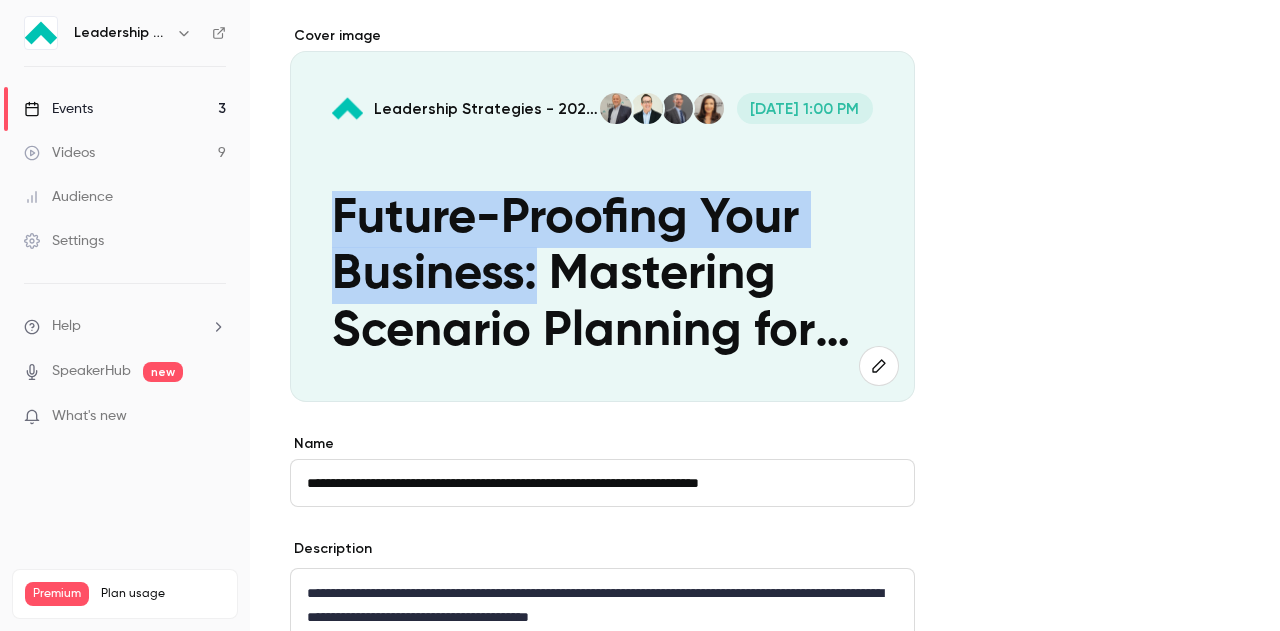 drag, startPoint x: 535, startPoint y: 284, endPoint x: 334, endPoint y: 229, distance: 208.38905 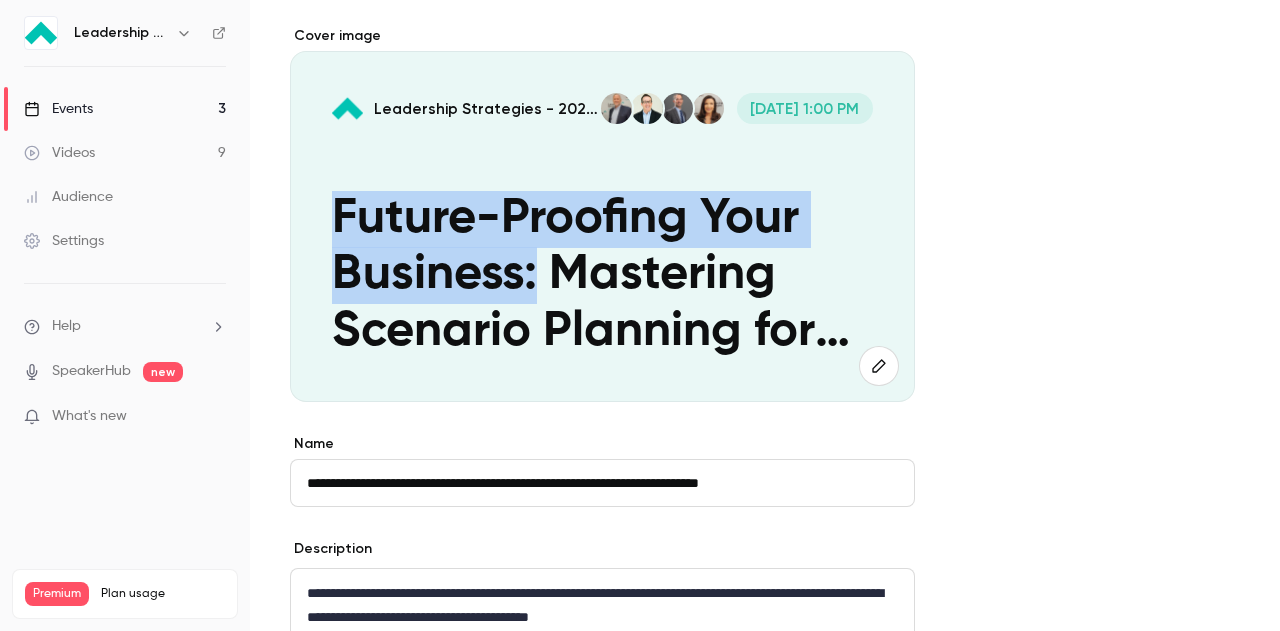 copy on "Future-Proofing Your Business:" 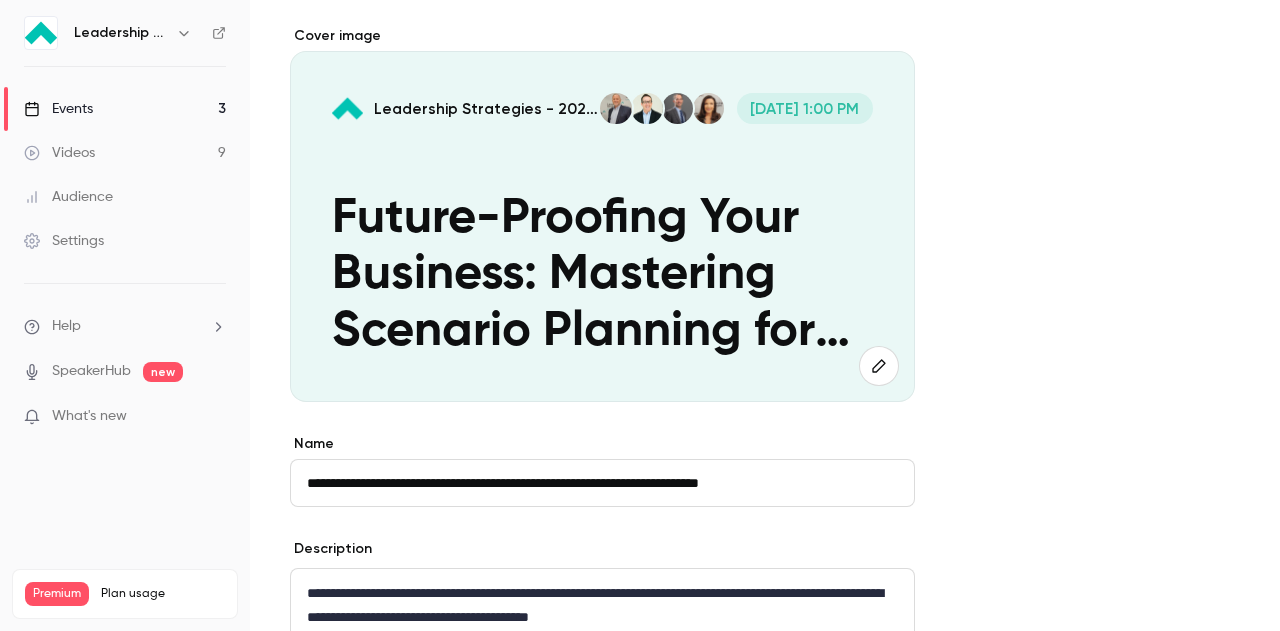 click on "**********" at bounding box center (602, 483) 